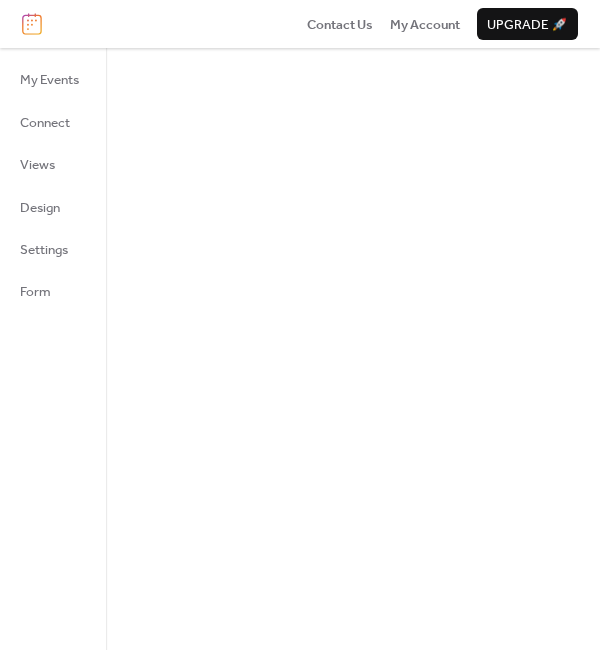 scroll, scrollTop: 0, scrollLeft: 0, axis: both 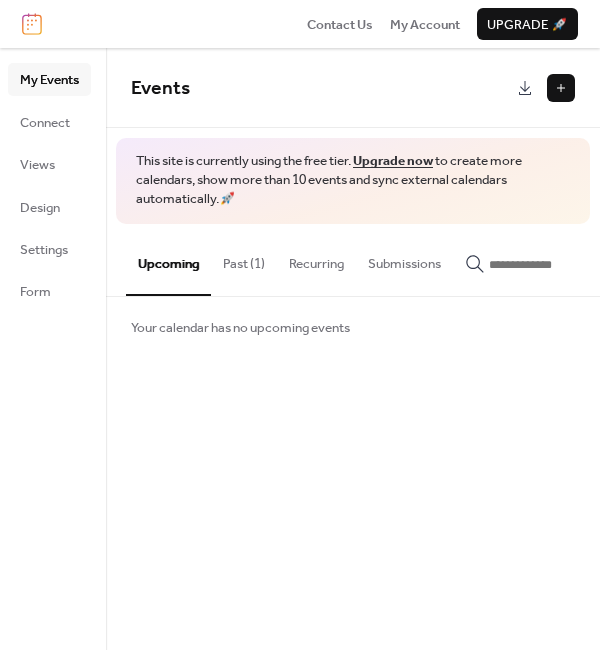 click on "Submissions" at bounding box center (404, 259) 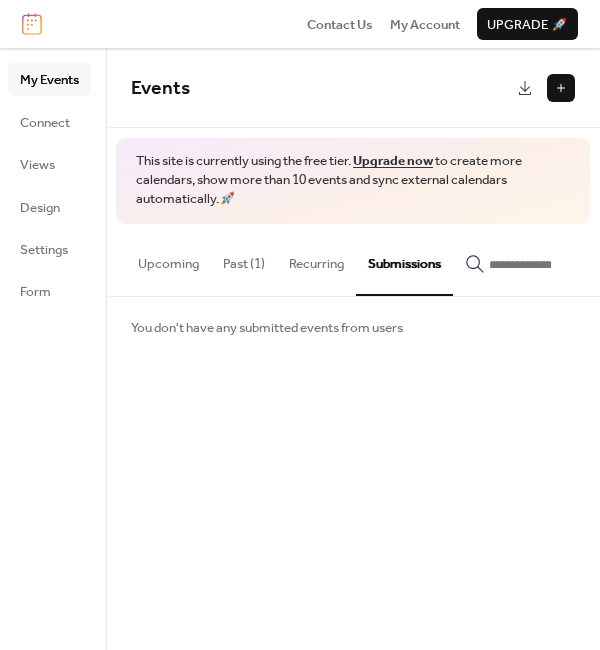 click at bounding box center [561, 88] 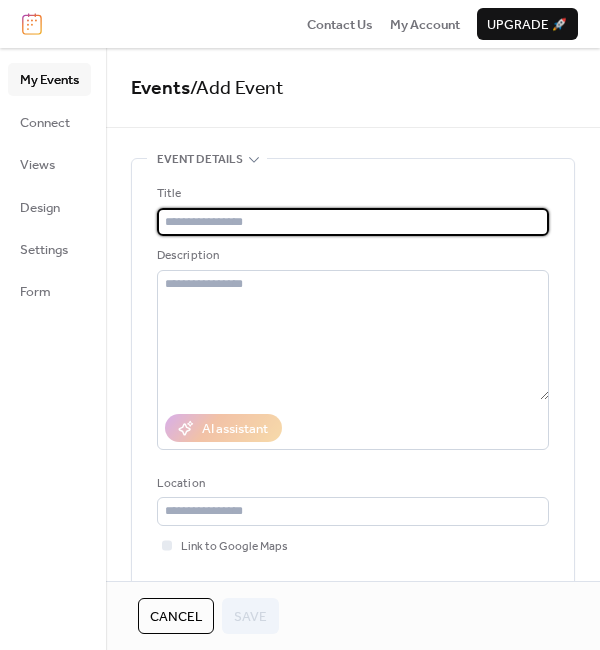 click at bounding box center (353, 222) 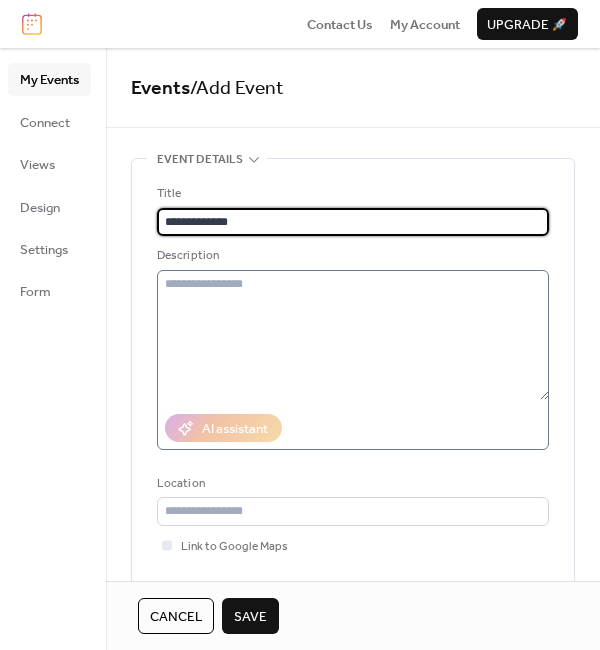 type on "**********" 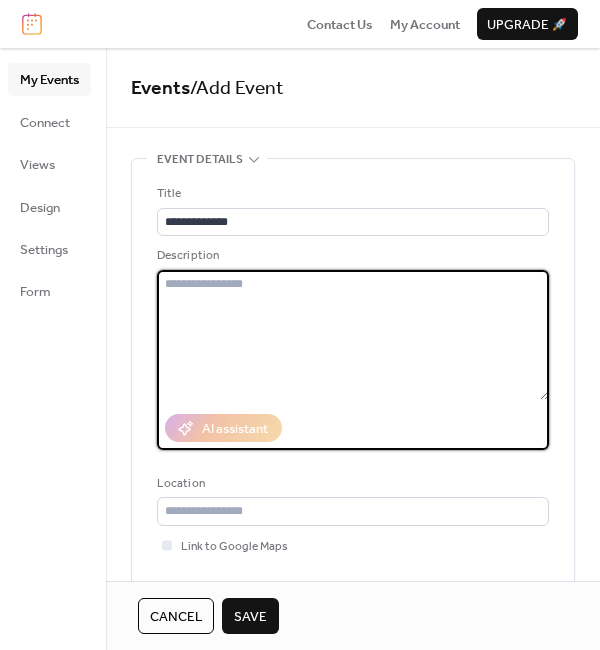 click at bounding box center (353, 335) 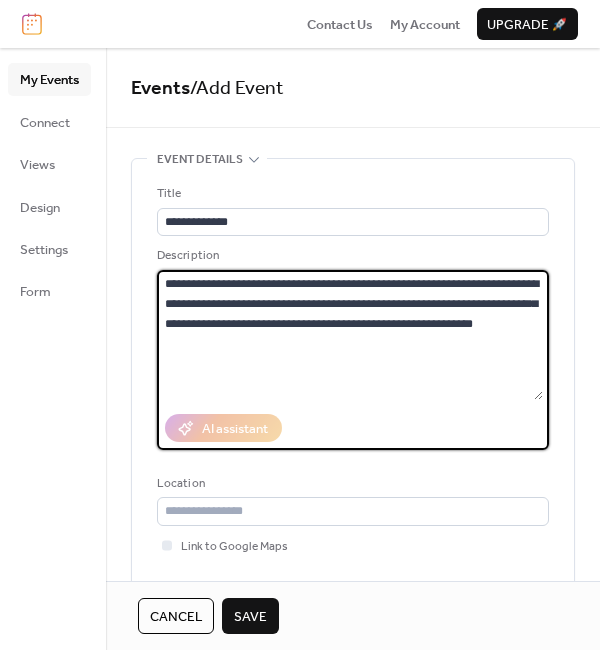 click on "**********" at bounding box center (350, 335) 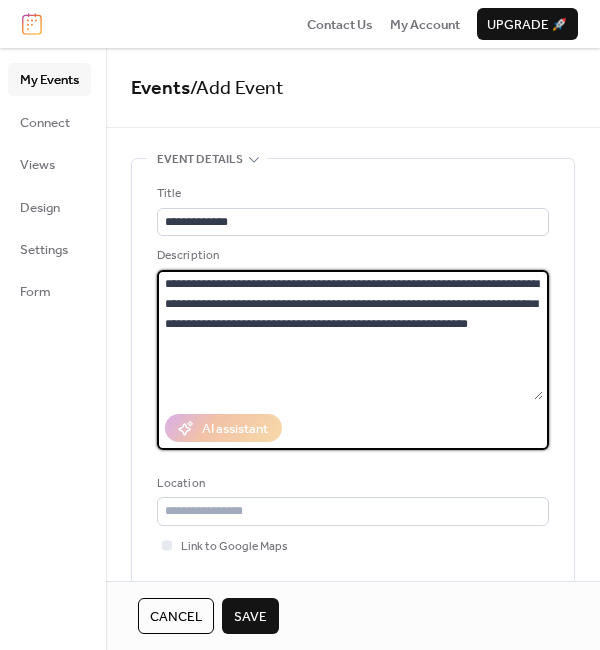 click on "**********" at bounding box center (350, 335) 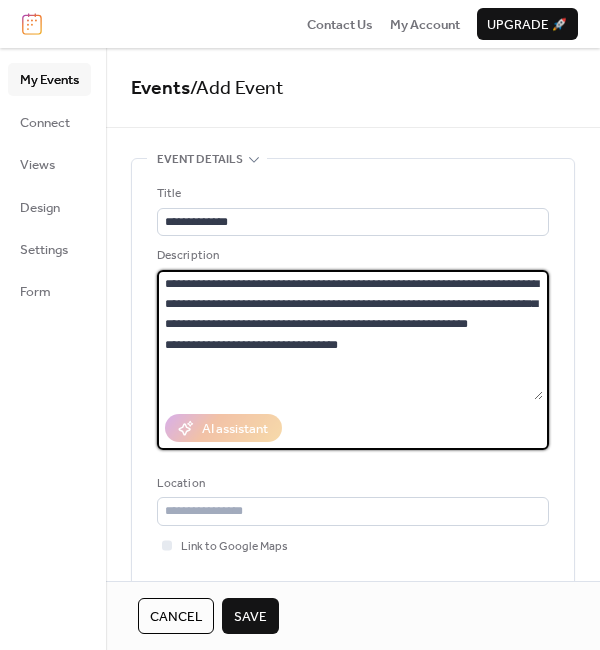 click on "**********" at bounding box center [350, 335] 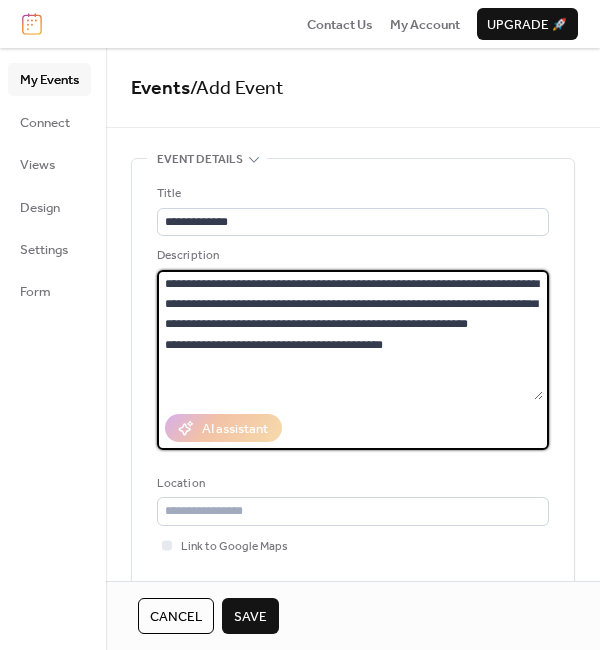 click on "**********" at bounding box center (350, 335) 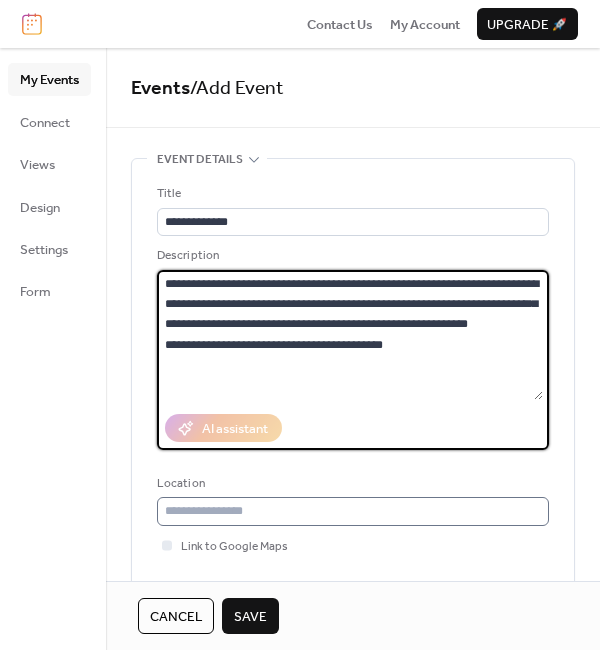 type on "**********" 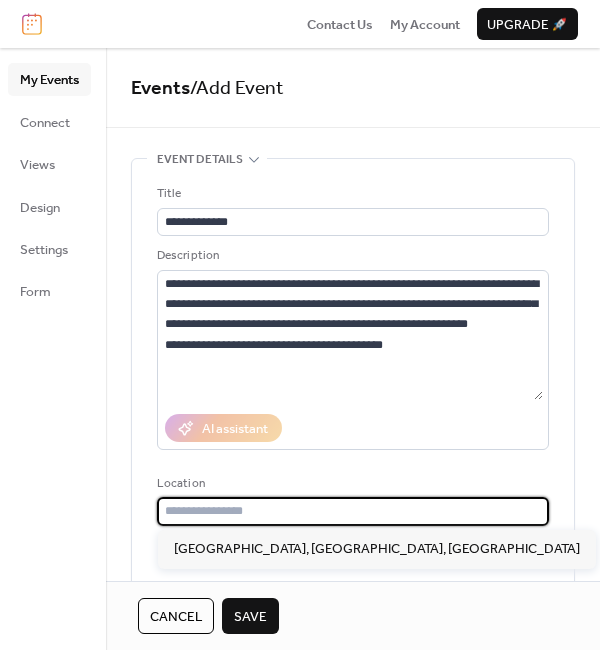 click at bounding box center [353, 511] 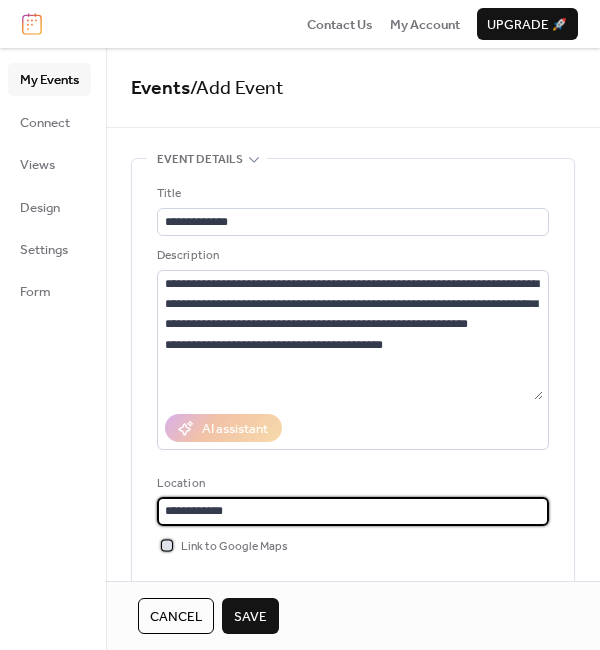 click on "Link to Google Maps" at bounding box center [234, 547] 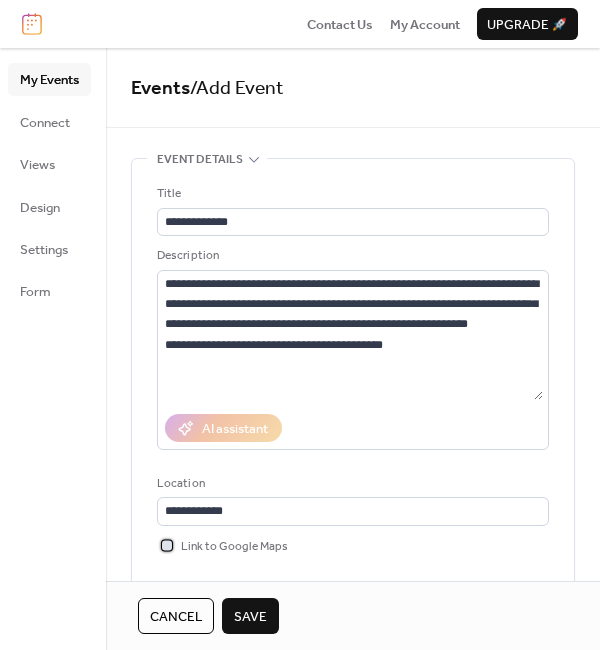 click on "Link to Google Maps" at bounding box center [234, 547] 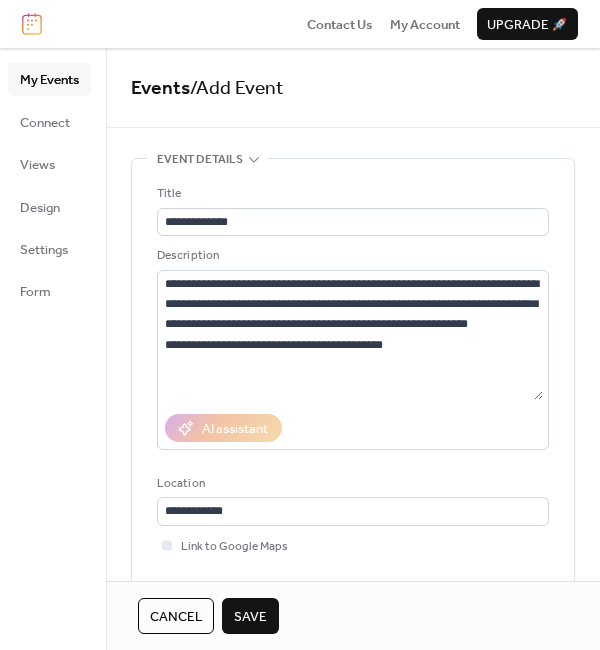 click on "**********" at bounding box center (353, 408) 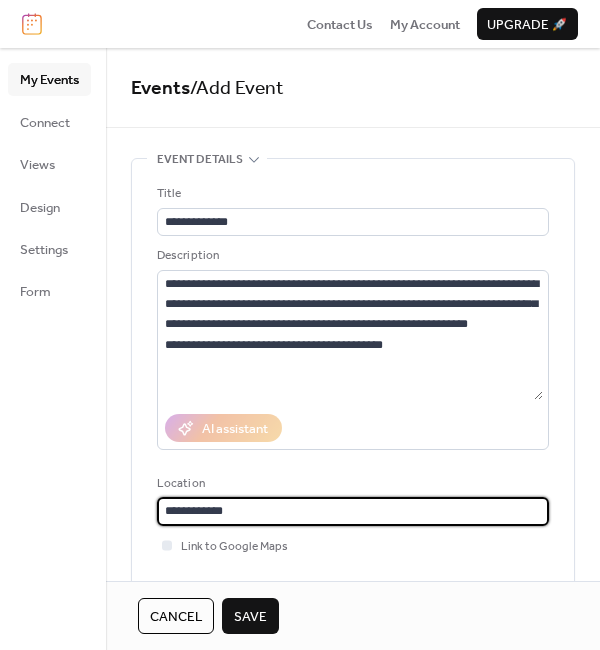 click on "**********" at bounding box center [353, 511] 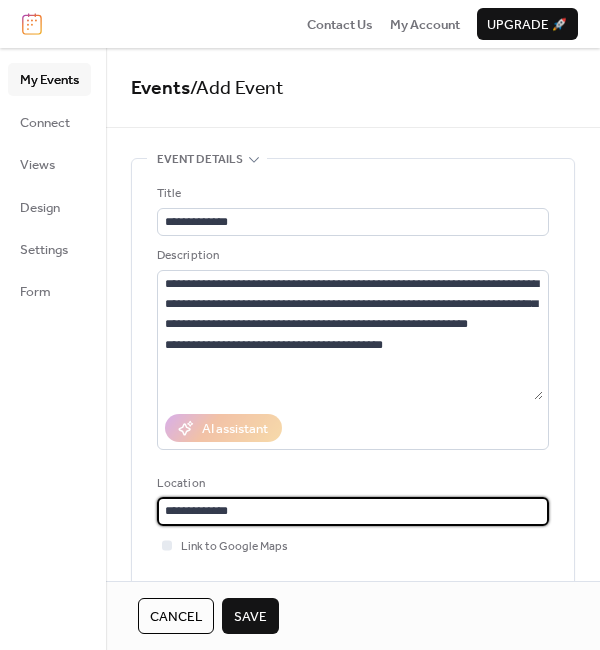 type on "**********" 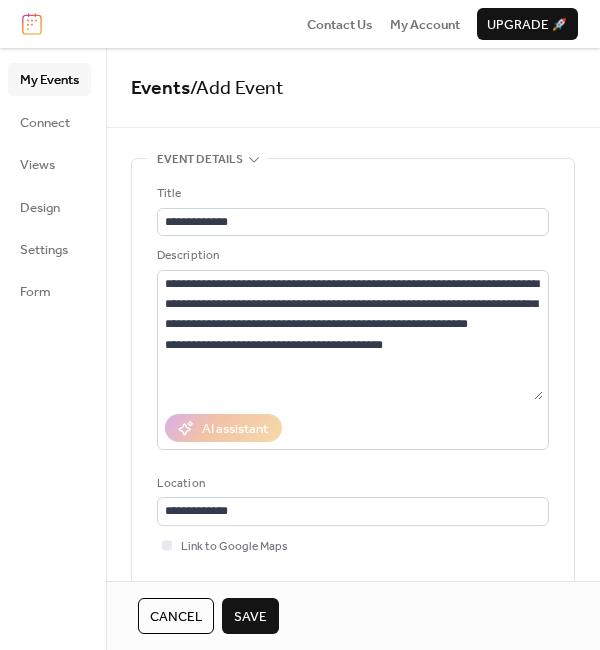 click on "Save" at bounding box center (250, 617) 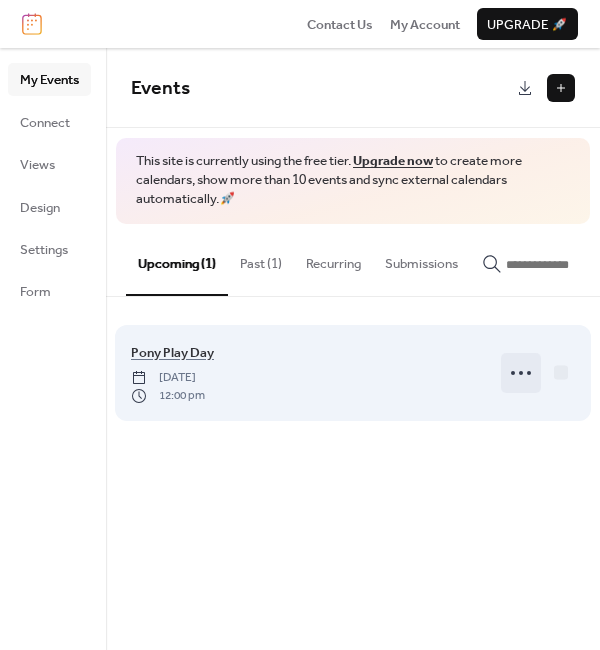 click 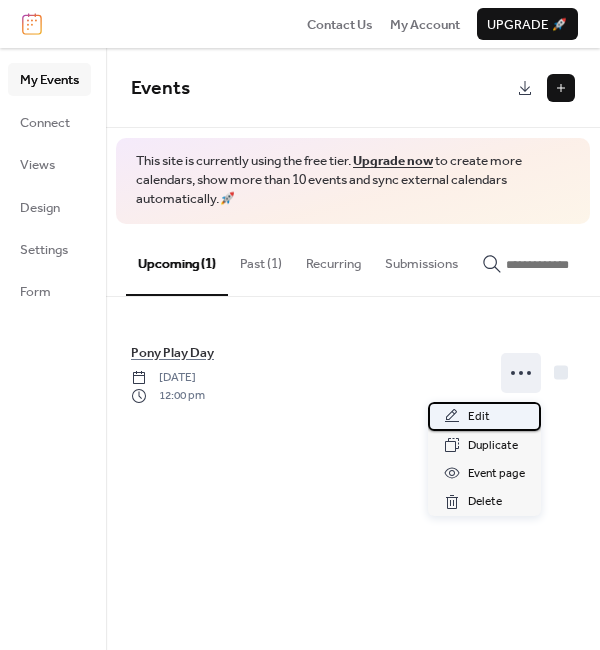 click on "Edit" at bounding box center (479, 417) 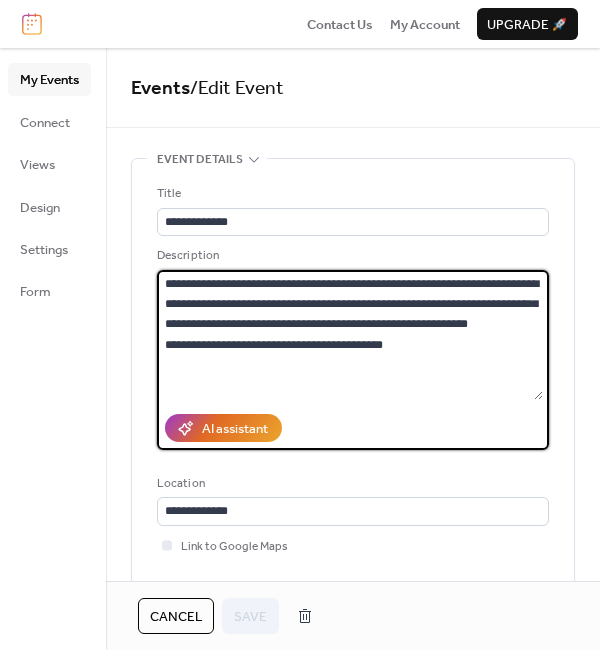 drag, startPoint x: 159, startPoint y: 282, endPoint x: 550, endPoint y: 405, distance: 409.89023 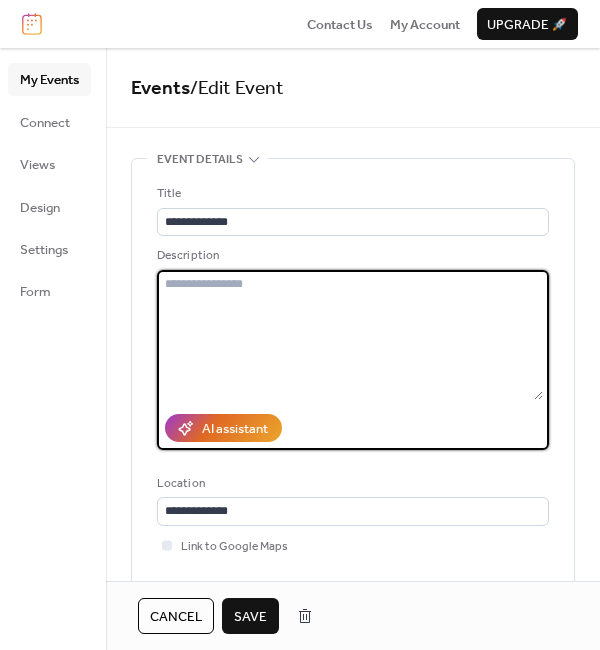 type 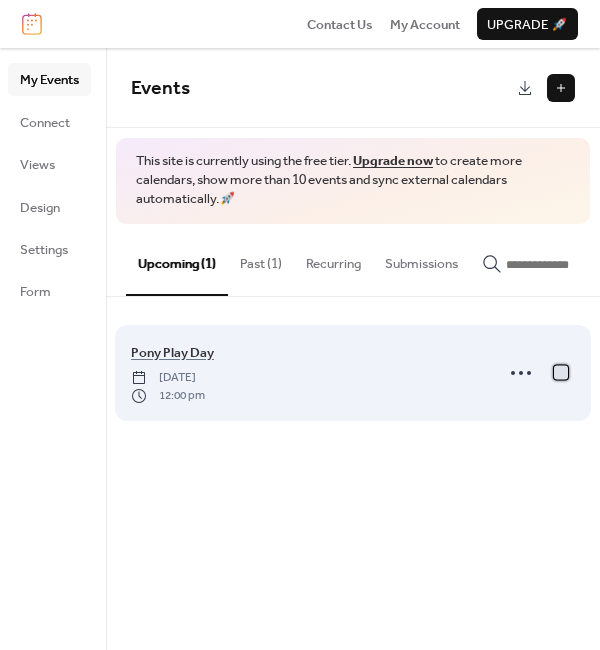 click at bounding box center [561, 372] 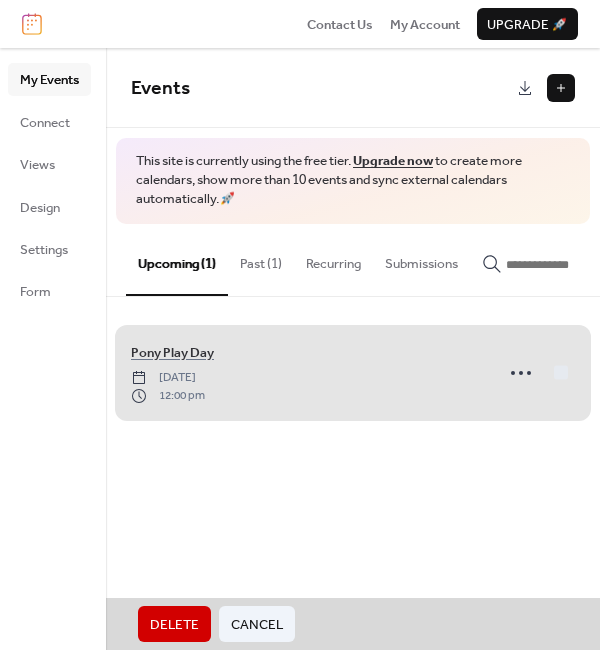 click on "Delete" at bounding box center [174, 625] 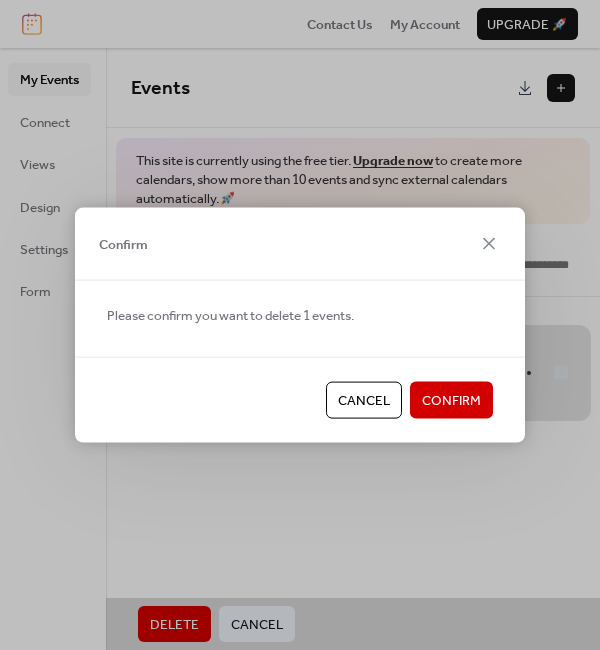 click on "Confirm" at bounding box center (451, 401) 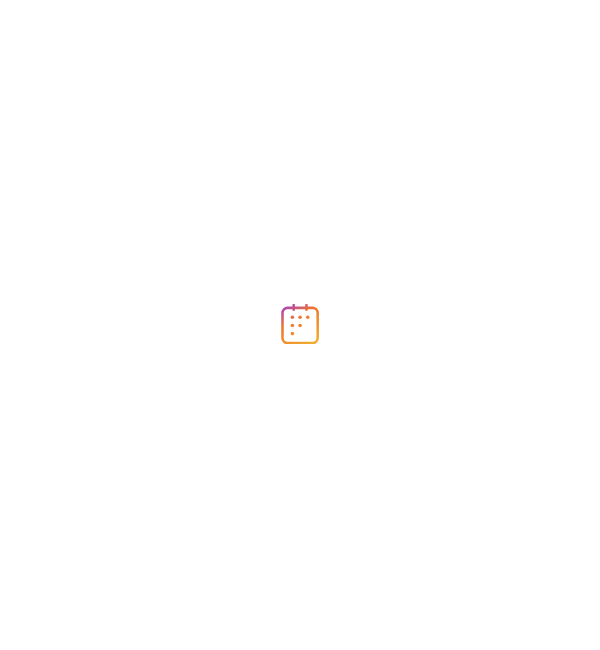 scroll, scrollTop: 0, scrollLeft: 0, axis: both 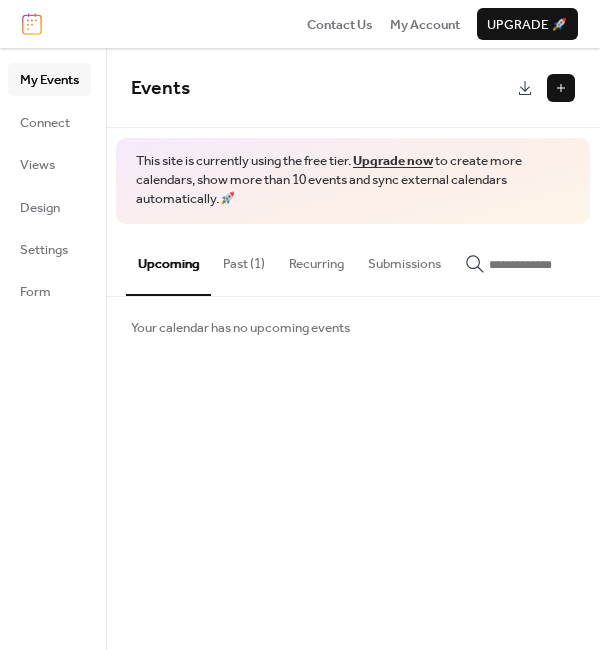 click at bounding box center (32, 24) 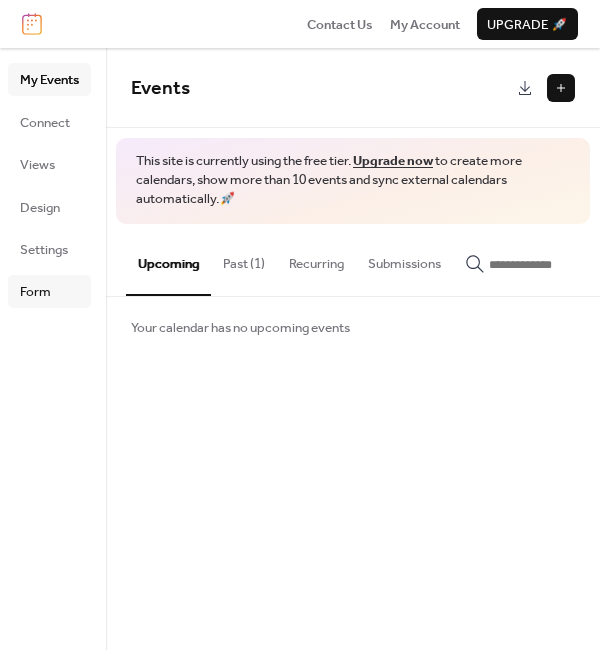 click on "Form" at bounding box center [49, 291] 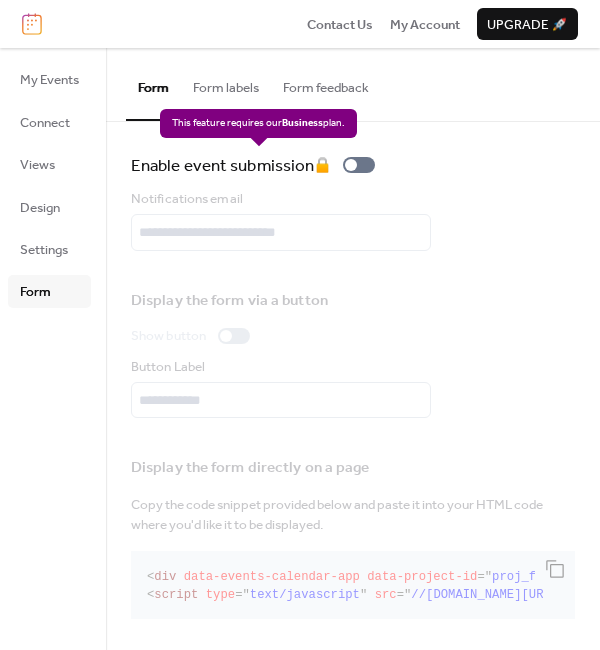 click on "Enable event submission  🔒" at bounding box center [257, 165] 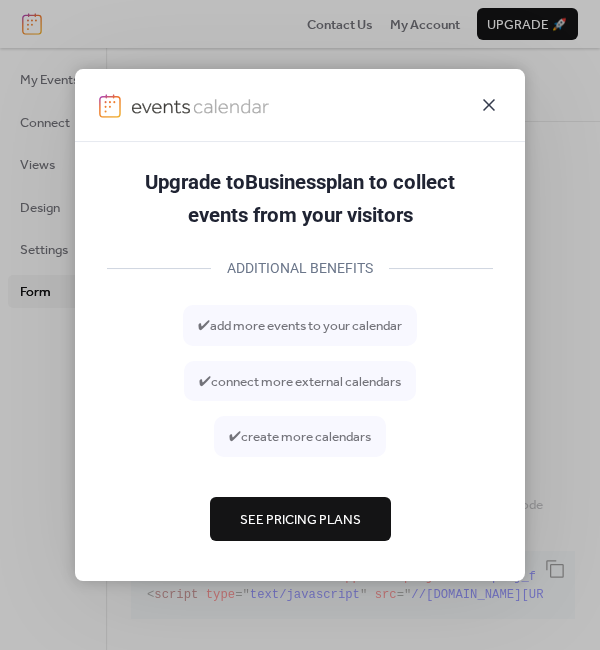 click 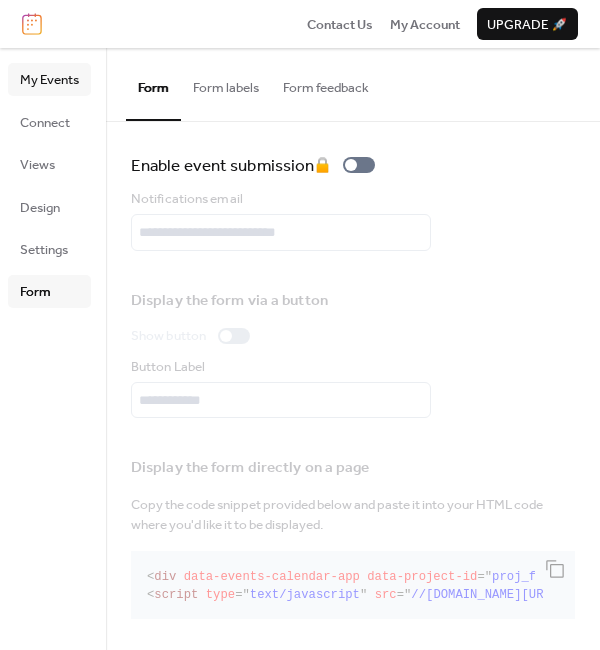 click on "My Events" at bounding box center [49, 80] 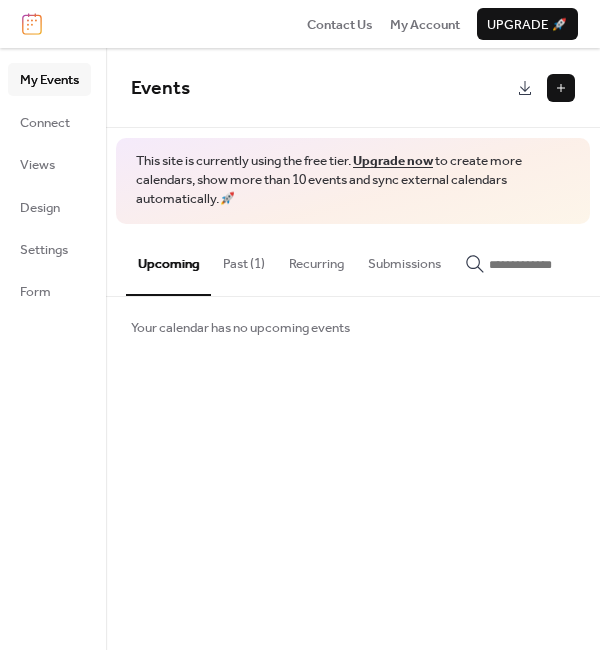 click at bounding box center (561, 88) 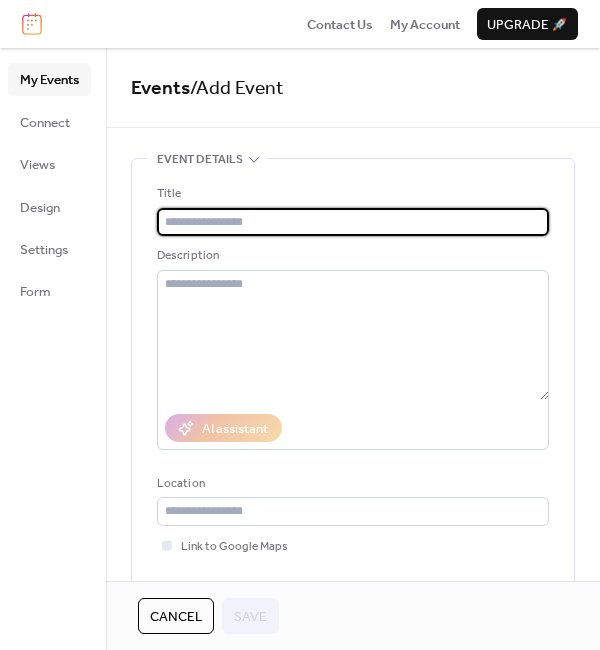 click 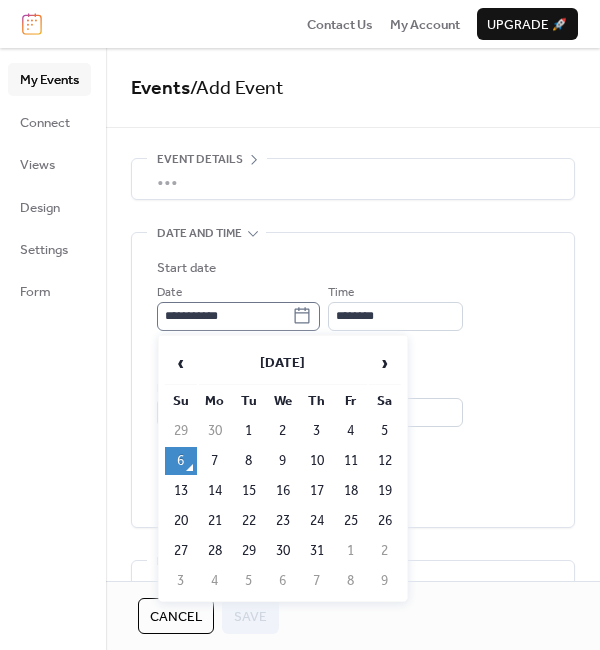 click 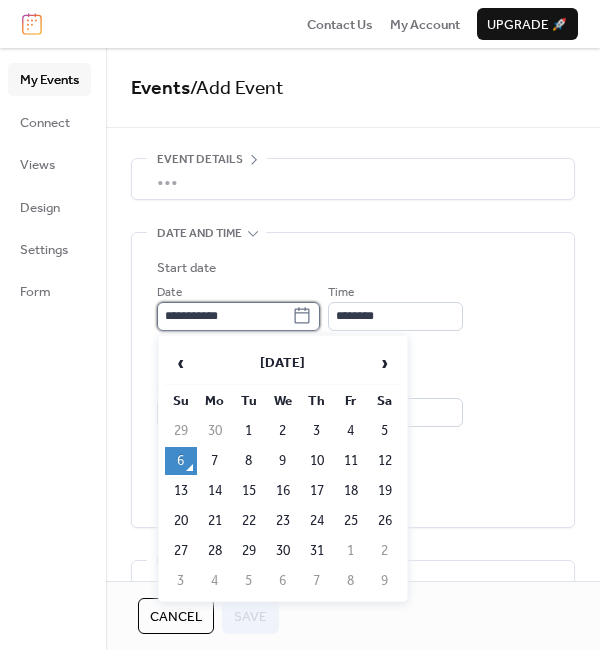 click on "**********" at bounding box center [224, 316] 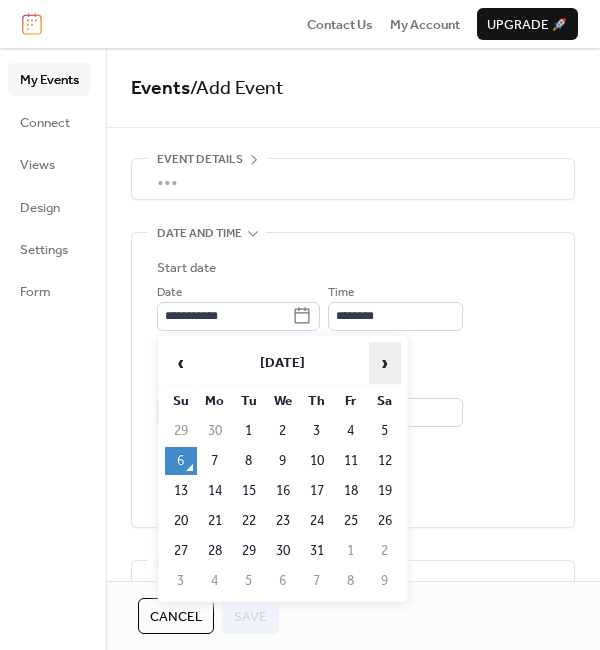 click on "›" at bounding box center (385, 363) 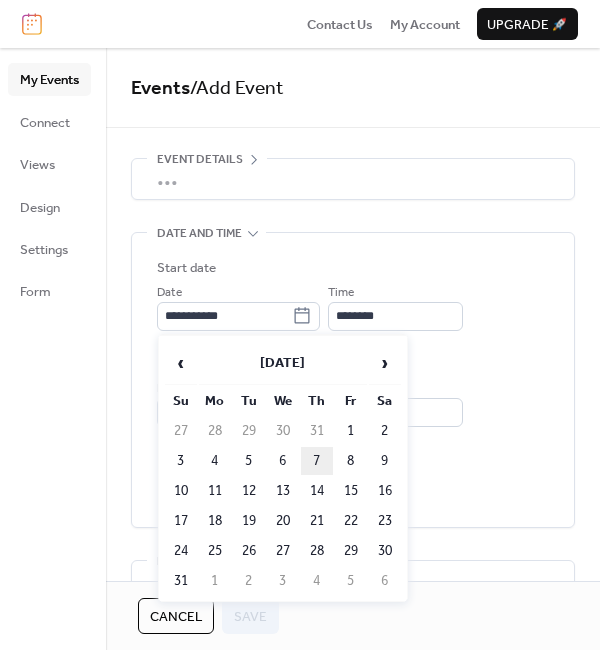 click on "7" at bounding box center (317, 461) 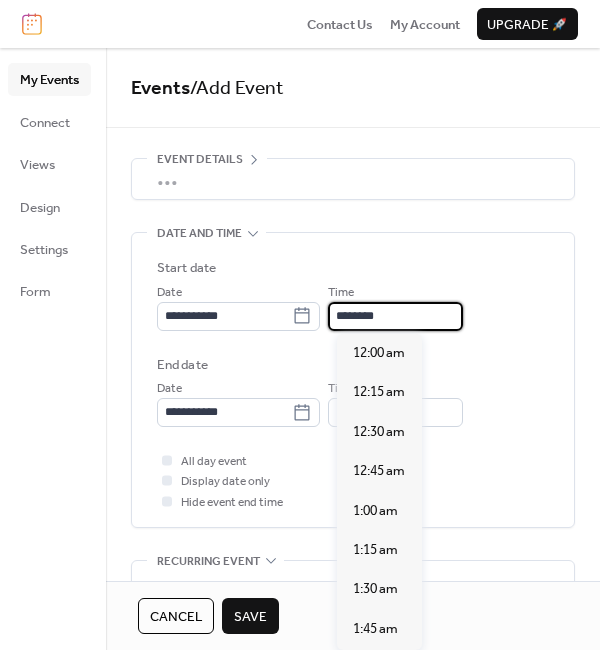 scroll, scrollTop: 1900, scrollLeft: 0, axis: vertical 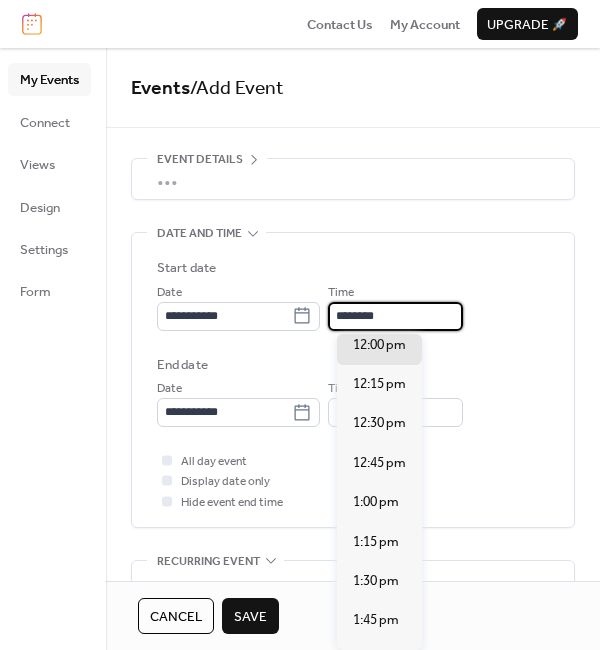 drag, startPoint x: 394, startPoint y: 313, endPoint x: 336, endPoint y: 315, distance: 58.034473 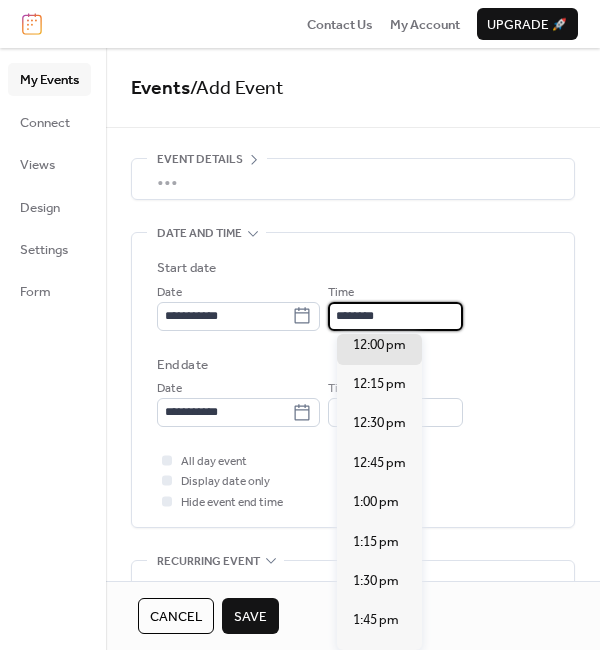 click on "********" at bounding box center [395, 316] 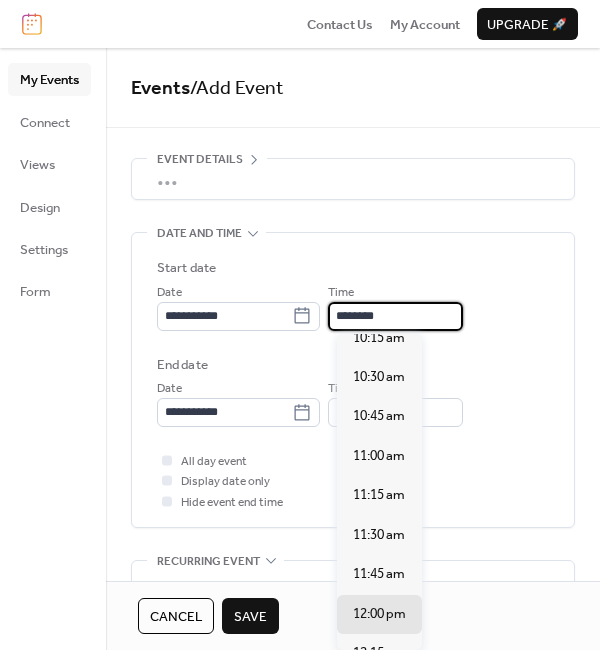 scroll, scrollTop: 1600, scrollLeft: 0, axis: vertical 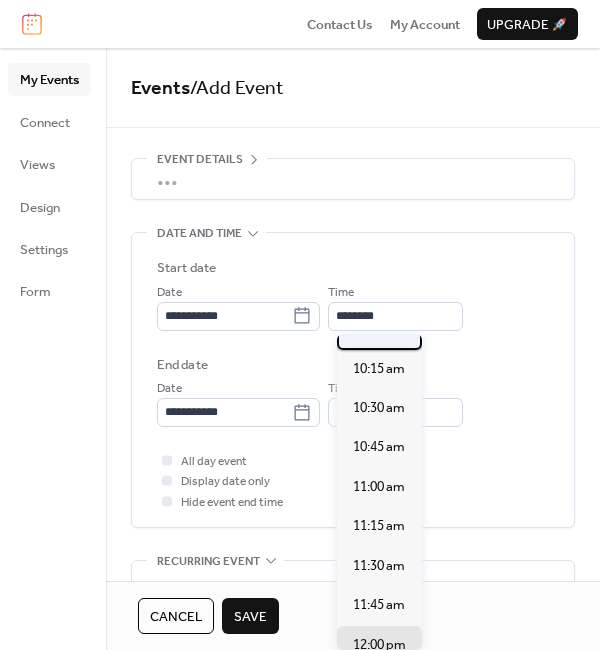 click on "10:00 am" at bounding box center (379, 329) 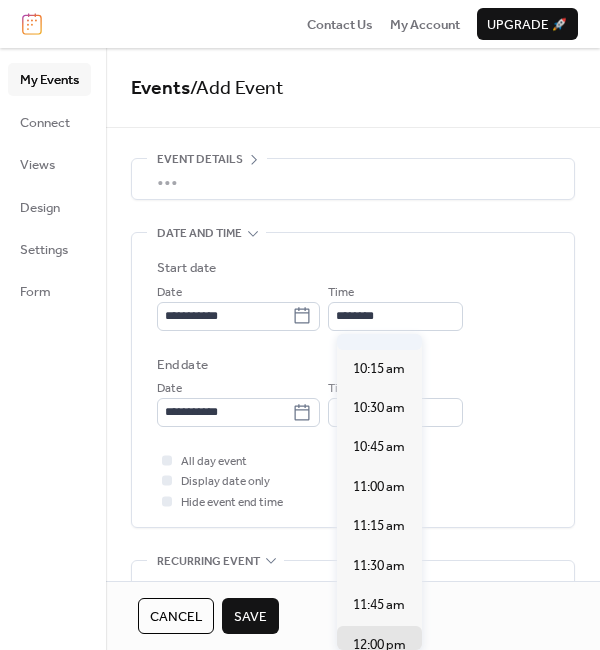 type on "********" 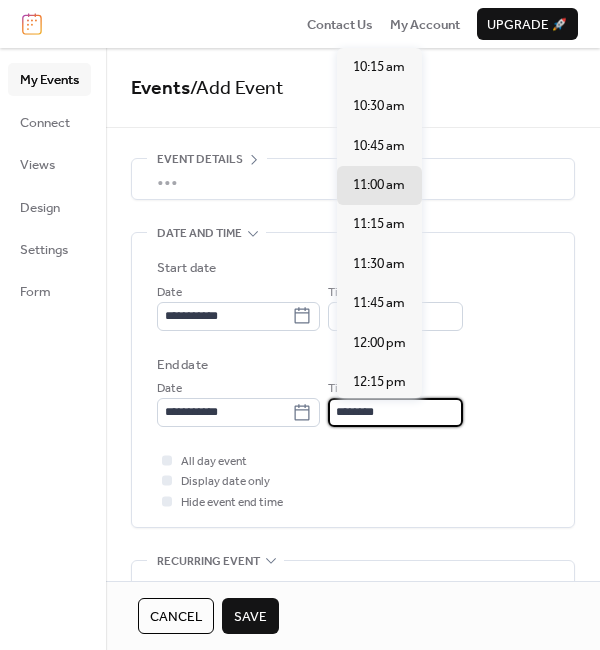 drag, startPoint x: 406, startPoint y: 411, endPoint x: 355, endPoint y: 415, distance: 51.156624 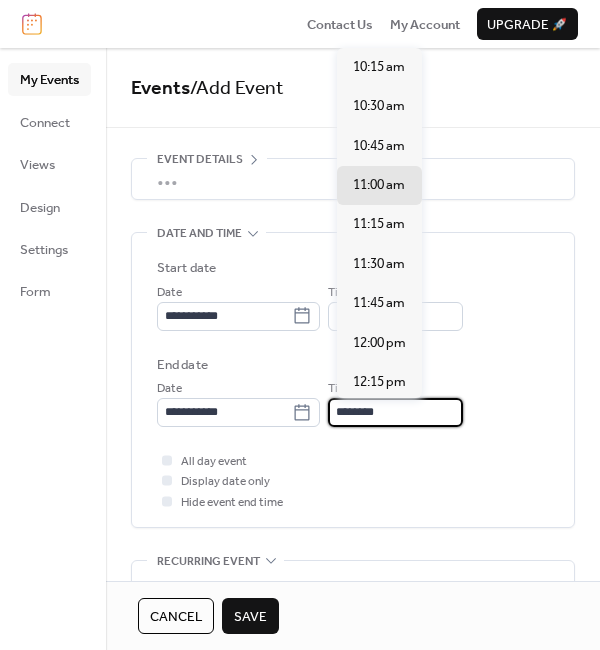 click on "********" at bounding box center (395, 412) 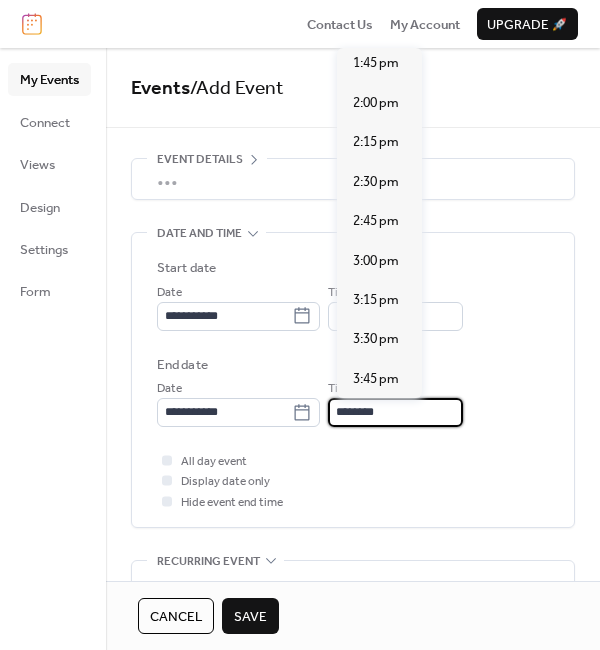 scroll, scrollTop: 600, scrollLeft: 0, axis: vertical 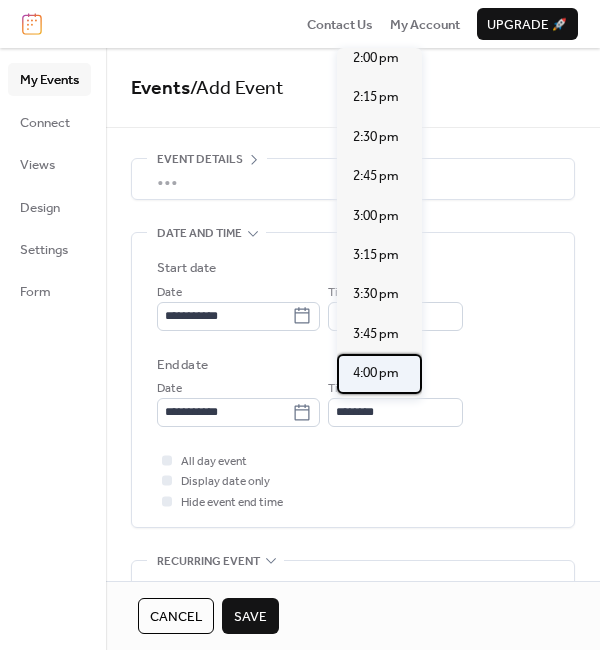 click on "4:00 pm" at bounding box center (376, 373) 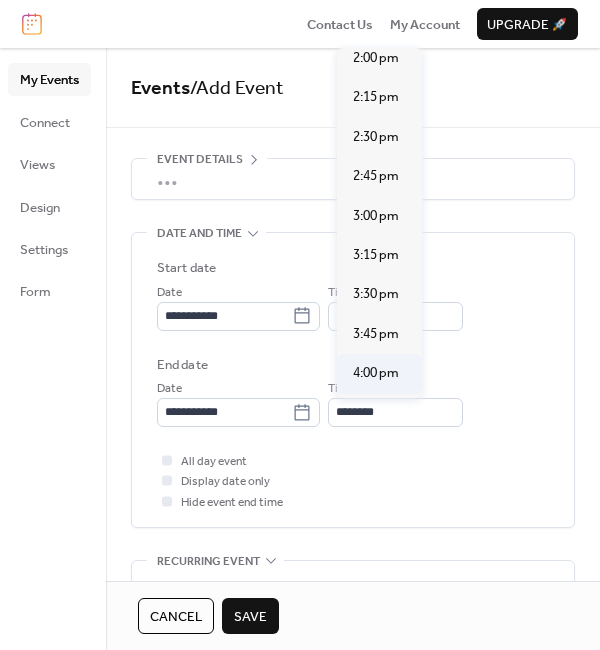 type on "*******" 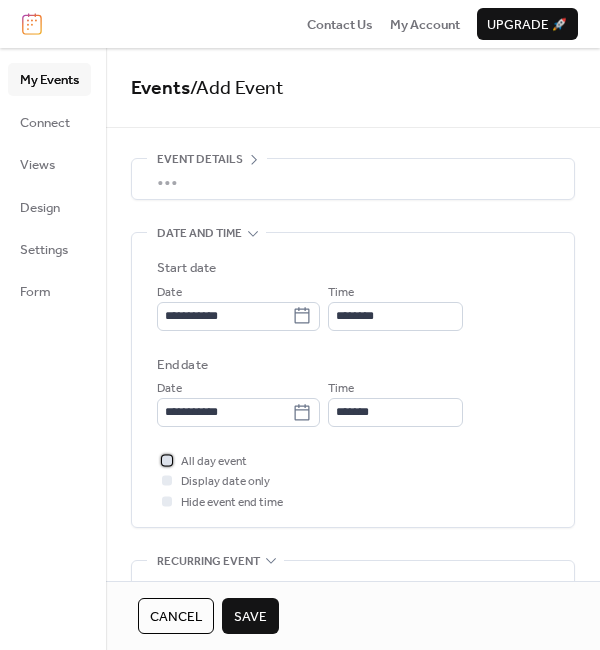 click at bounding box center [167, 460] 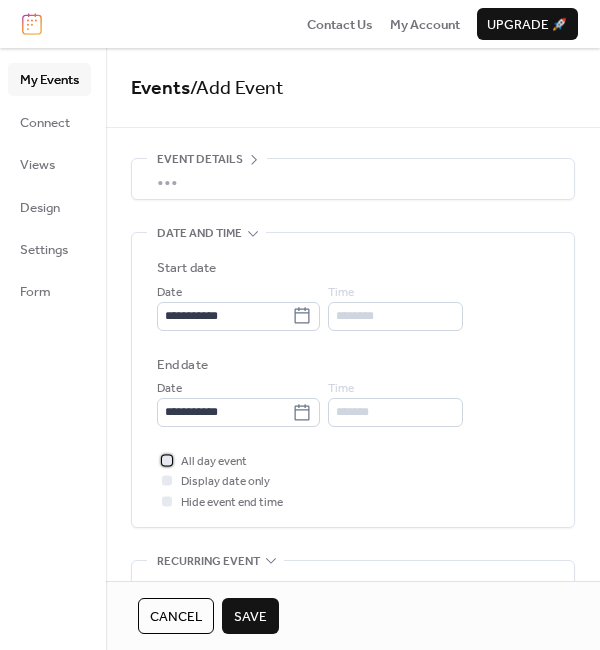 scroll, scrollTop: 100, scrollLeft: 0, axis: vertical 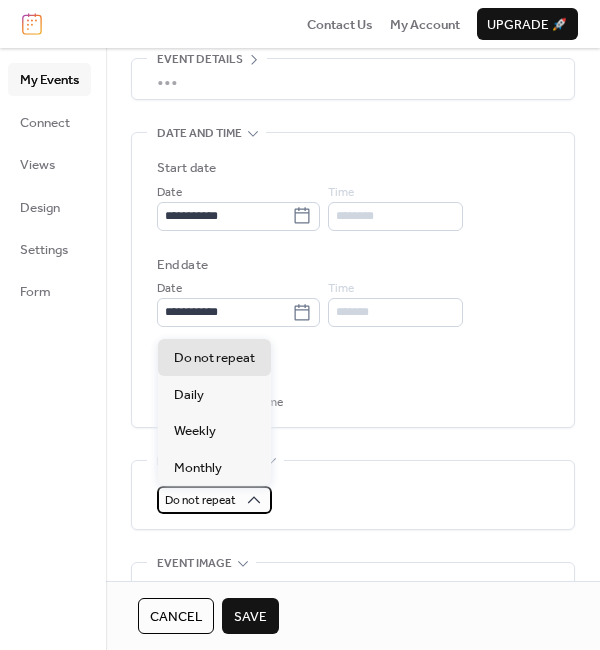 click 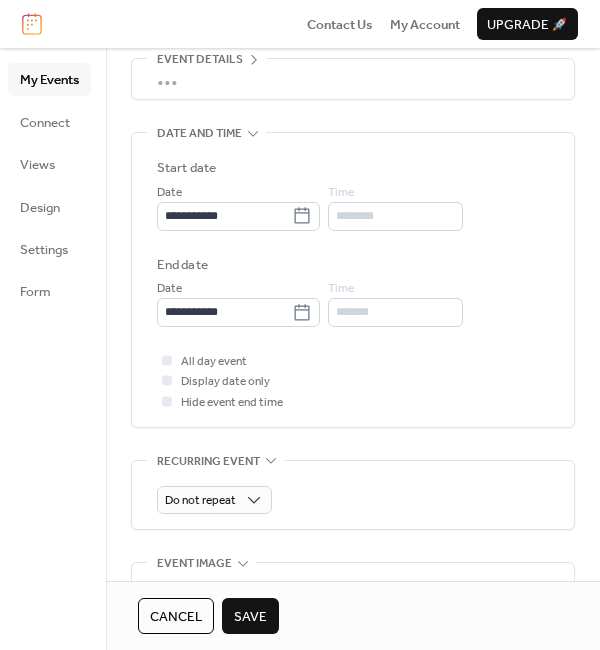 click on "Do not repeat" at bounding box center [353, 500] 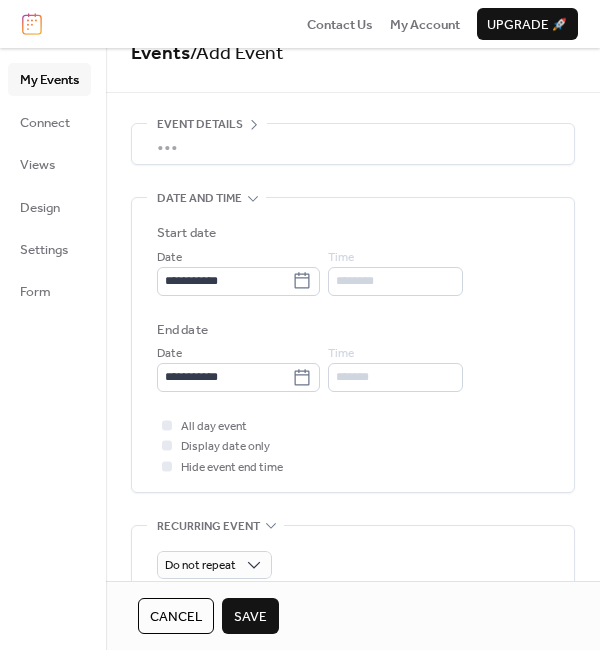 scroll, scrollTop: 0, scrollLeft: 0, axis: both 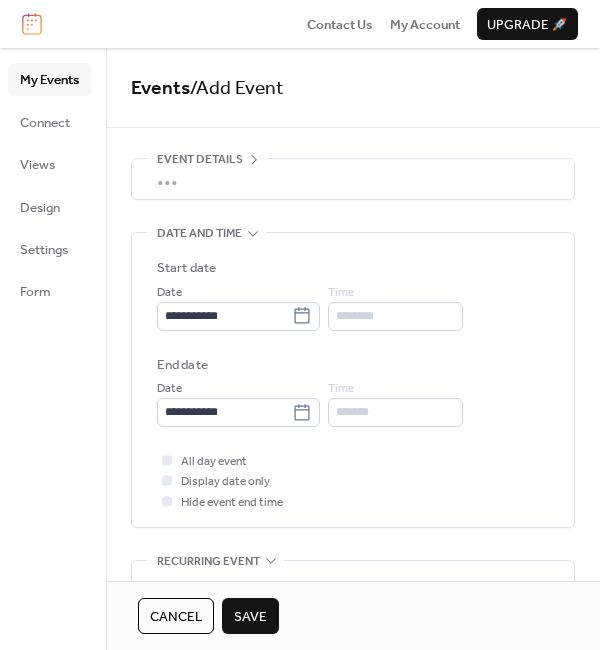 click on "•••" at bounding box center (353, 179) 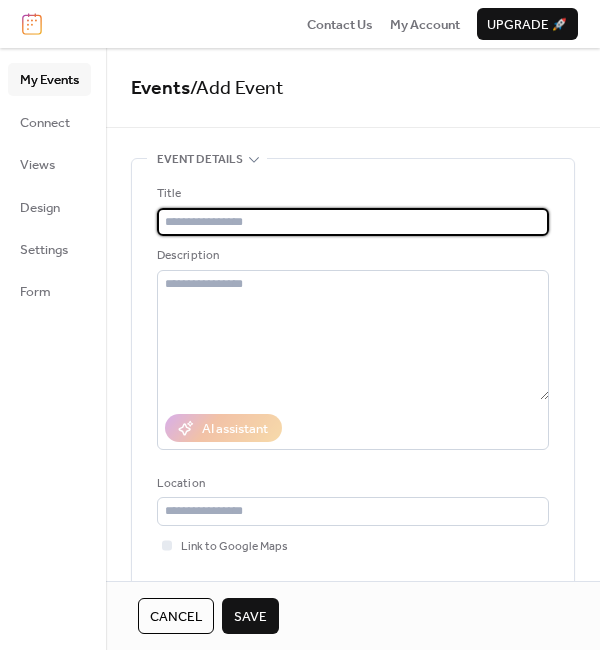 click at bounding box center (353, 222) 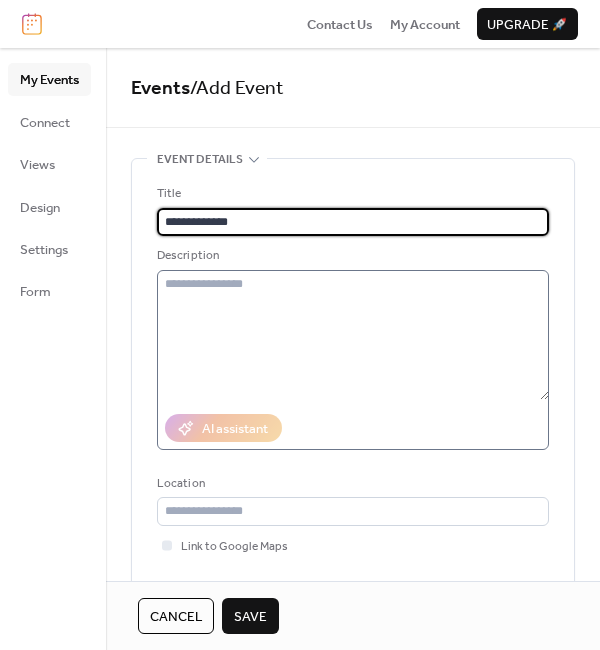 type on "**********" 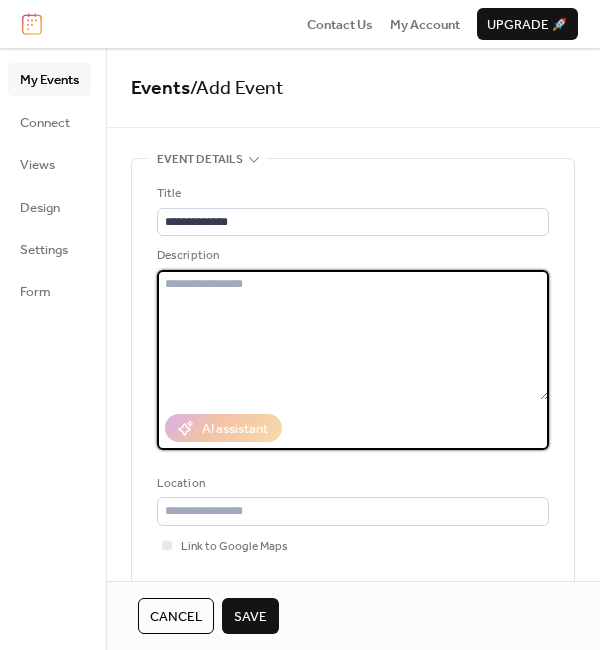 paste on "**********" 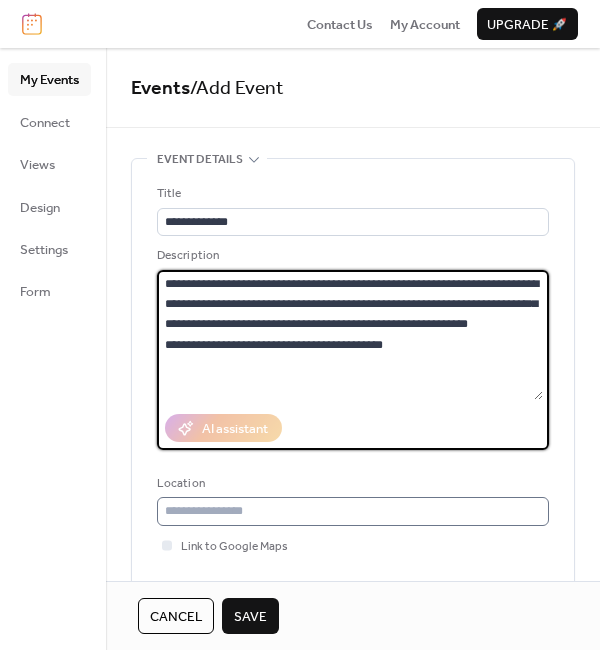 type on "**********" 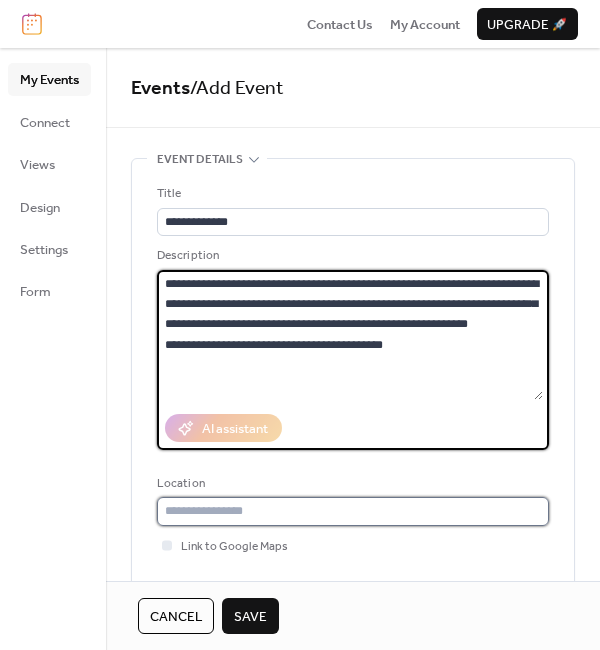 click at bounding box center (353, 511) 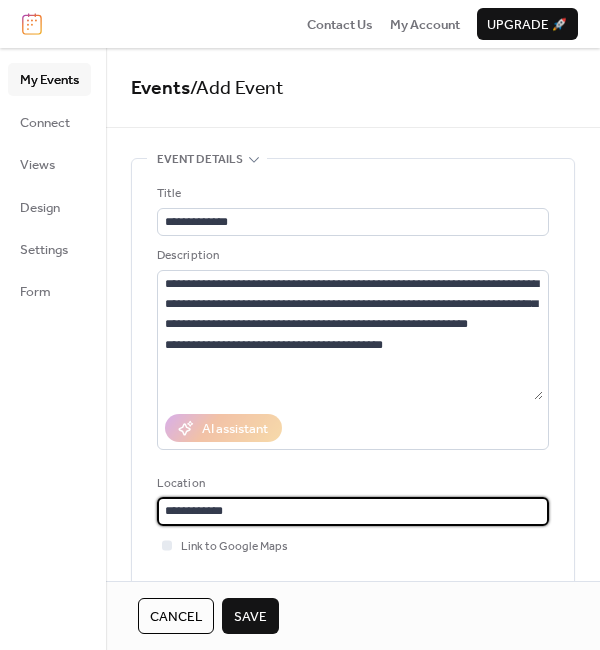 type on "**********" 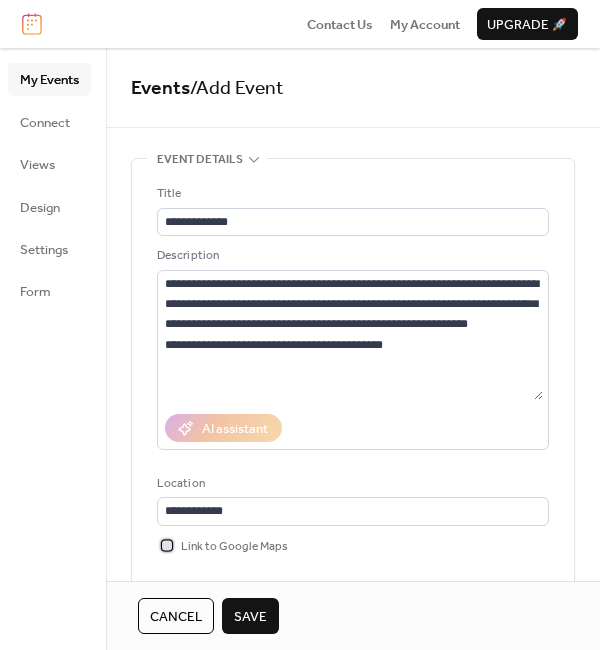 click at bounding box center (167, 545) 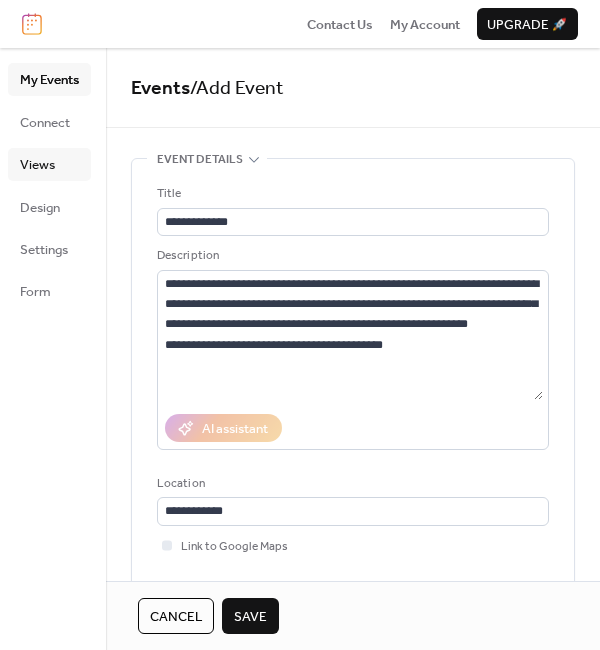 click on "Views" at bounding box center [37, 165] 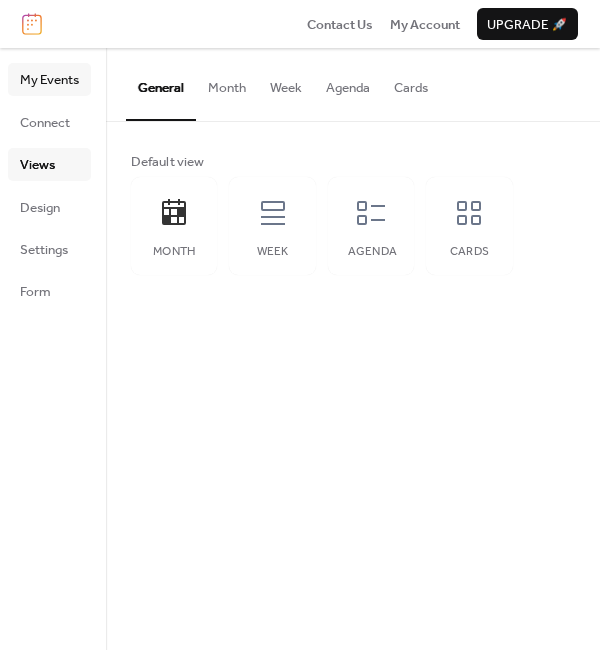 click on "My Events" at bounding box center [49, 80] 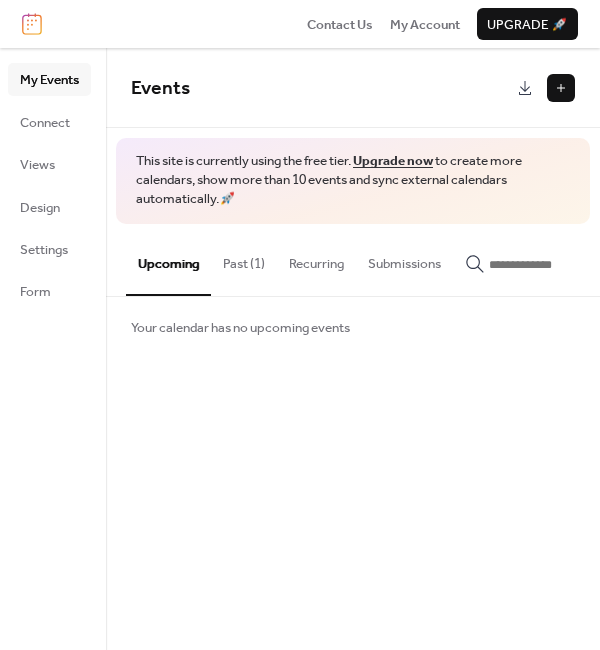 click at bounding box center (561, 88) 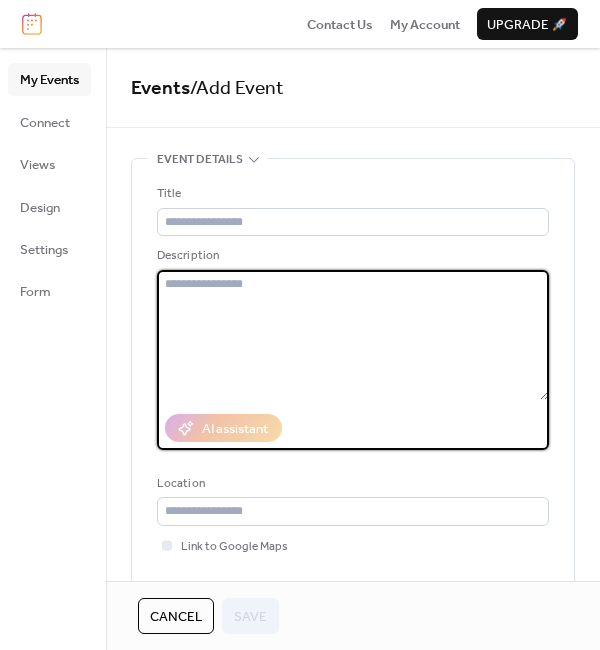 paste on "**********" 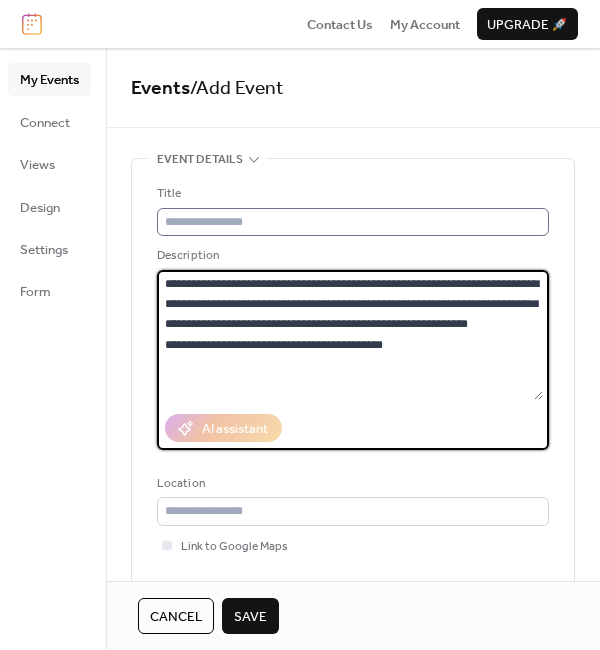 type on "**********" 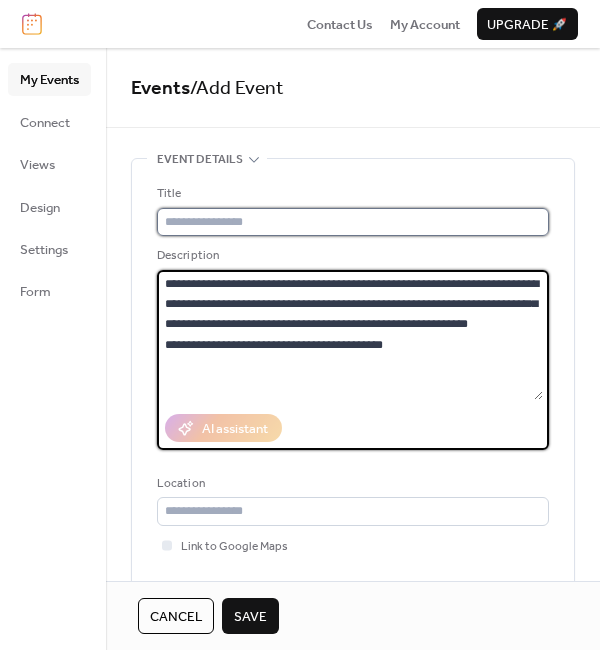 click at bounding box center [353, 222] 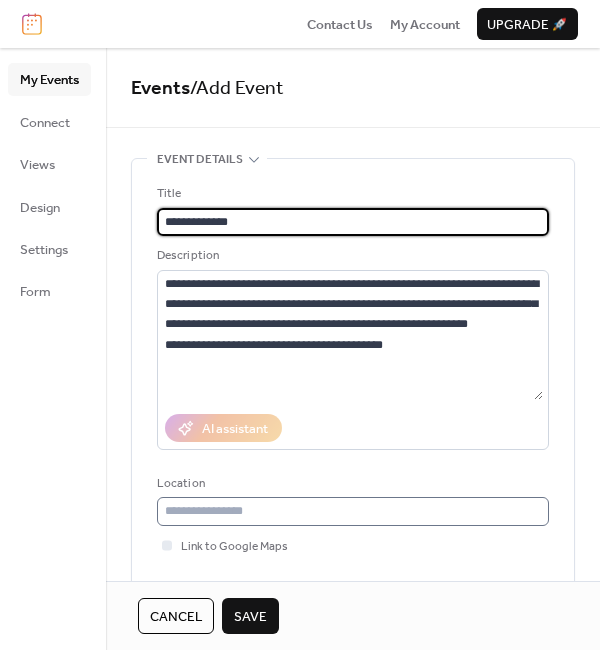 type on "**********" 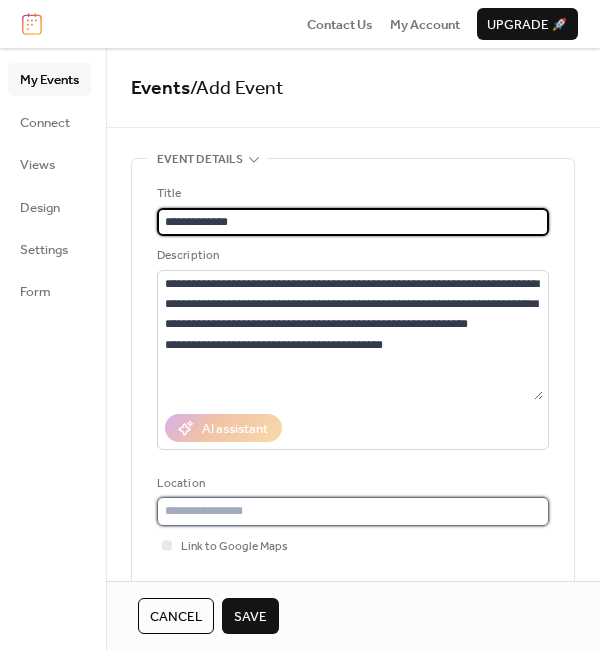 click at bounding box center [353, 511] 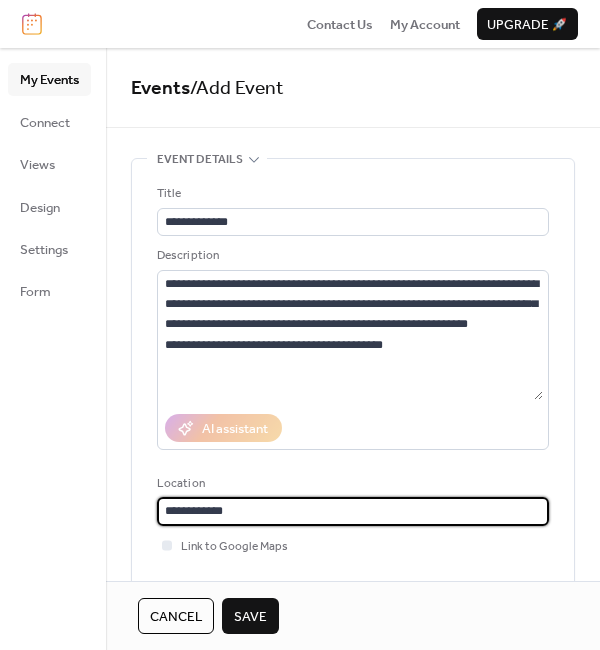 type on "**********" 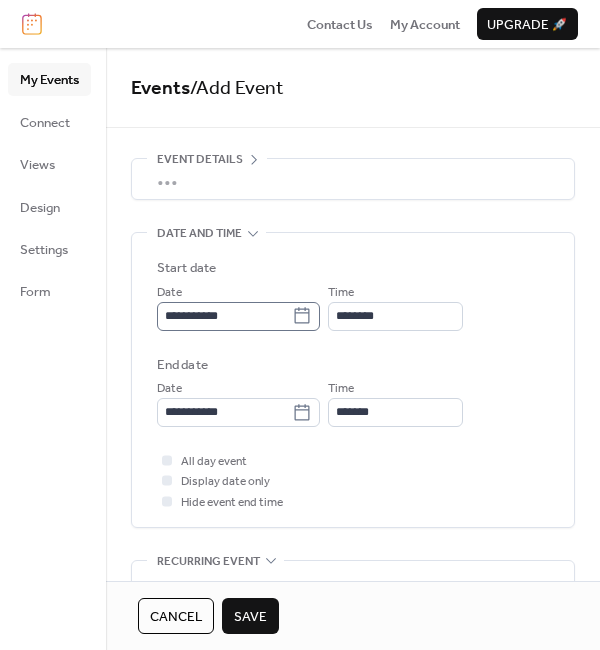click 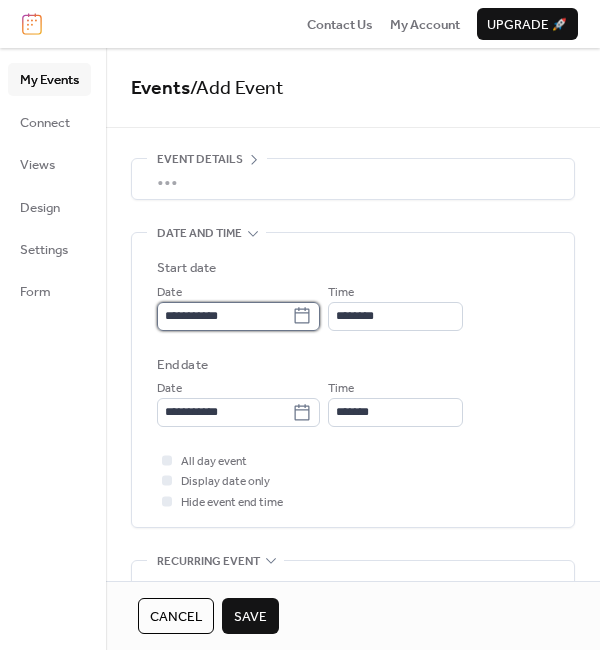 click on "**********" at bounding box center [224, 316] 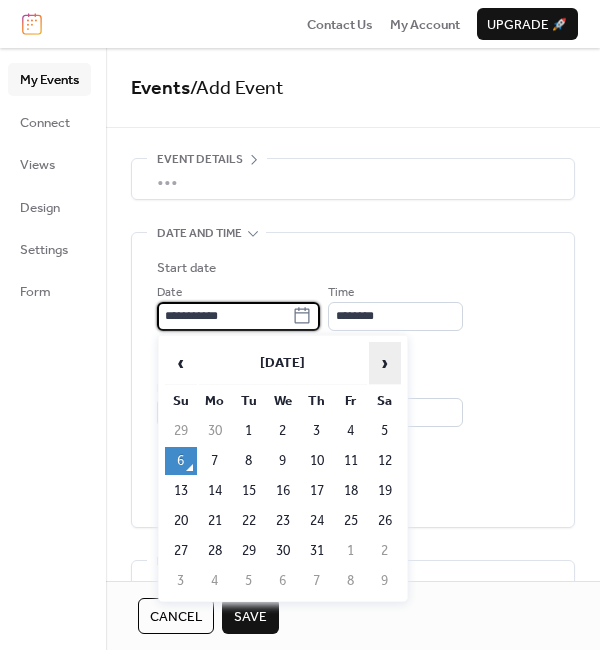 click on "›" at bounding box center [385, 363] 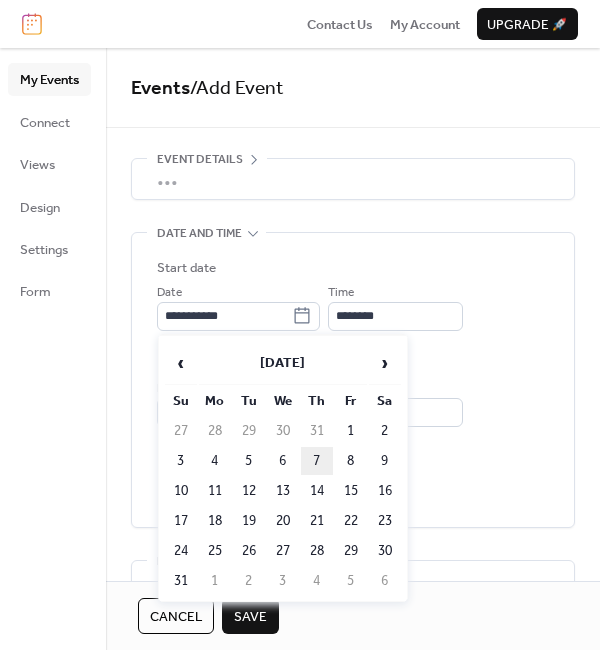 click on "7" at bounding box center (317, 461) 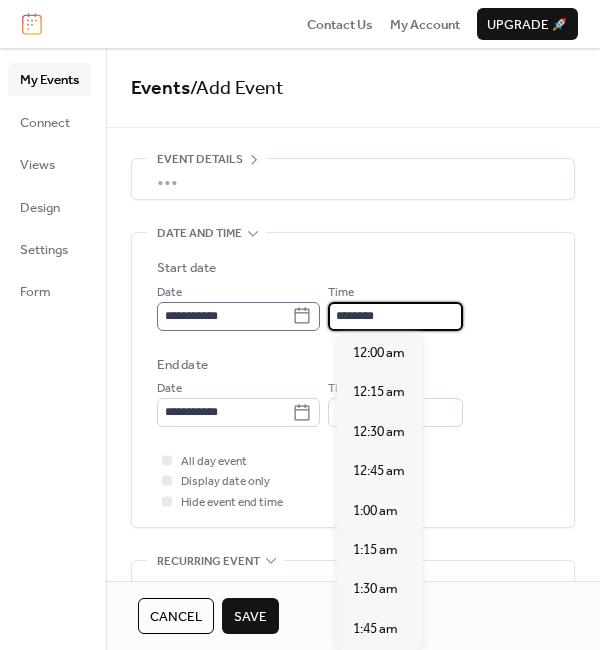 scroll, scrollTop: 1900, scrollLeft: 0, axis: vertical 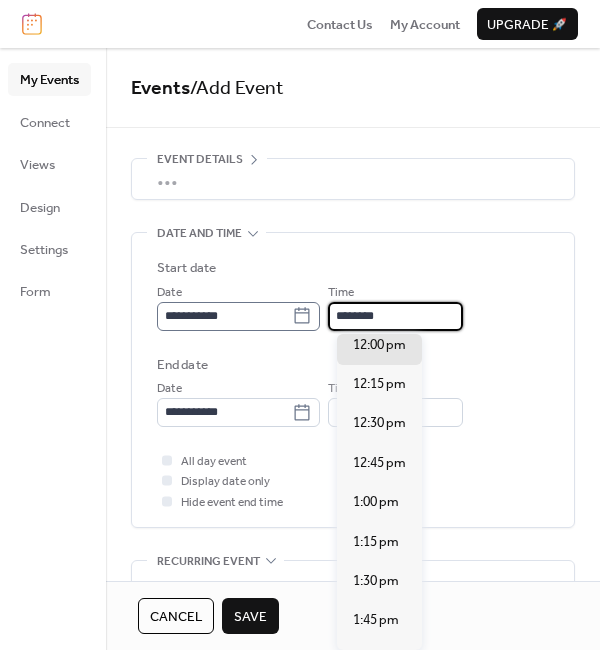drag, startPoint x: 386, startPoint y: 315, endPoint x: 321, endPoint y: 315, distance: 65 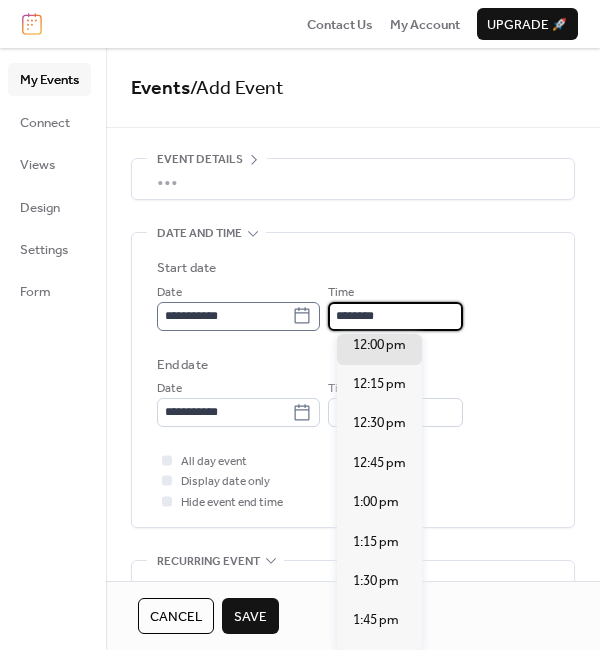 click on "**********" at bounding box center (353, 306) 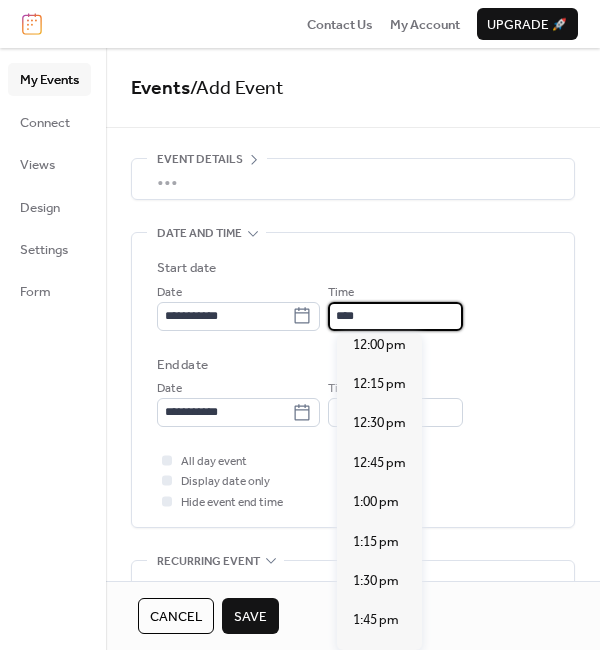 click on "****" at bounding box center [395, 316] 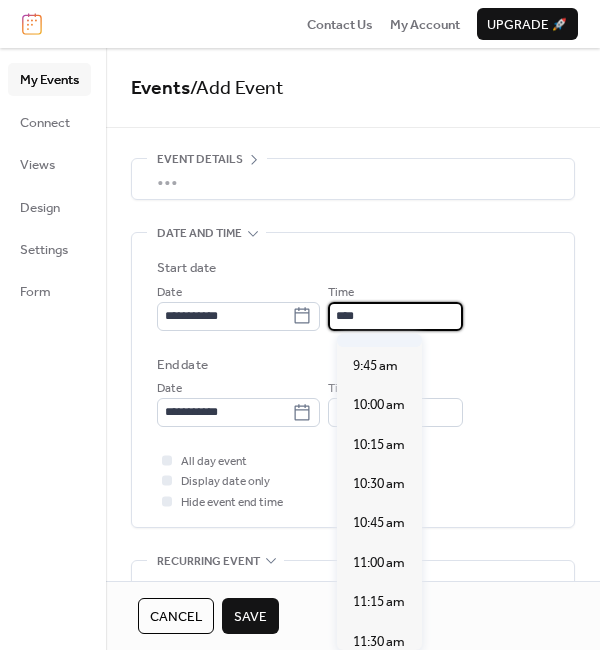 scroll, scrollTop: 1500, scrollLeft: 0, axis: vertical 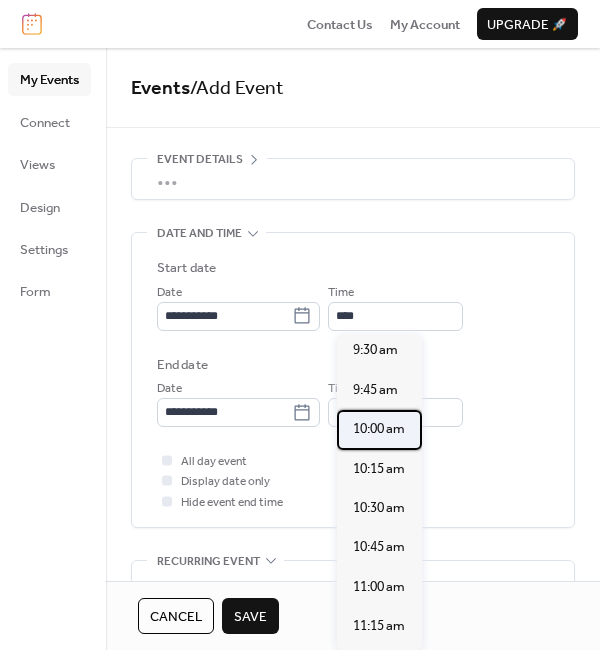 click on "10:00 am" at bounding box center (379, 429) 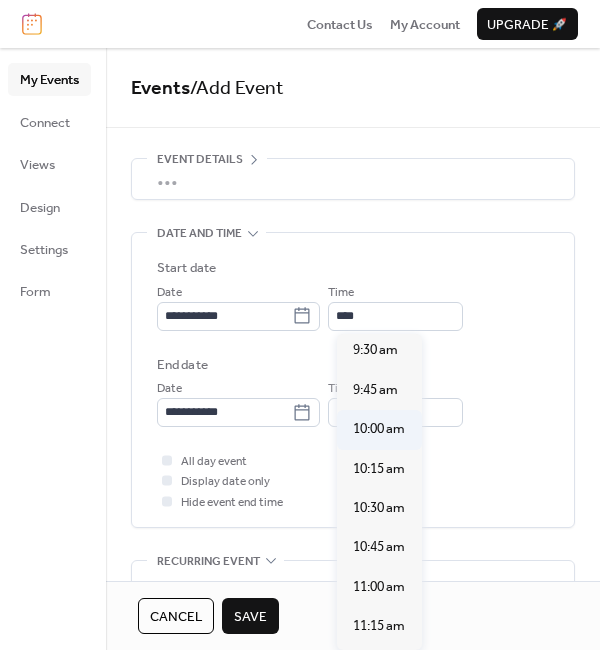 type on "********" 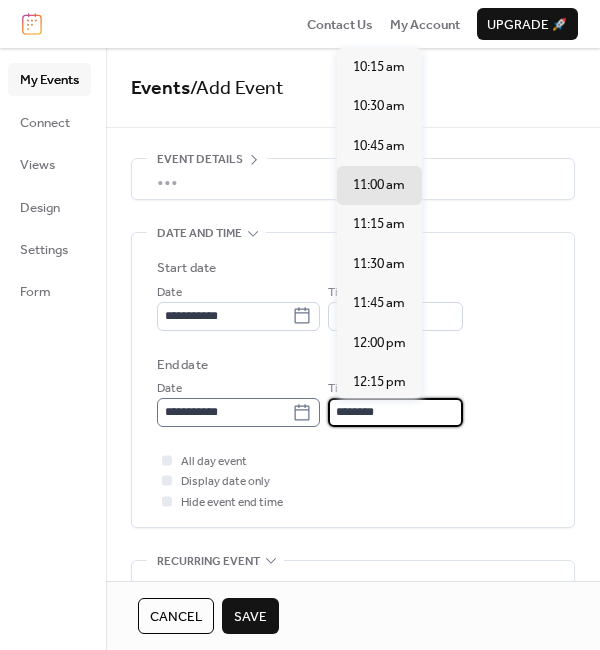drag, startPoint x: 396, startPoint y: 411, endPoint x: 312, endPoint y: 411, distance: 84 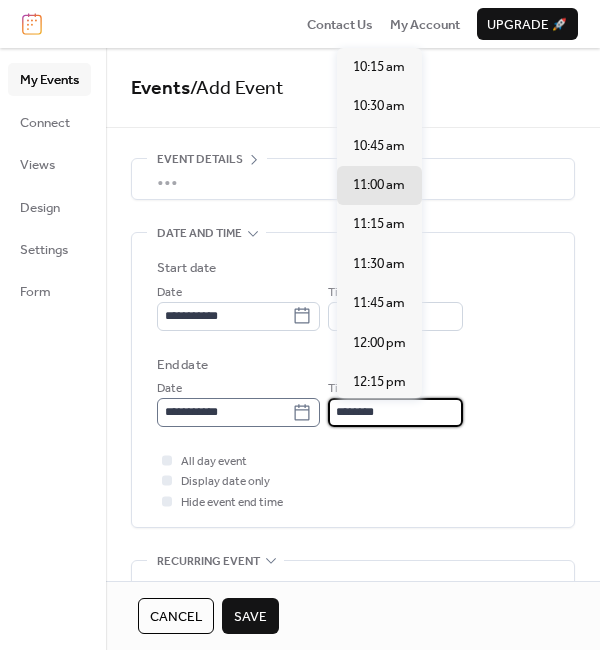 click on "**********" at bounding box center [353, 402] 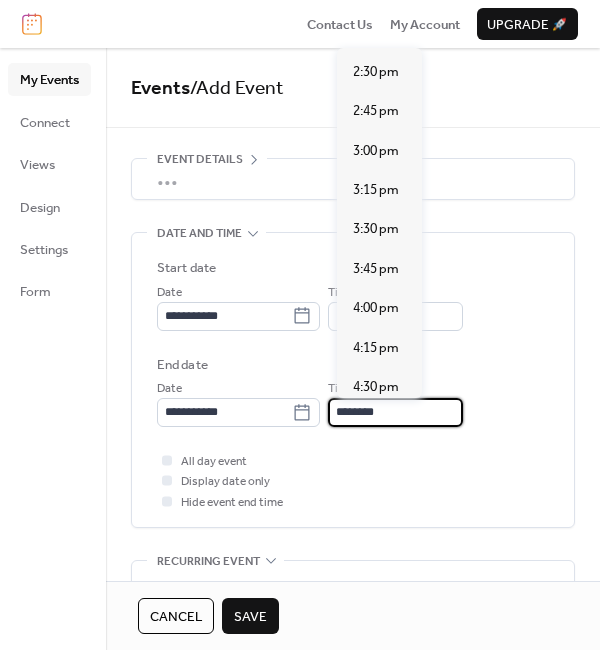 scroll, scrollTop: 700, scrollLeft: 0, axis: vertical 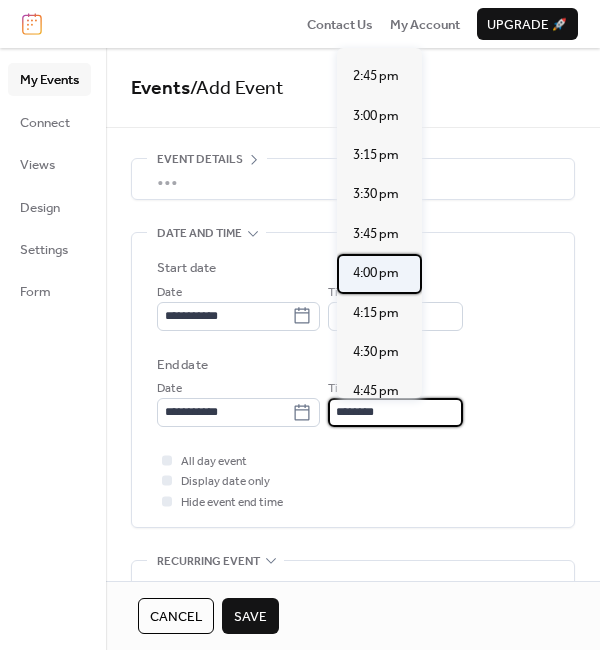 click on "4:00 pm" at bounding box center (376, 273) 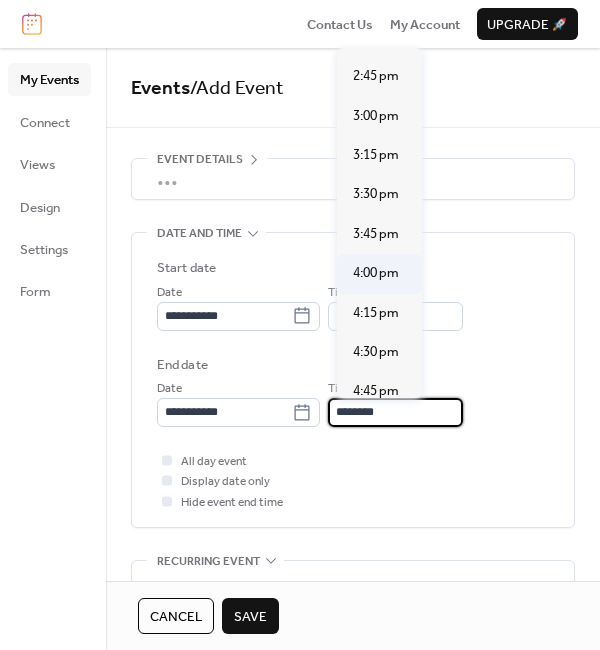 type on "*******" 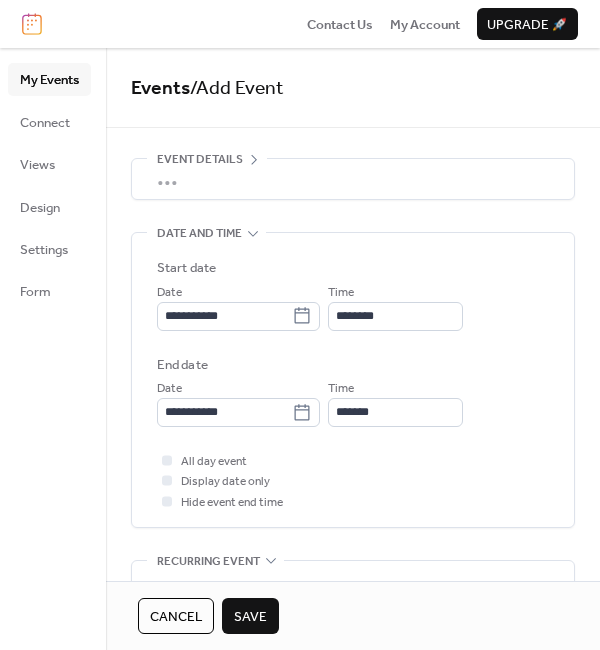 click on "All day event Display date only Hide event end time" at bounding box center [353, 481] 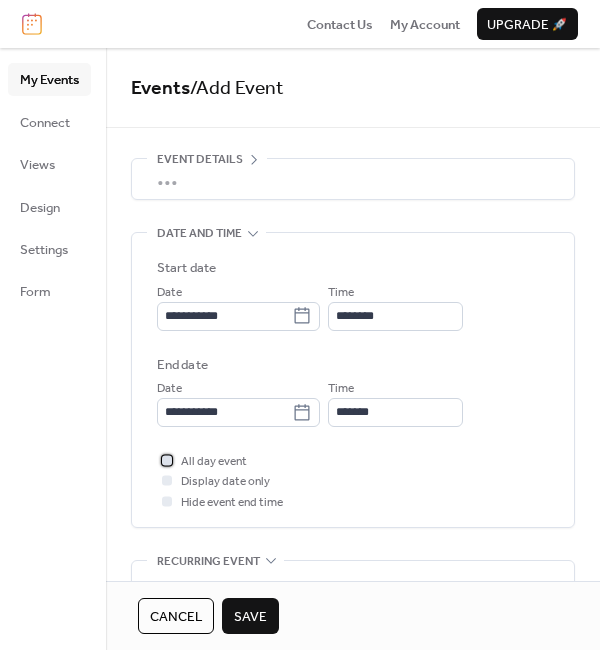 click at bounding box center [167, 460] 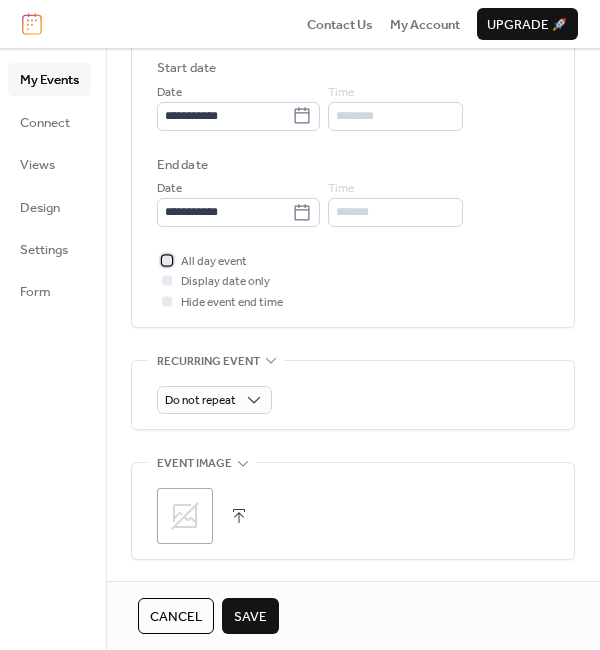 scroll, scrollTop: 300, scrollLeft: 0, axis: vertical 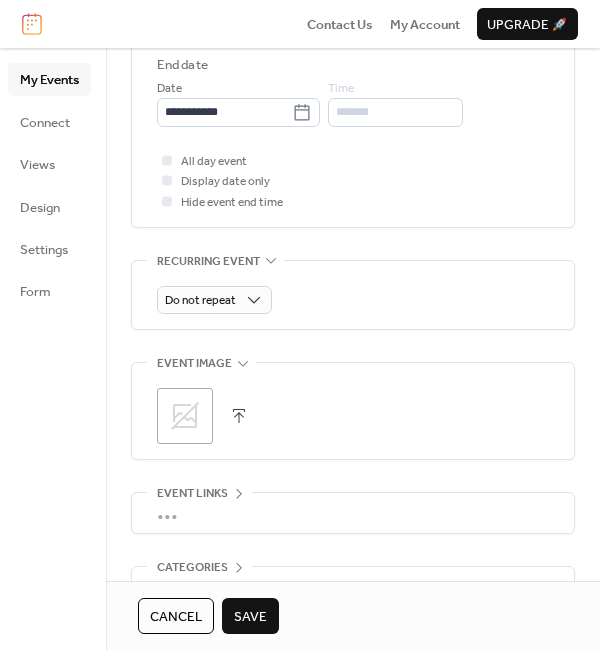 click 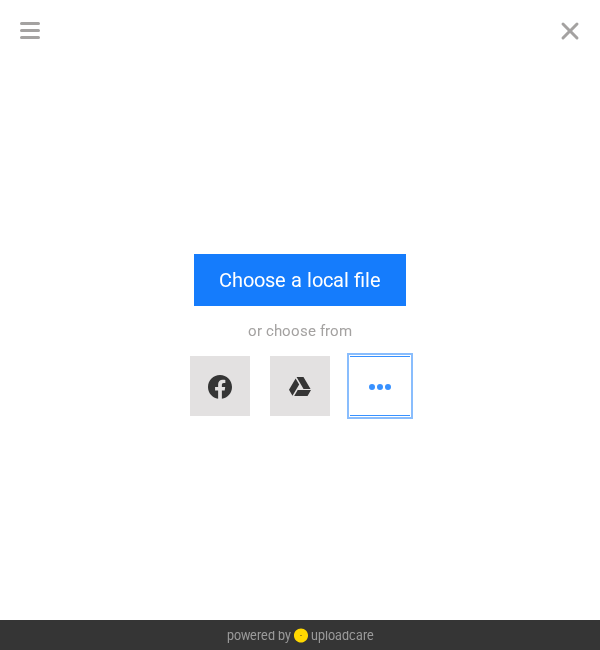 click at bounding box center [380, 386] 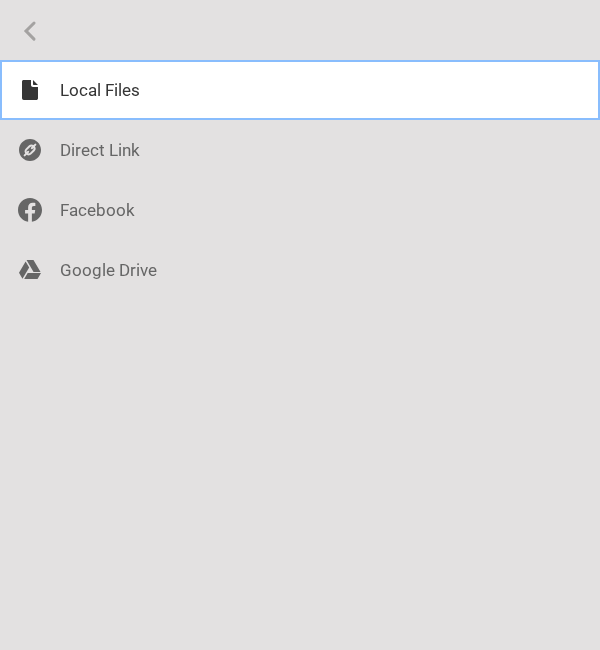 click at bounding box center [300, 90] 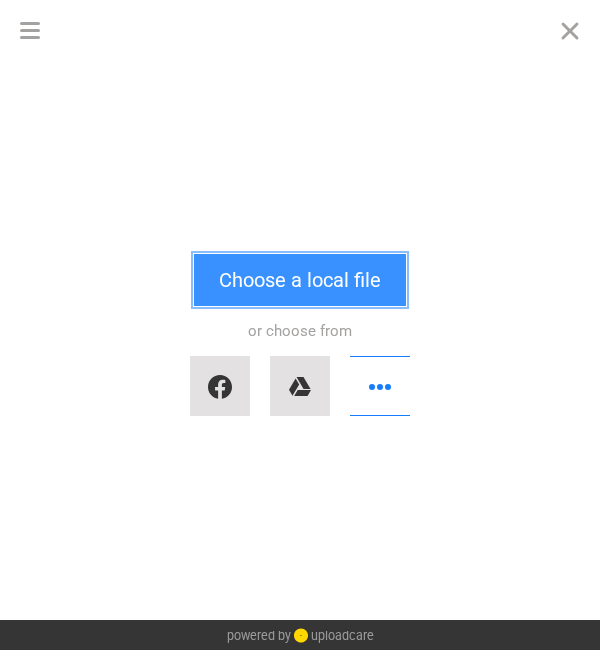 click on "Choose a local file" at bounding box center (300, 280) 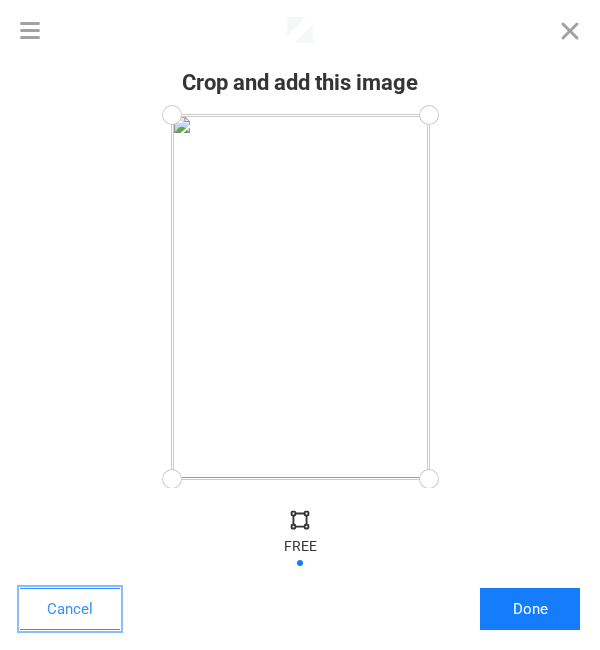click on "Cancel" at bounding box center [70, 609] 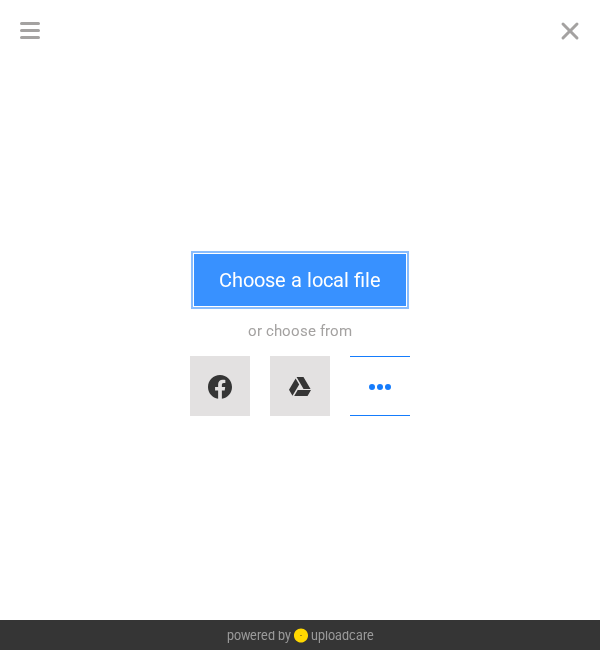 click on "Choose a local file" at bounding box center (300, 280) 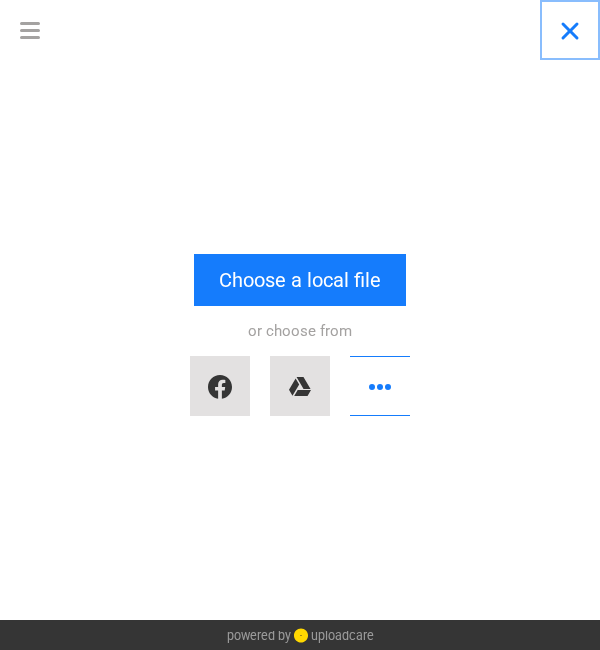 click at bounding box center (570, 30) 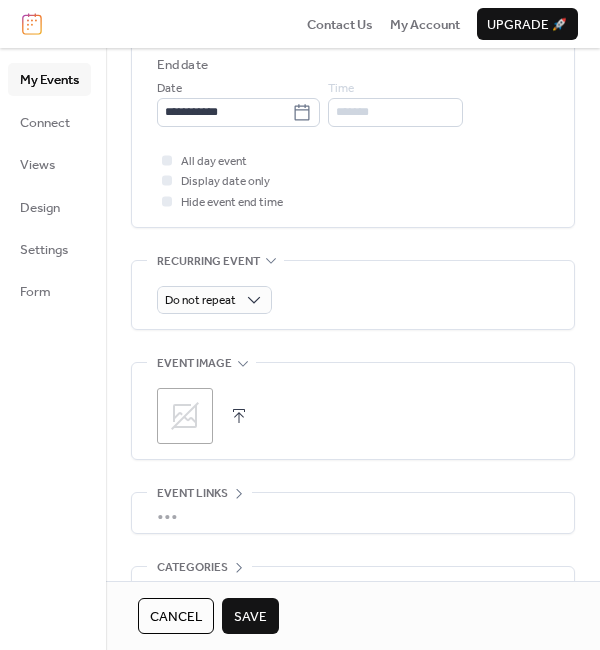 click on "Save" at bounding box center (250, 617) 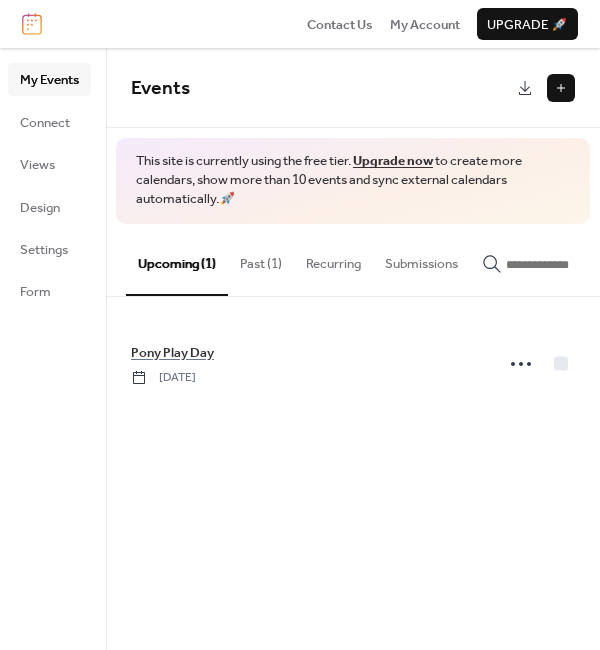 click at bounding box center (561, 88) 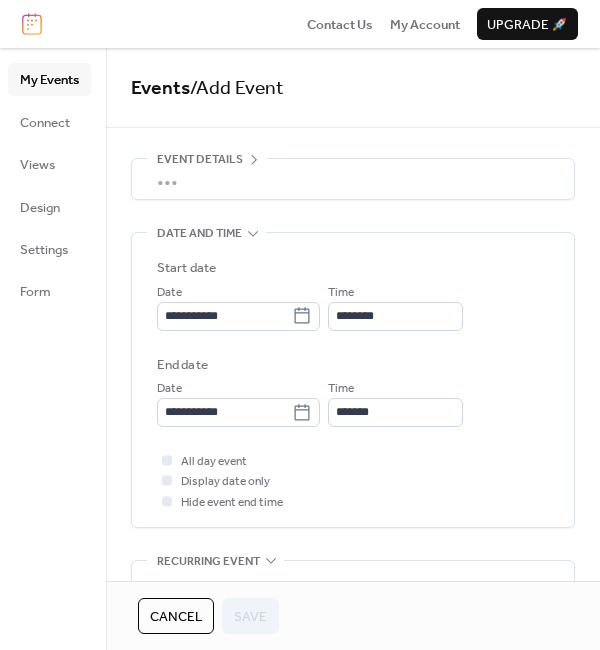 scroll, scrollTop: 62, scrollLeft: 0, axis: vertical 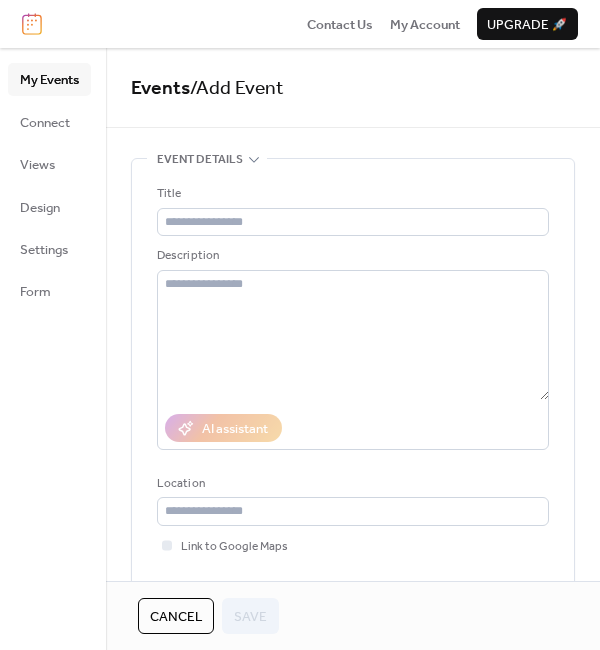 click 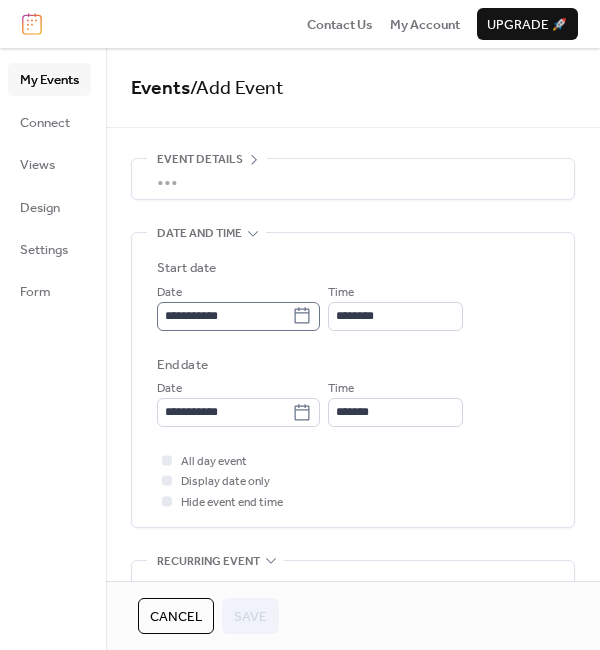 click 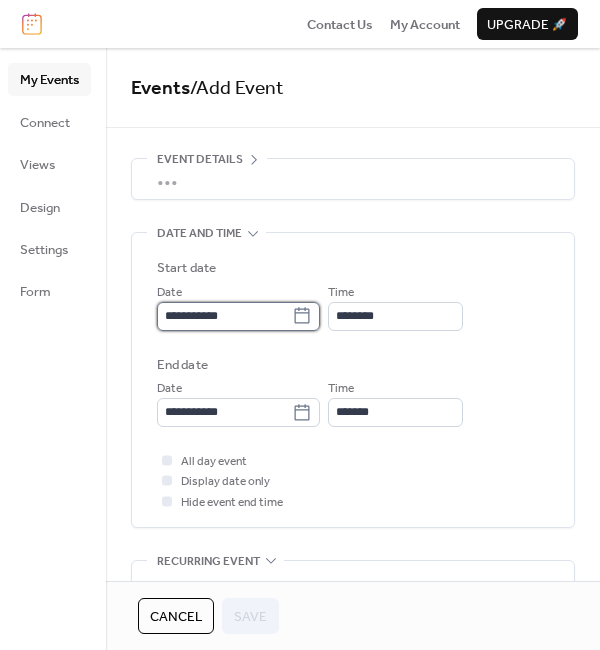 click on "**********" at bounding box center (224, 316) 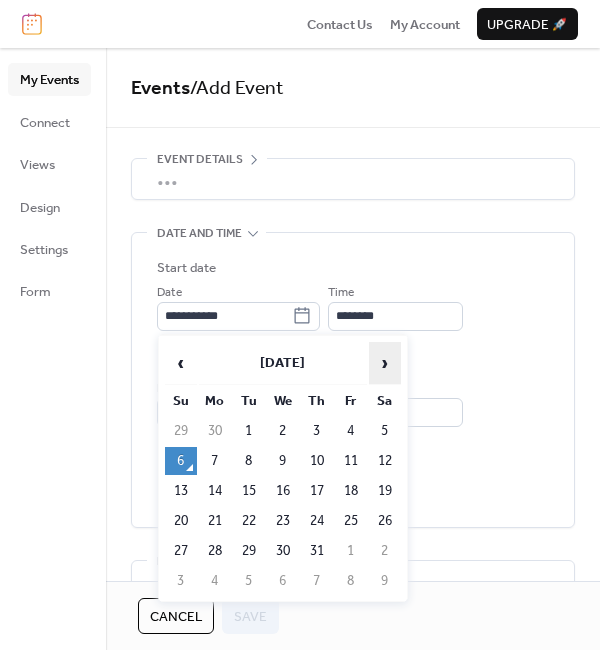 click on "›" at bounding box center (385, 363) 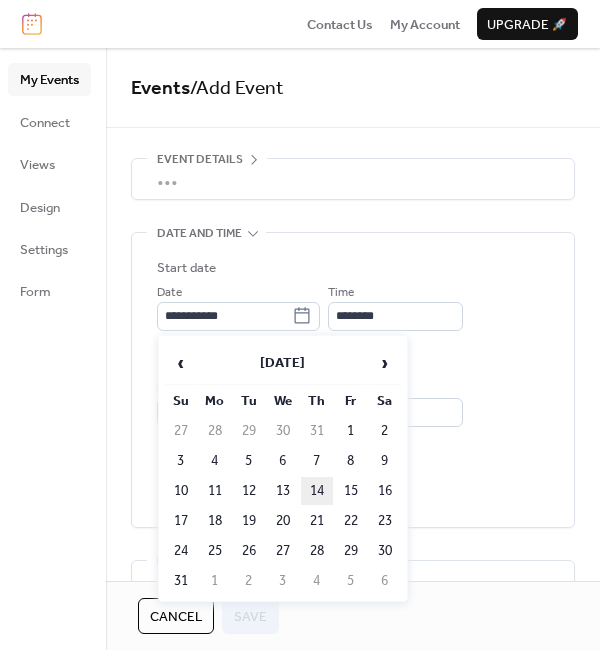 click on "14" at bounding box center [317, 491] 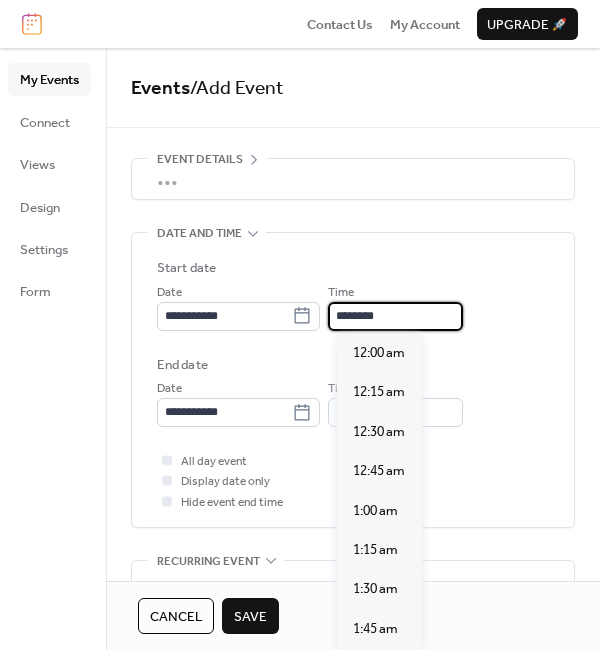 scroll, scrollTop: 1900, scrollLeft: 0, axis: vertical 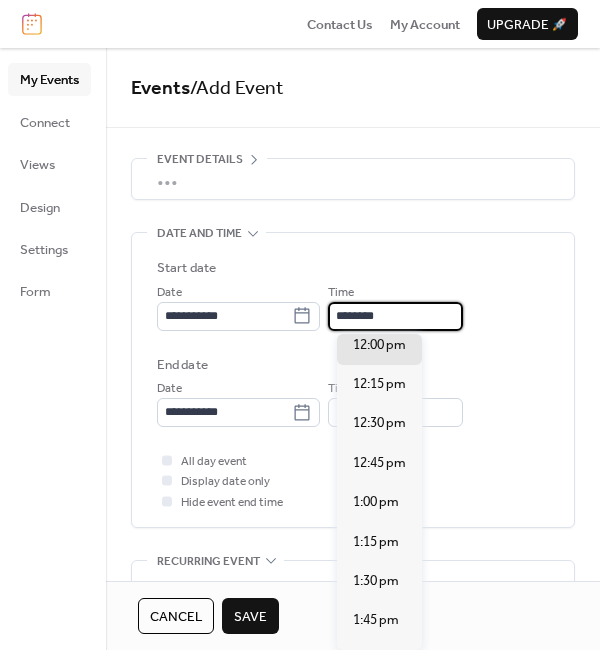drag, startPoint x: 400, startPoint y: 312, endPoint x: 331, endPoint y: 315, distance: 69.065186 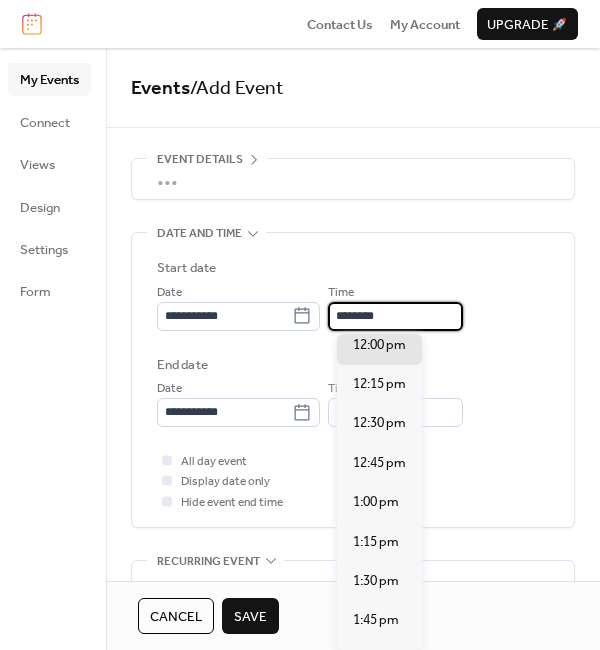 click on "**********" at bounding box center [353, 306] 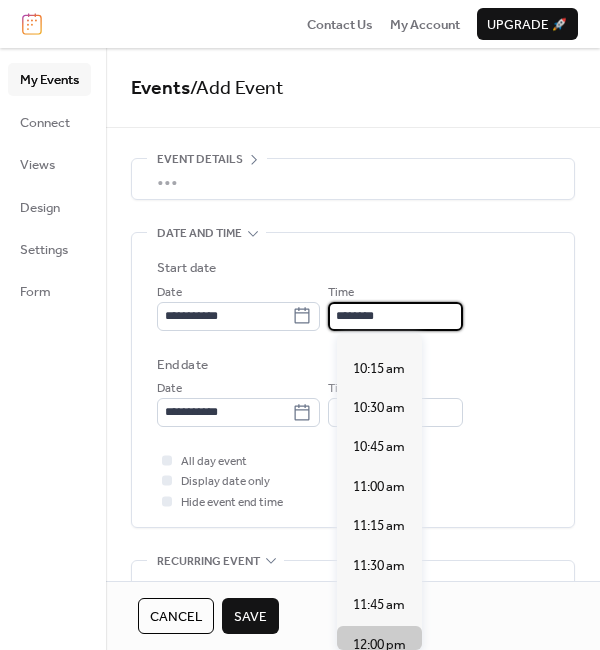 scroll, scrollTop: 1500, scrollLeft: 0, axis: vertical 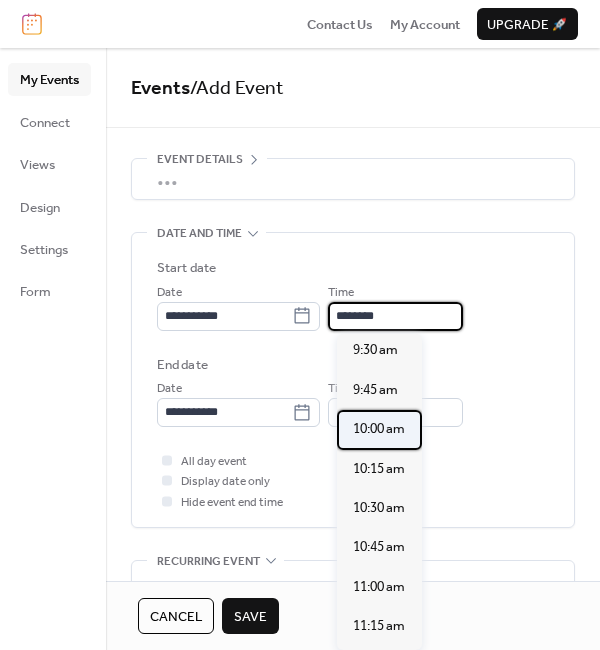 click on "10:00 am" at bounding box center [379, 429] 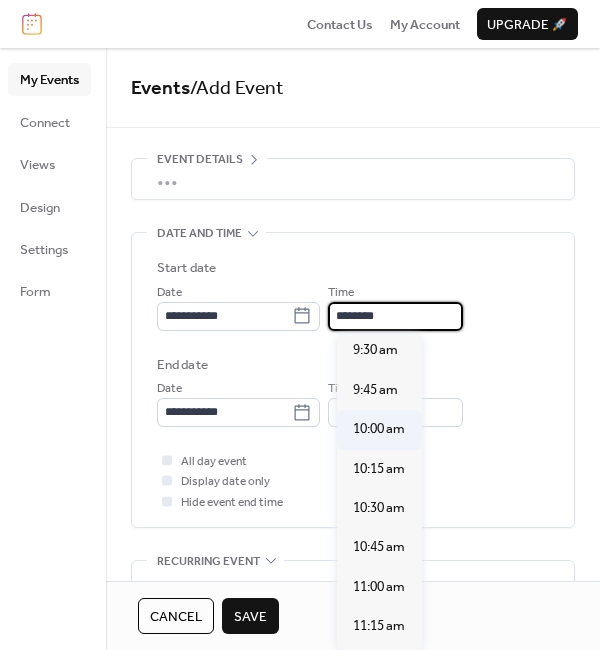 type on "********" 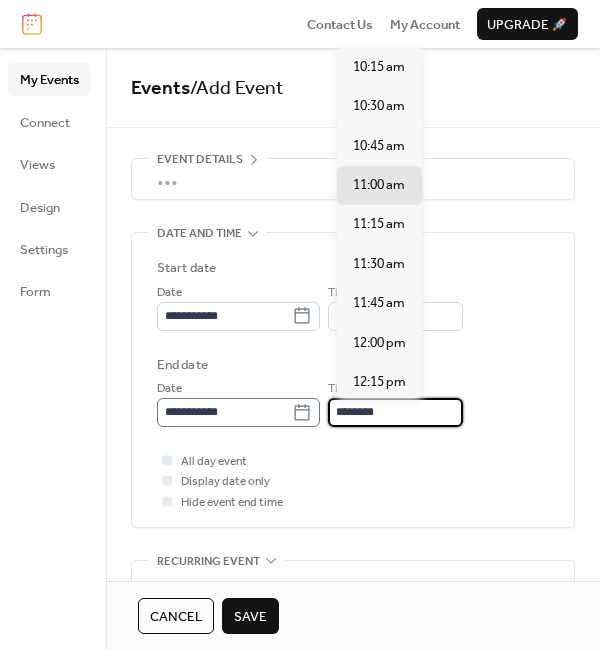 drag, startPoint x: 400, startPoint y: 411, endPoint x: 315, endPoint y: 407, distance: 85.09406 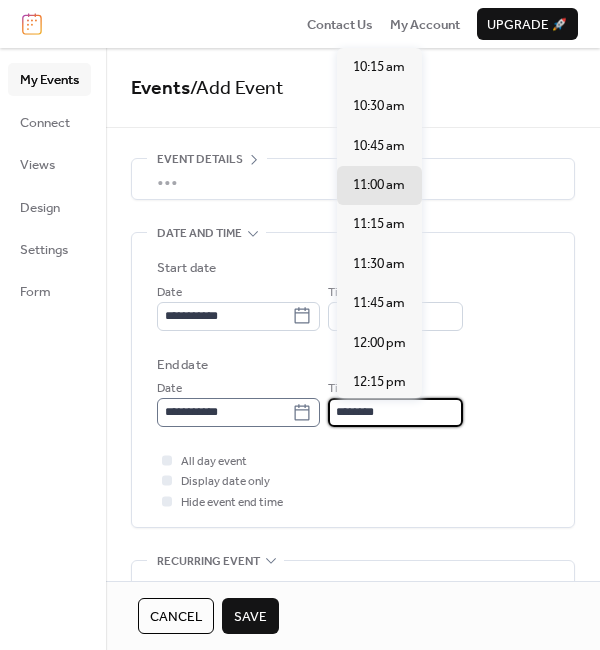 click on "**********" at bounding box center [353, 402] 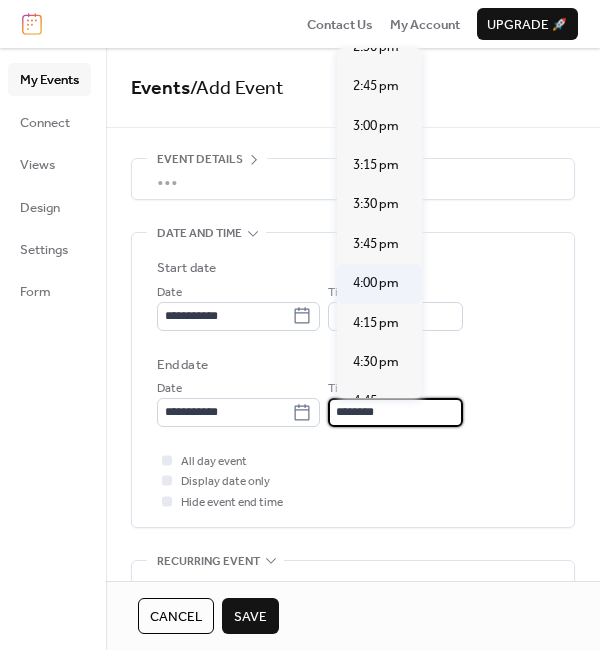 scroll, scrollTop: 800, scrollLeft: 0, axis: vertical 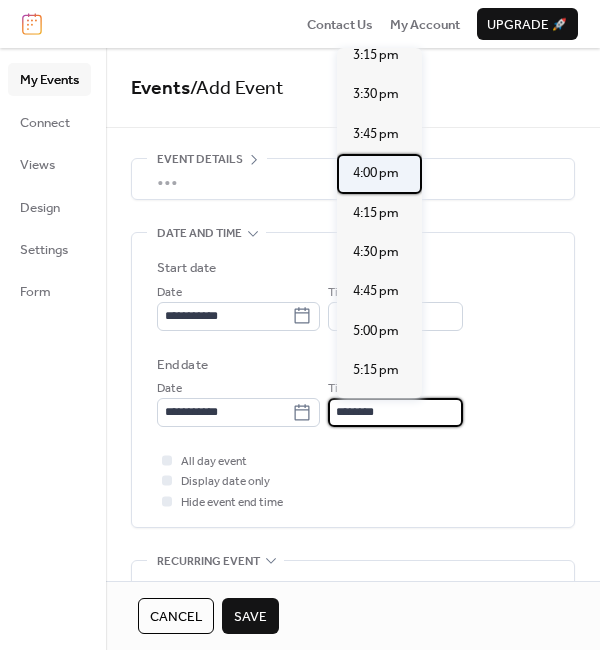 click on "4:00 pm" at bounding box center (376, 173) 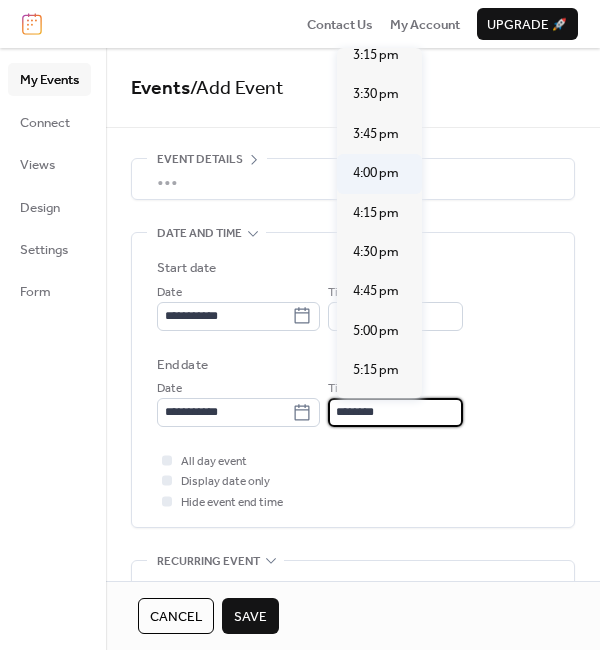 type on "*******" 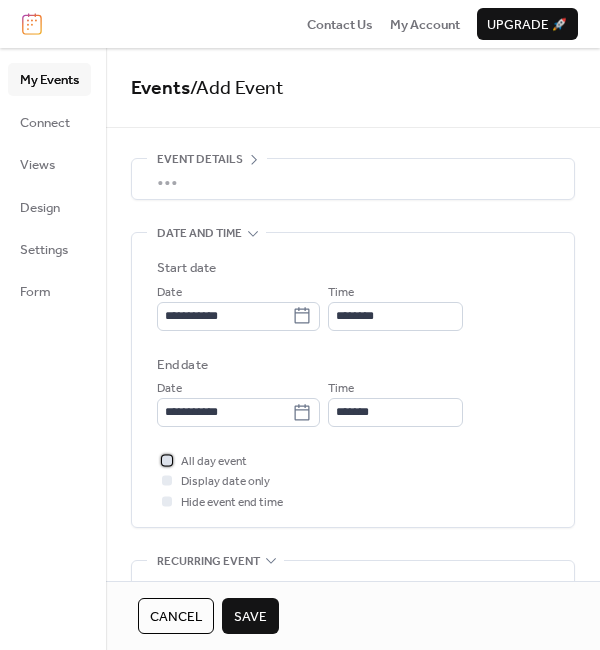 click at bounding box center (167, 460) 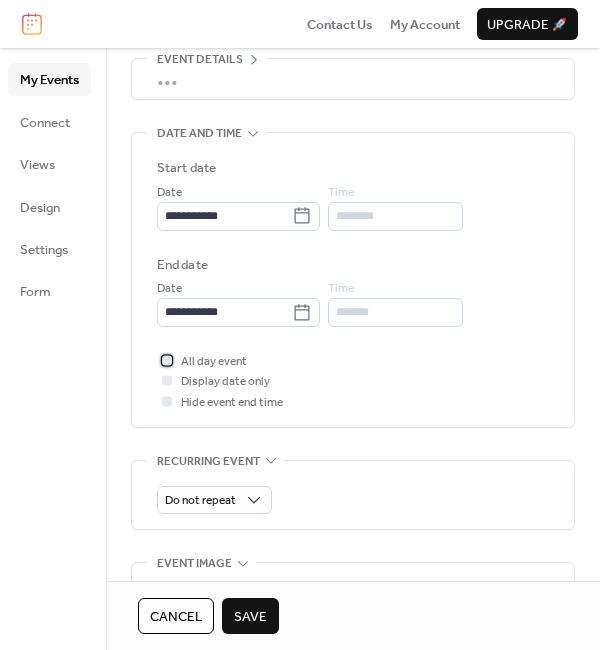 scroll, scrollTop: 0, scrollLeft: 0, axis: both 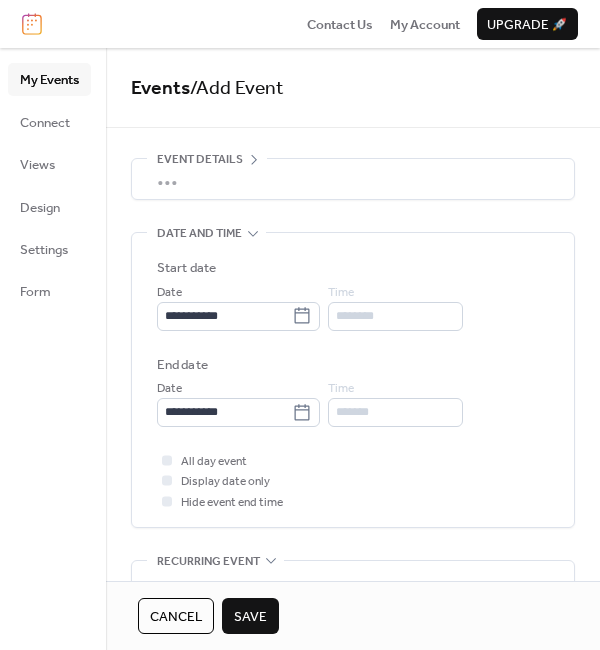 click on "•••" at bounding box center [353, 179] 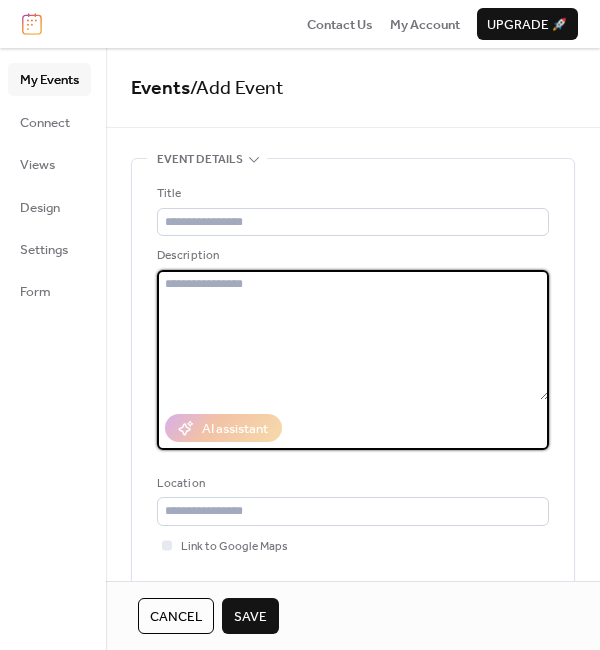 paste on "**********" 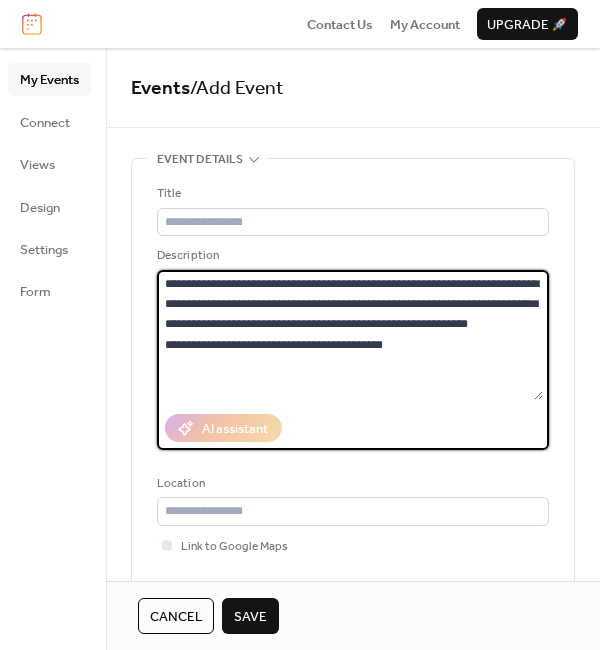 click on "**********" at bounding box center [350, 335] 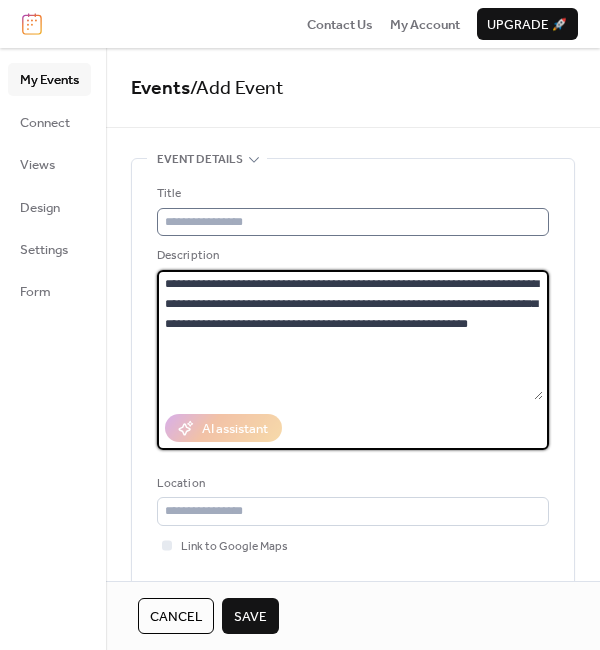 type on "**********" 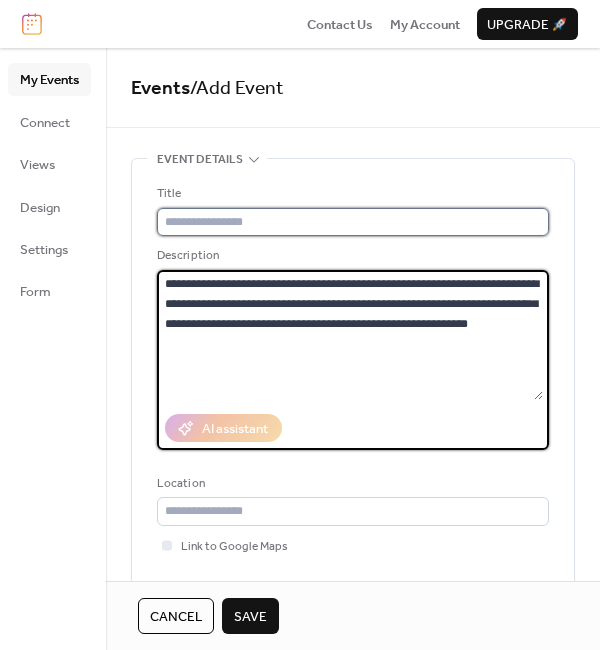 click at bounding box center (353, 222) 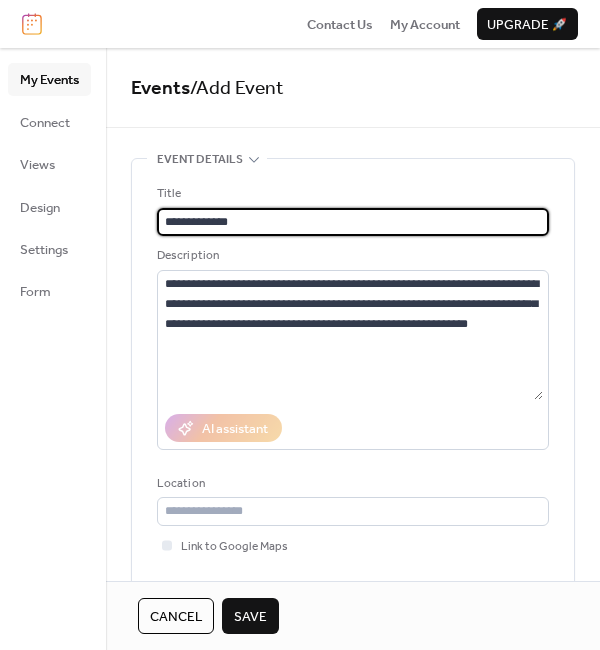 type on "**********" 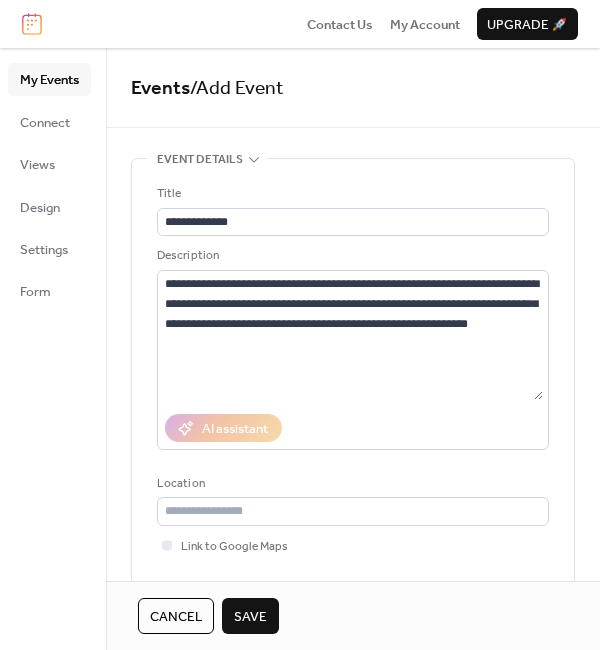click on "**********" at bounding box center (353, 408) 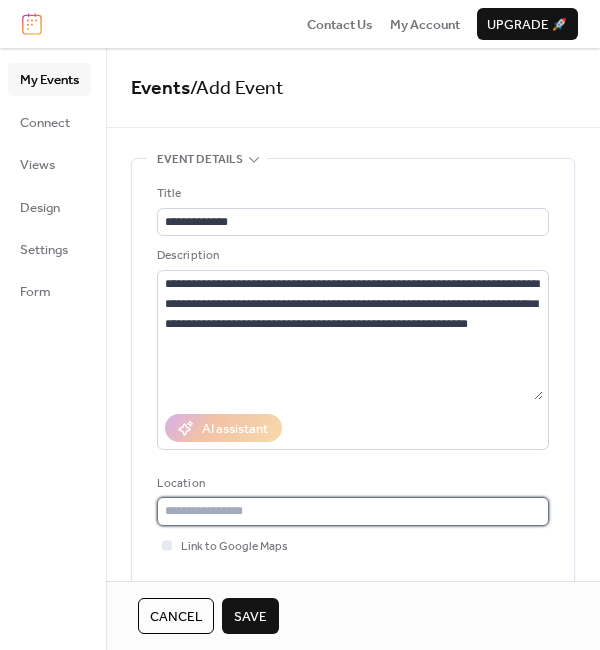 click at bounding box center (353, 511) 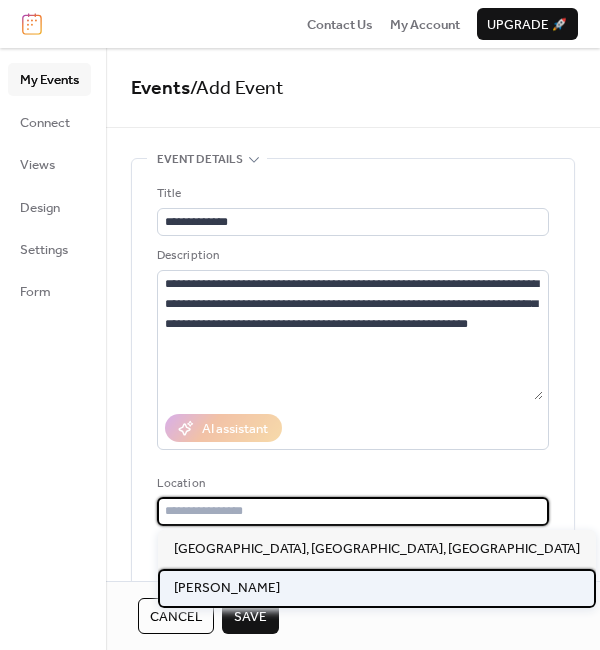 click on "Combe Martin" at bounding box center [227, 588] 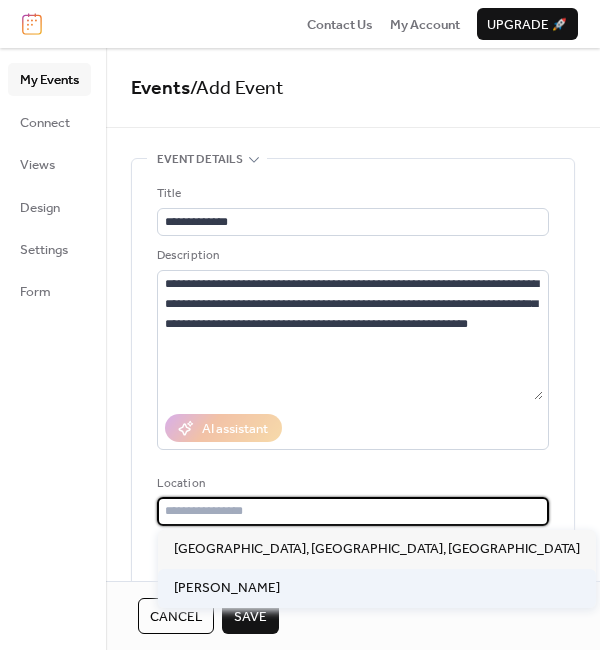 type on "**********" 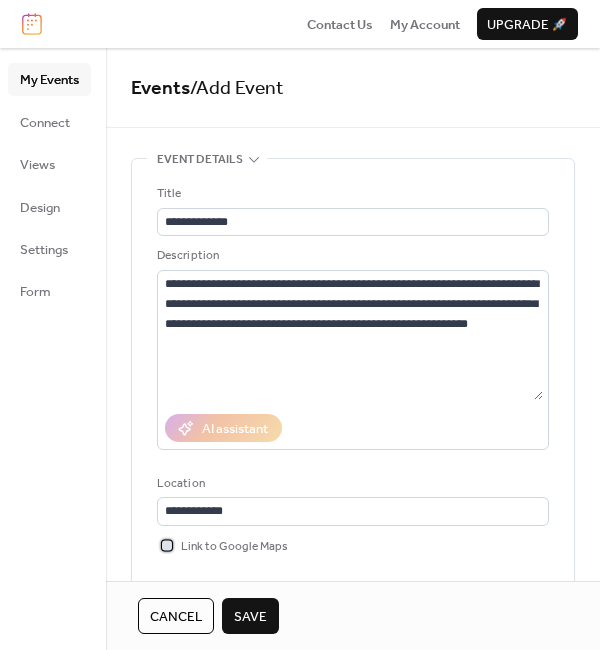 click at bounding box center [167, 545] 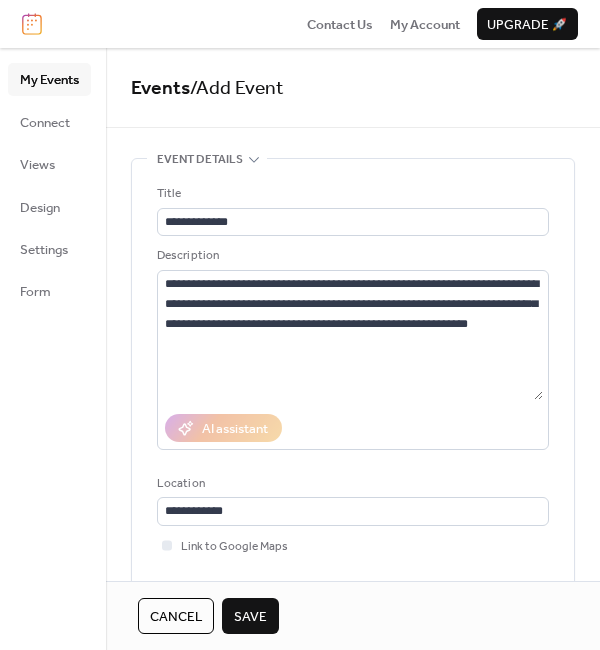 click on "Save" at bounding box center [250, 617] 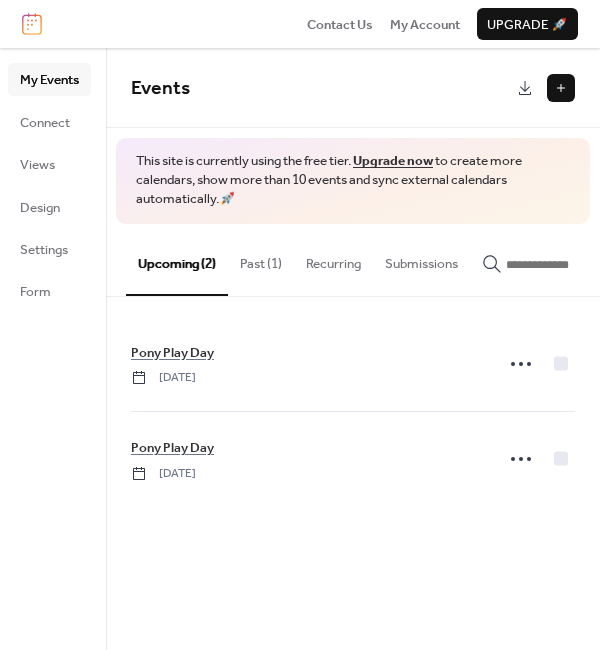 click at bounding box center (561, 88) 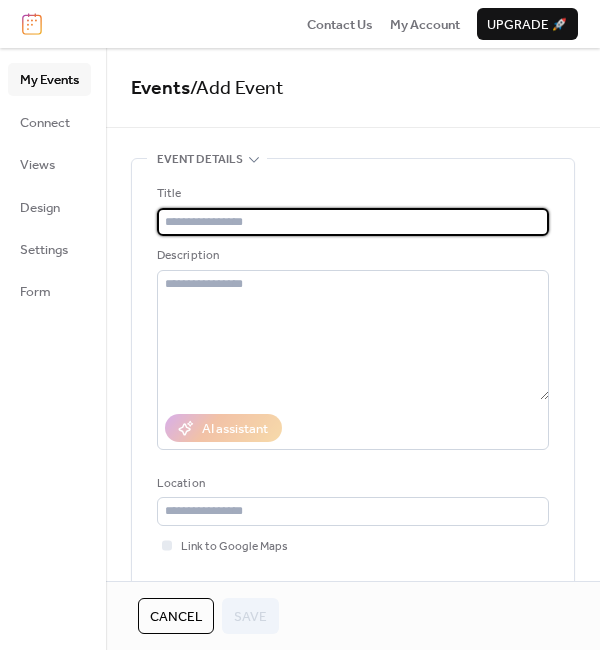 click at bounding box center (353, 222) 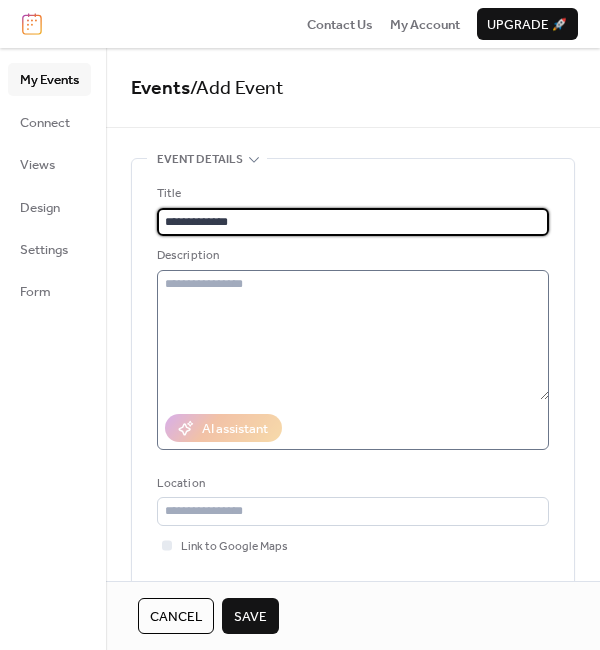 type on "**********" 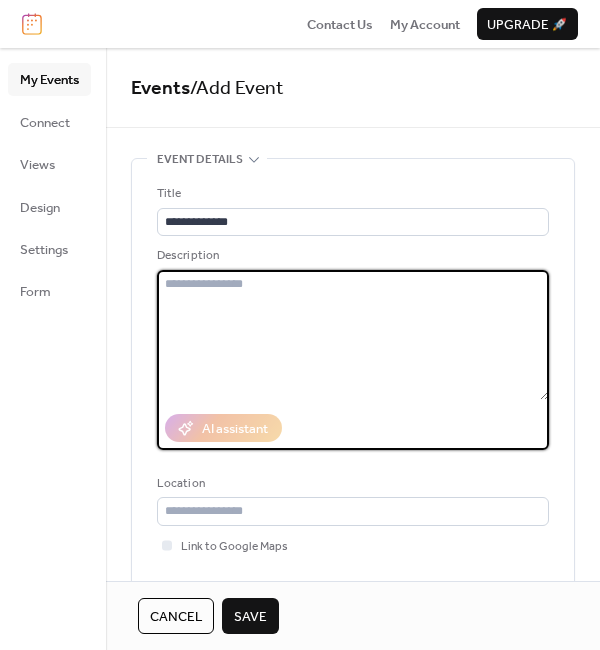 click at bounding box center (353, 335) 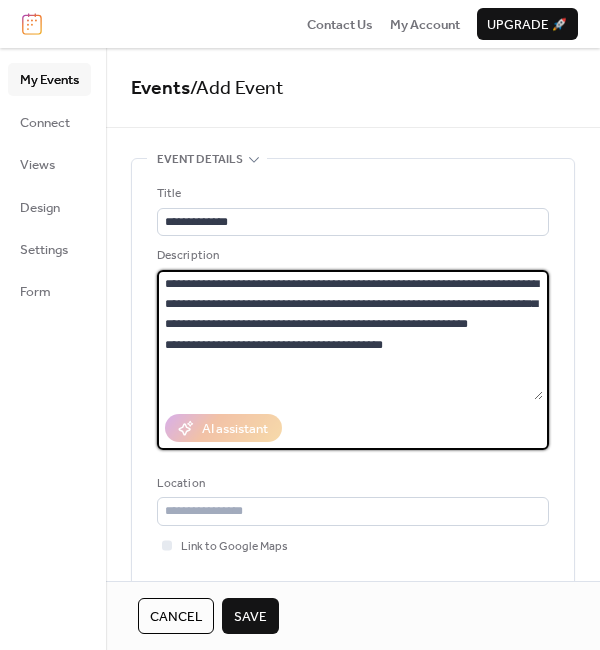 drag, startPoint x: 404, startPoint y: 358, endPoint x: 153, endPoint y: 368, distance: 251.19913 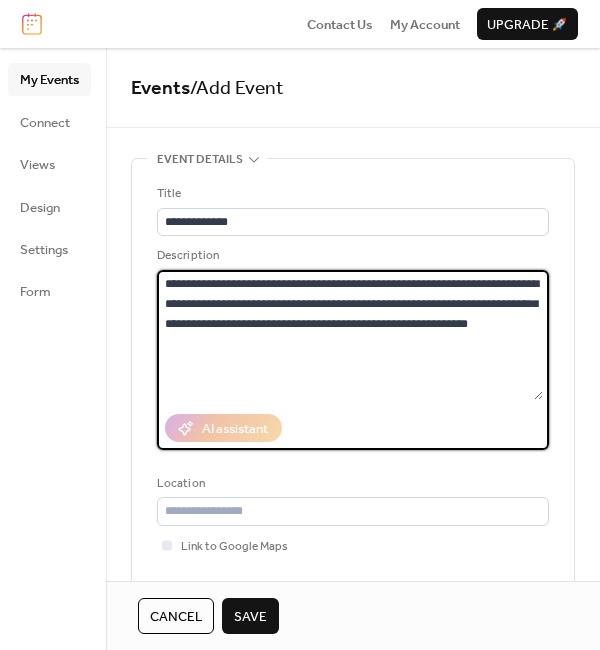type on "**********" 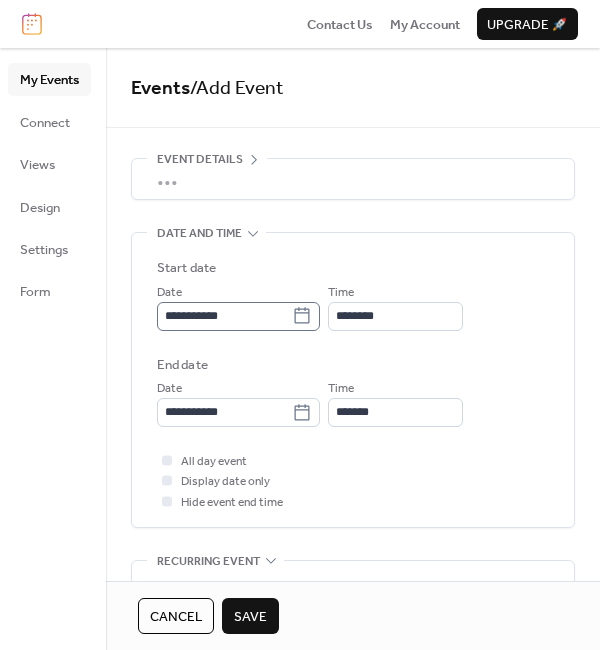 click 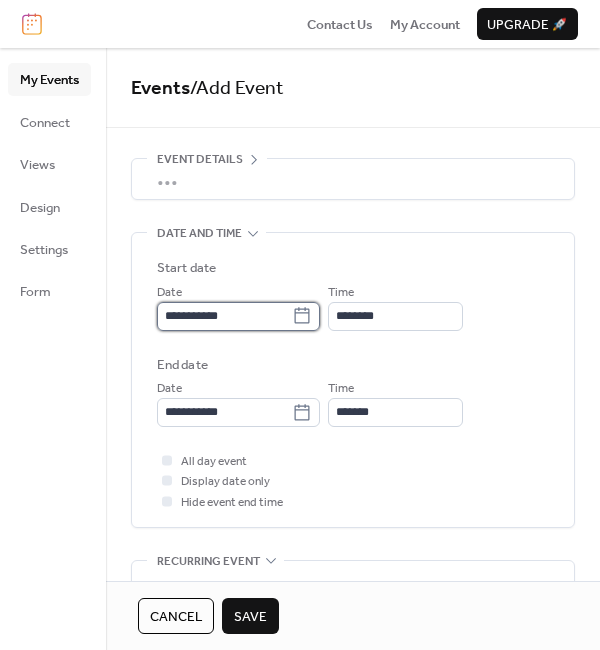 click on "**********" at bounding box center [224, 316] 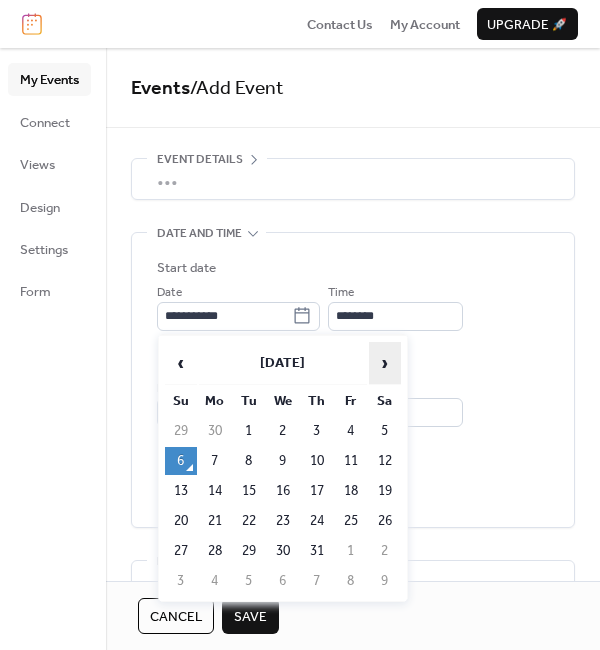 click on "›" at bounding box center (385, 363) 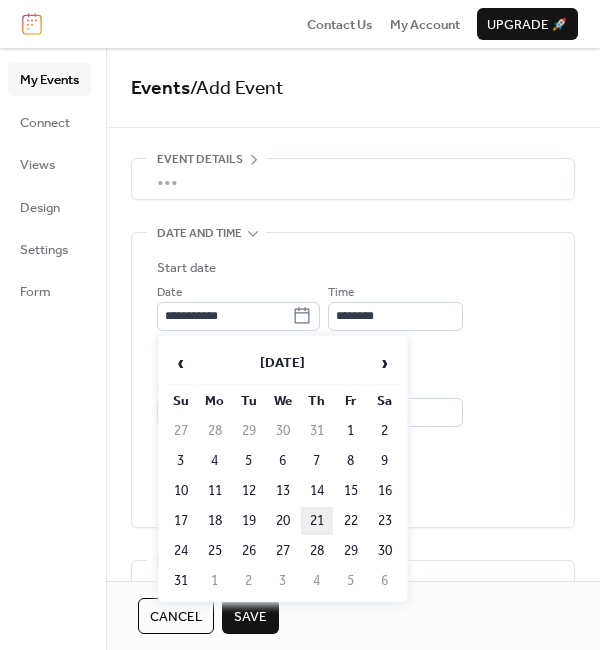 click on "21" at bounding box center (317, 521) 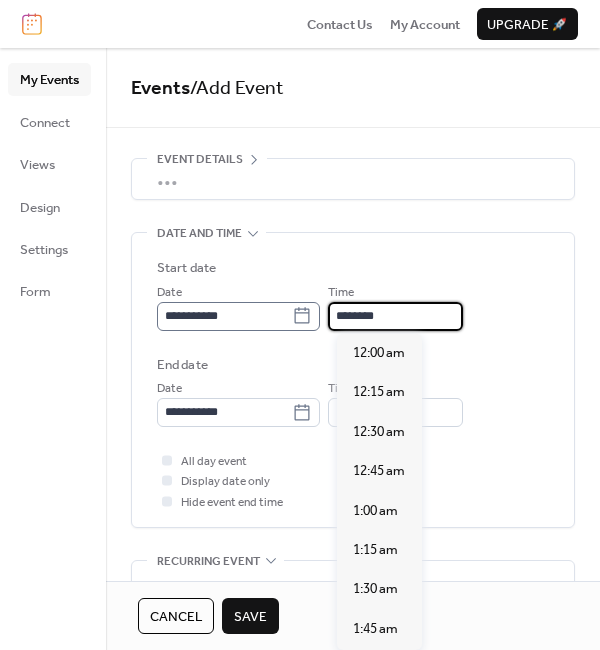 scroll, scrollTop: 1900, scrollLeft: 0, axis: vertical 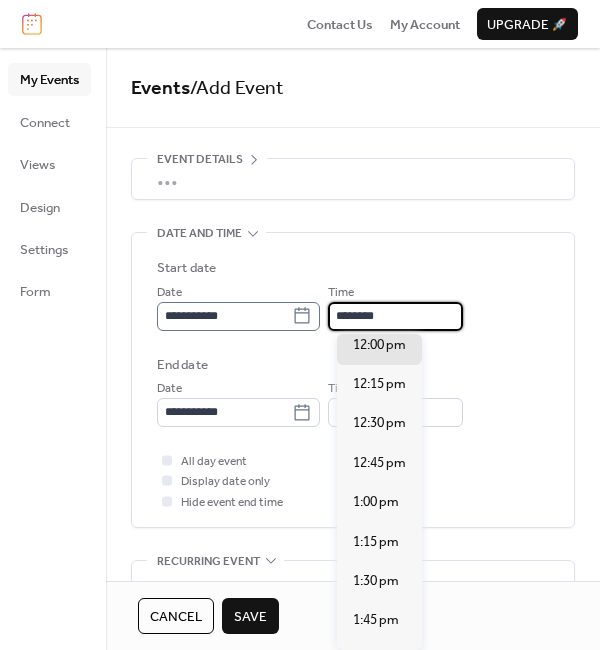 drag, startPoint x: 400, startPoint y: 311, endPoint x: 319, endPoint y: 311, distance: 81 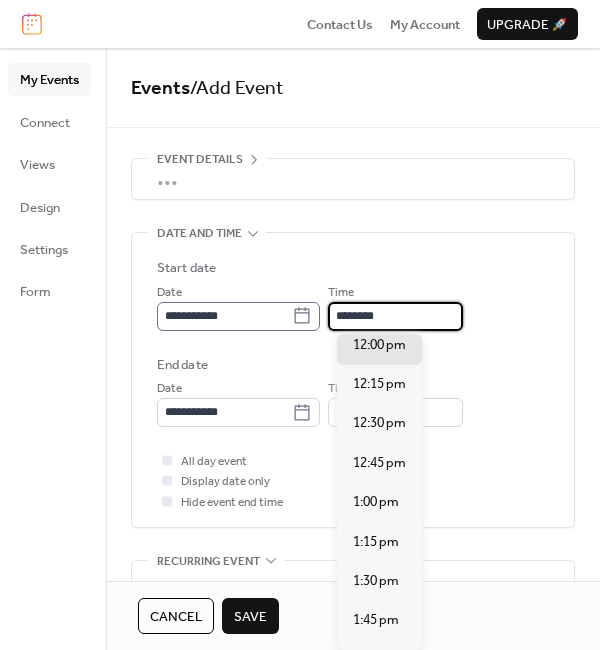 click on "**********" at bounding box center [353, 306] 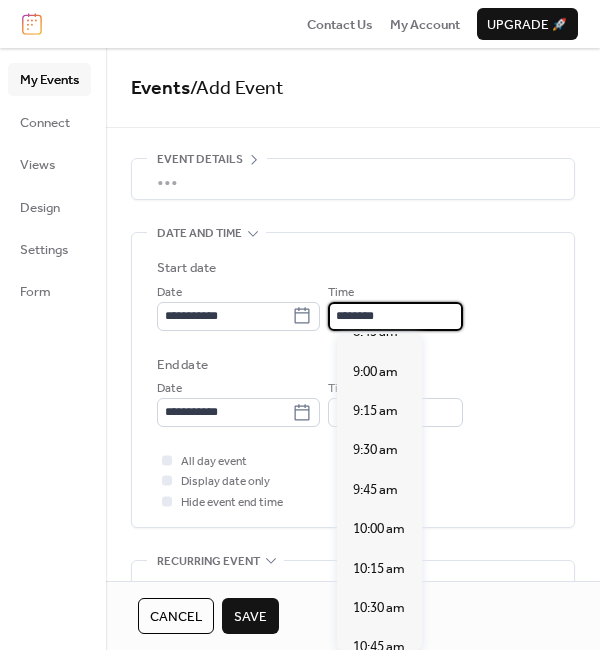 scroll, scrollTop: 1500, scrollLeft: 0, axis: vertical 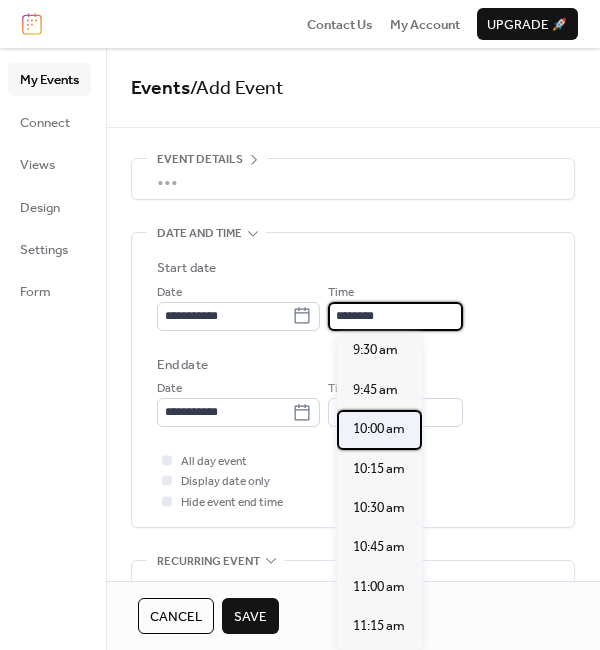 click on "10:00 am" at bounding box center (379, 429) 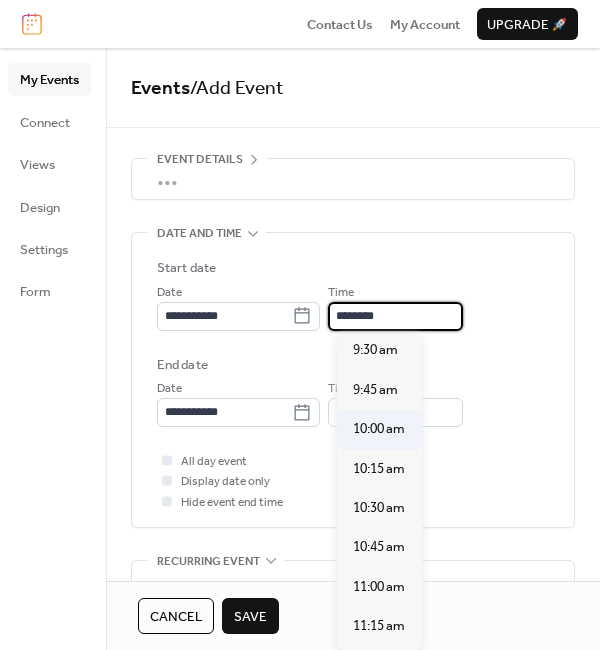 type on "********" 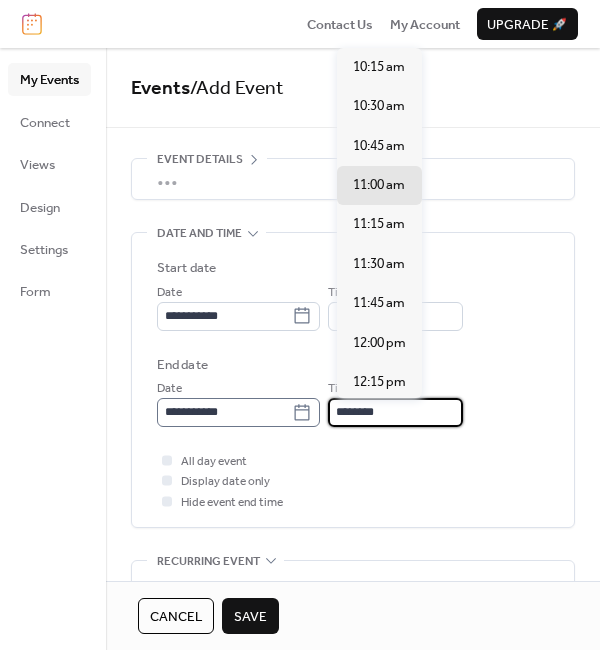 drag, startPoint x: 403, startPoint y: 406, endPoint x: 321, endPoint y: 416, distance: 82.607506 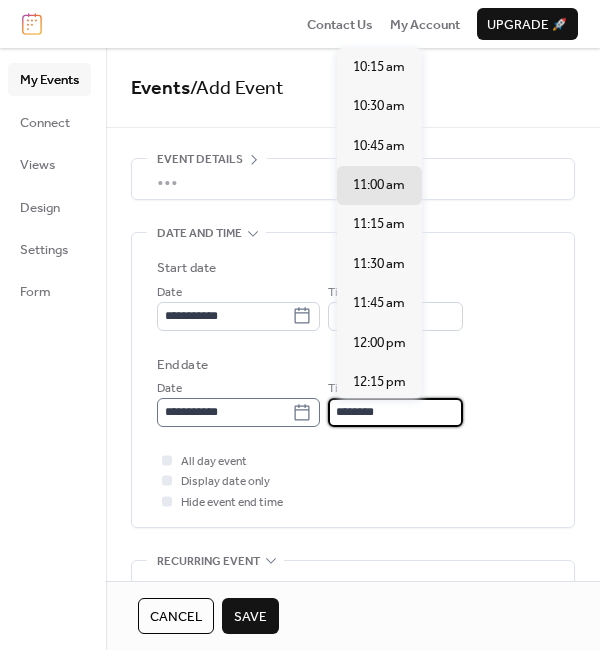 click on "**********" at bounding box center [353, 402] 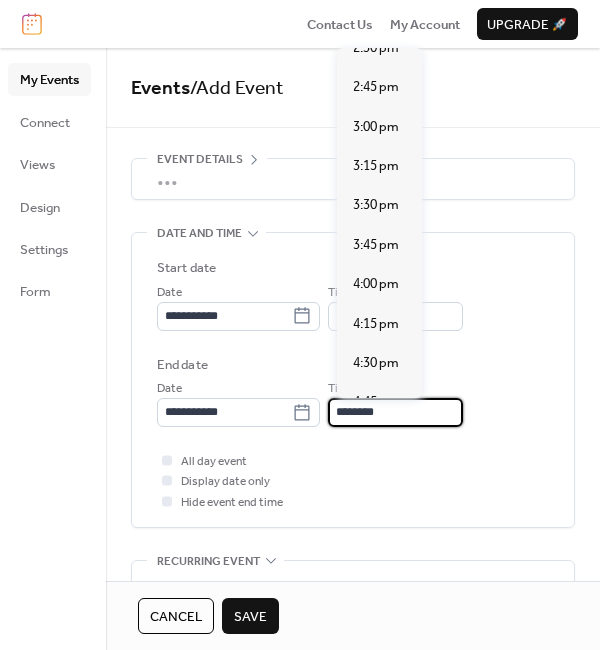 scroll, scrollTop: 700, scrollLeft: 0, axis: vertical 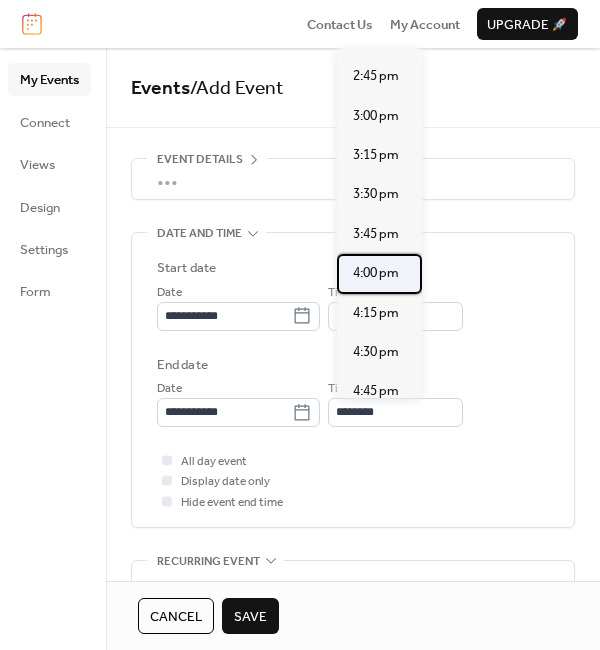 click on "4:00 pm" at bounding box center (376, 273) 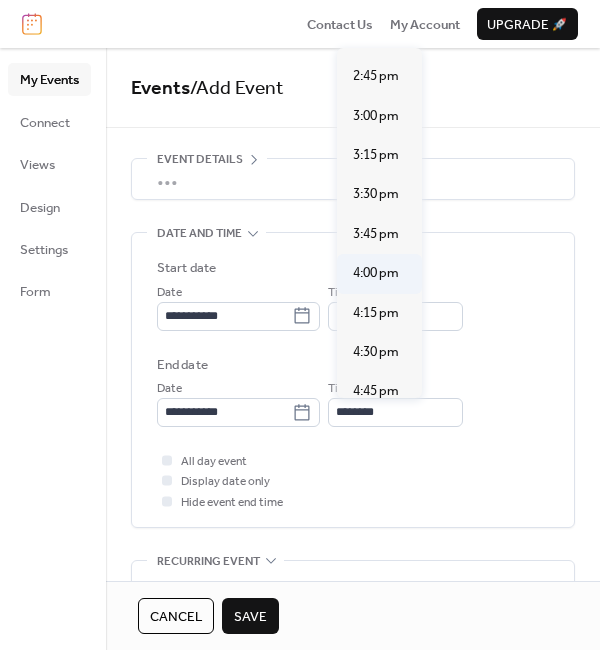 type on "*******" 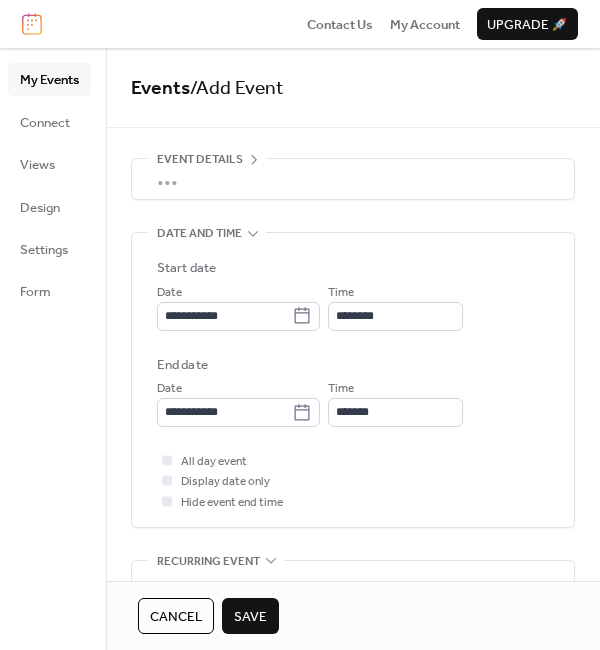 click on "All day event Display date only Hide event end time" at bounding box center [353, 481] 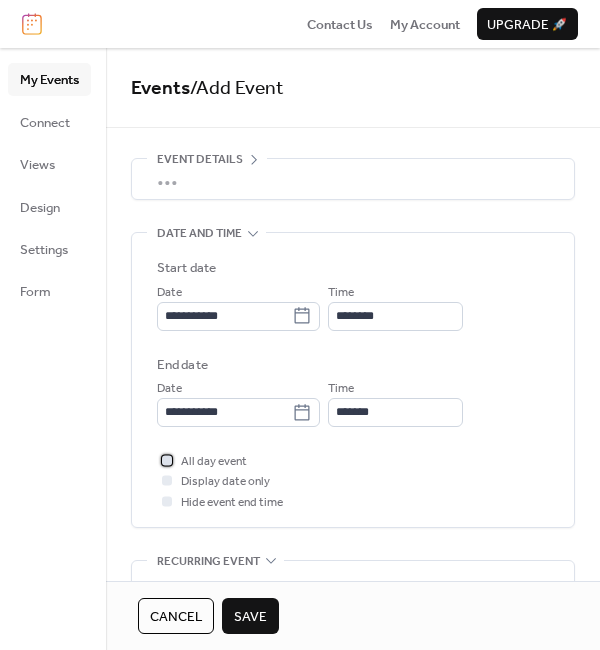click at bounding box center [167, 460] 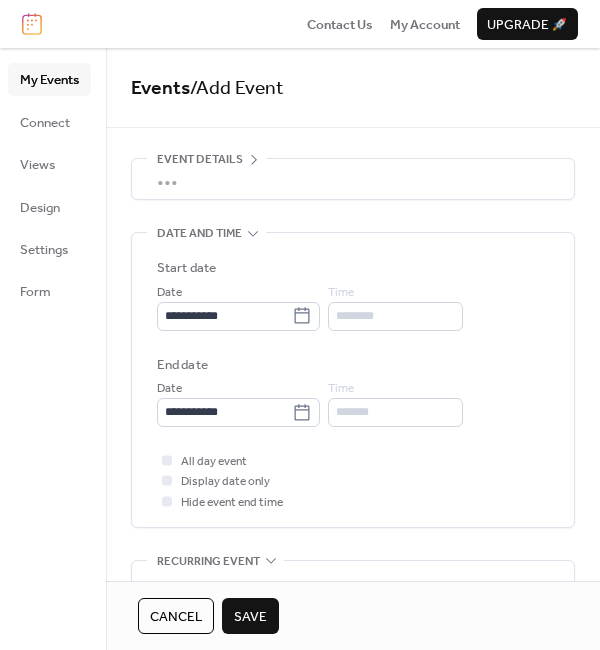 click on "Save" at bounding box center (250, 617) 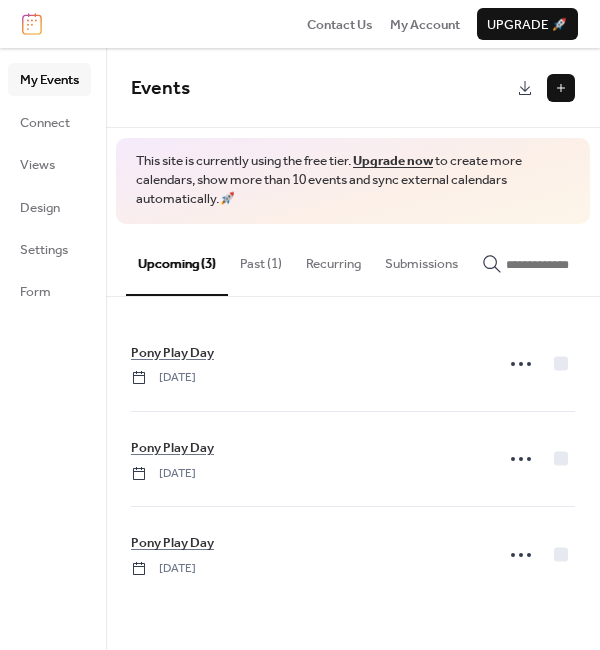 click at bounding box center (561, 88) 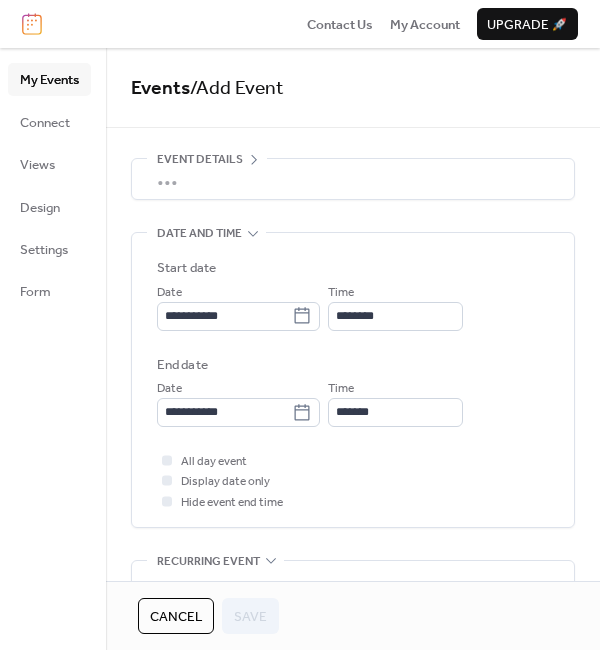 scroll, scrollTop: 62, scrollLeft: 0, axis: vertical 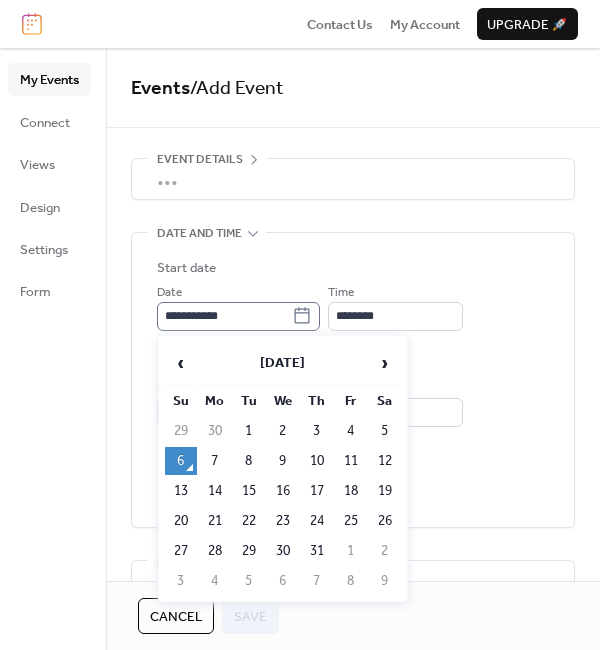 click 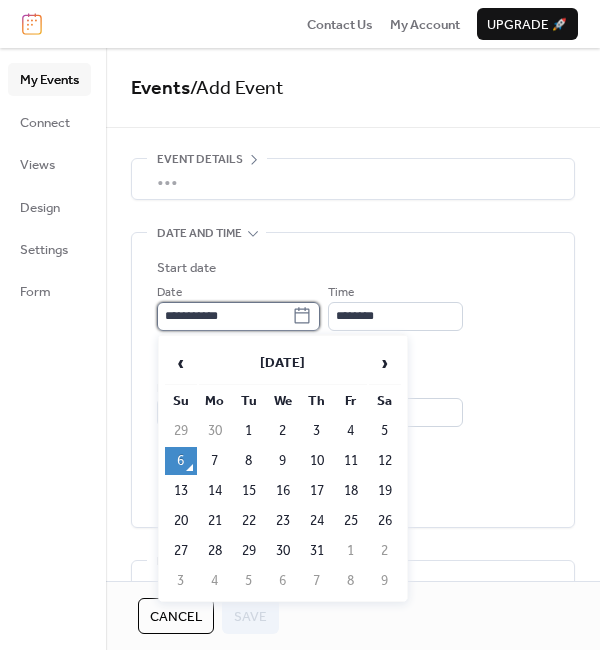 click on "**********" at bounding box center (224, 316) 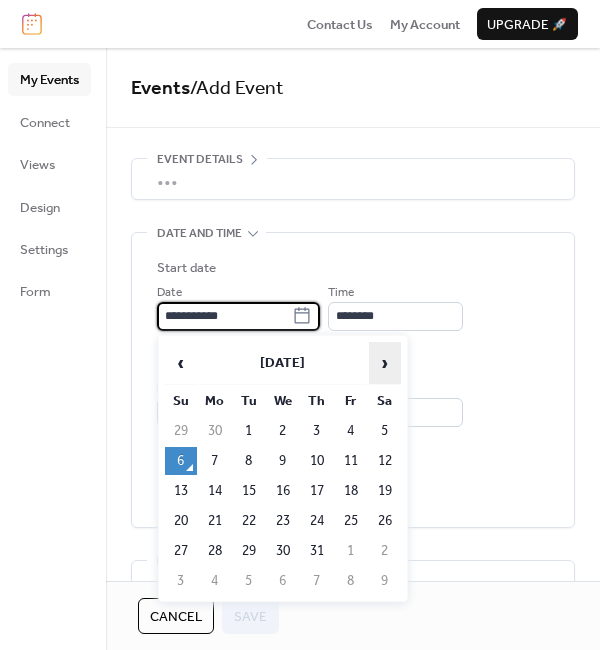 click on "›" at bounding box center (385, 363) 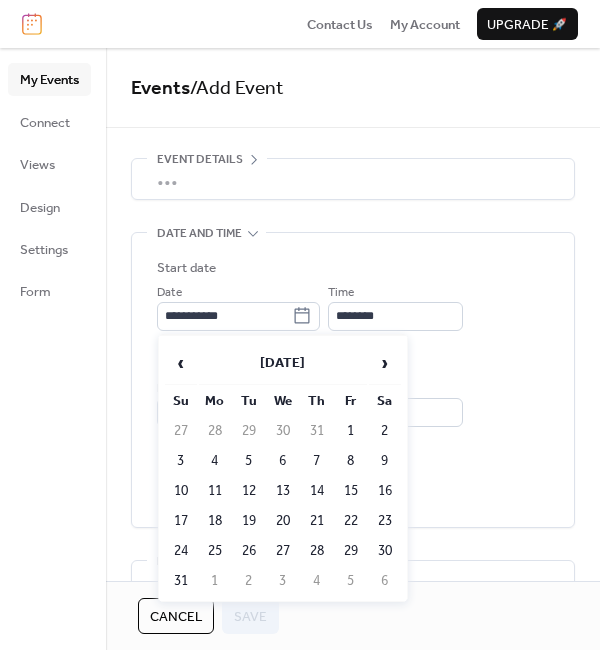 click on "28" at bounding box center [317, 551] 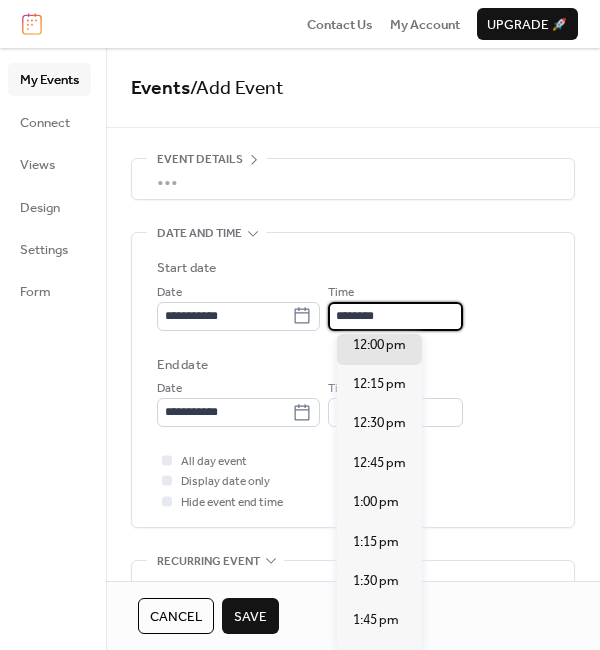 drag, startPoint x: 404, startPoint y: 311, endPoint x: 333, endPoint y: 314, distance: 71.063354 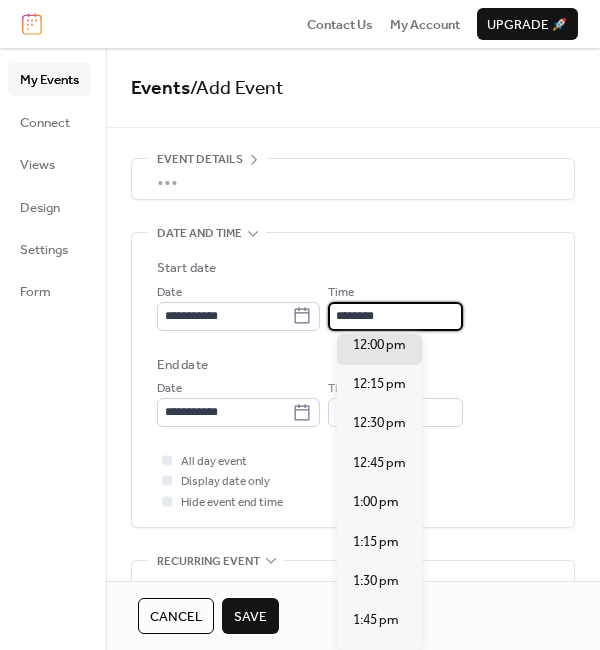 click on "**********" at bounding box center (353, 306) 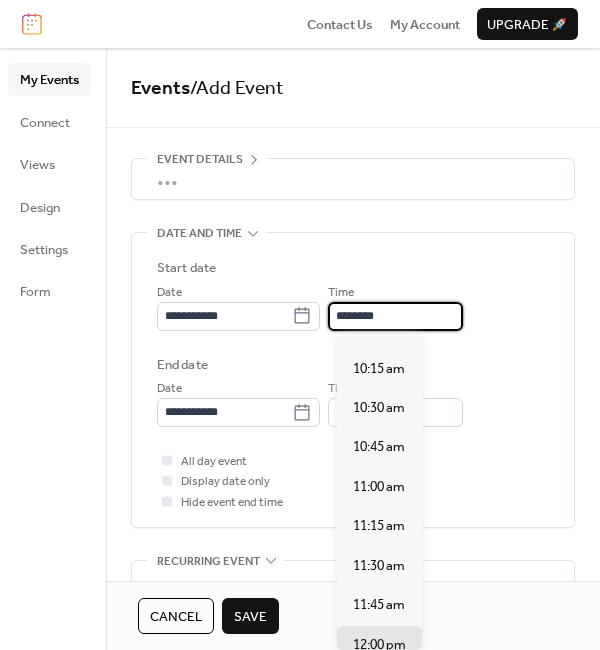 scroll, scrollTop: 1500, scrollLeft: 0, axis: vertical 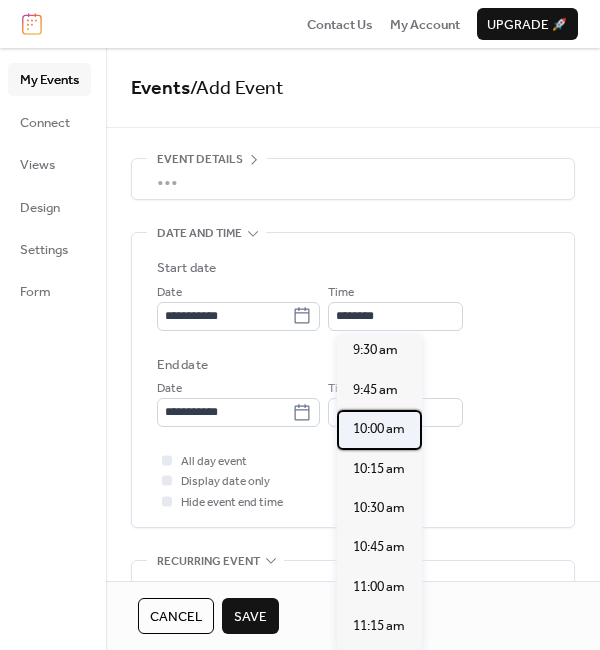 click on "10:00 am" at bounding box center (379, 429) 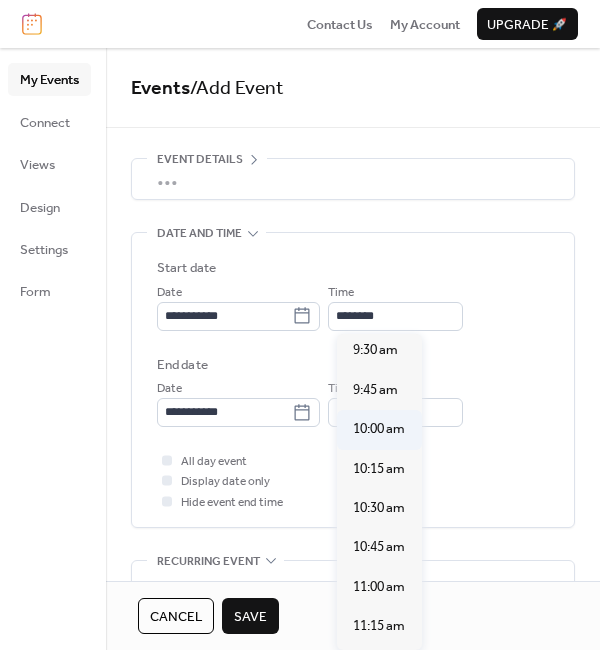 type on "********" 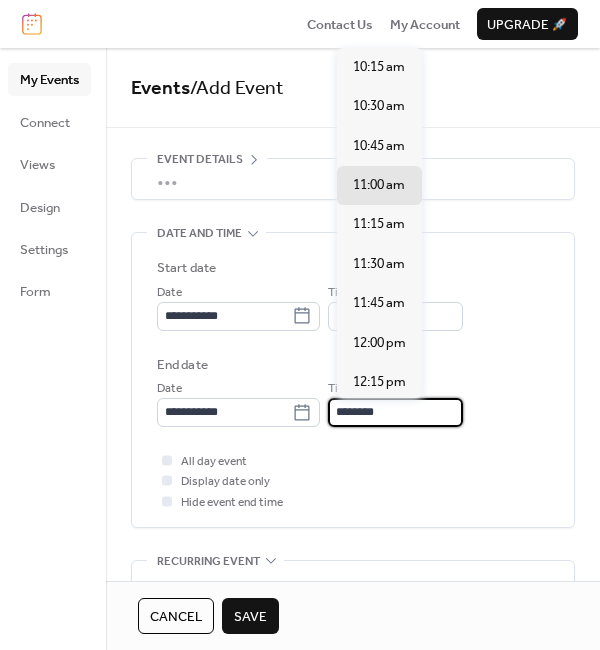 drag, startPoint x: 426, startPoint y: 411, endPoint x: 338, endPoint y: 412, distance: 88.005684 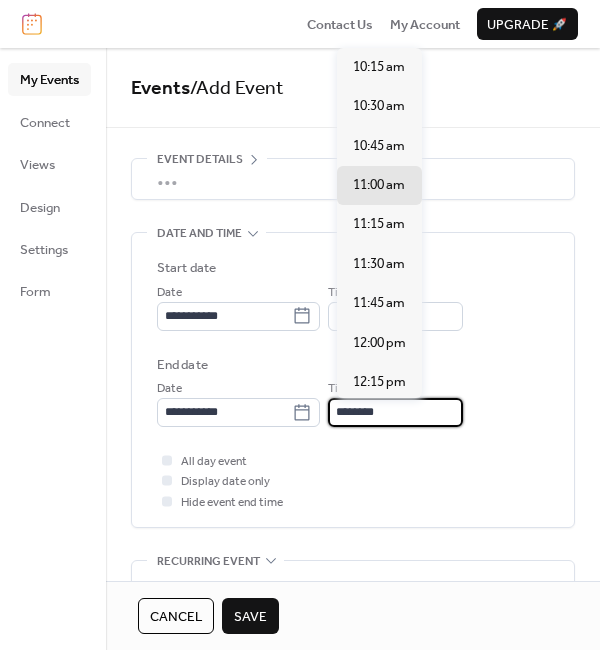 click on "********" at bounding box center (395, 412) 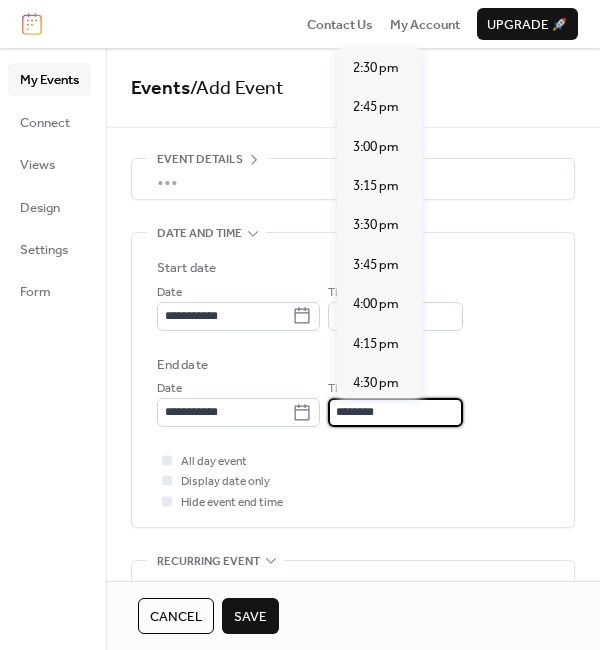 scroll, scrollTop: 700, scrollLeft: 0, axis: vertical 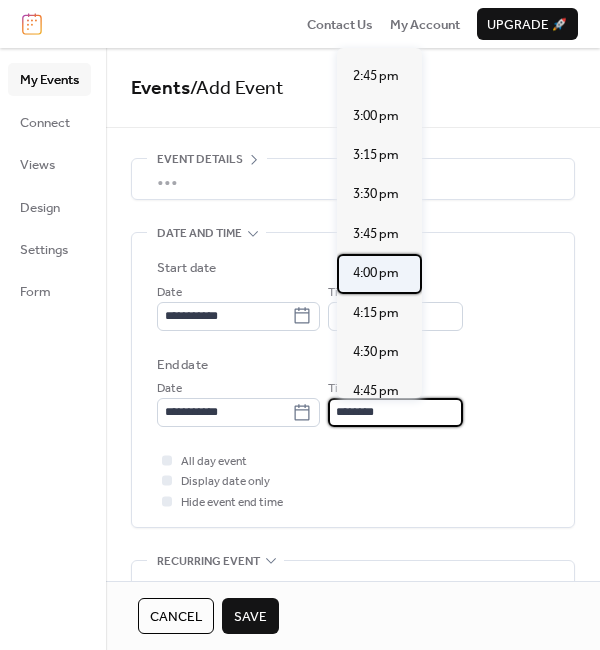click on "4:00 pm" at bounding box center [376, 273] 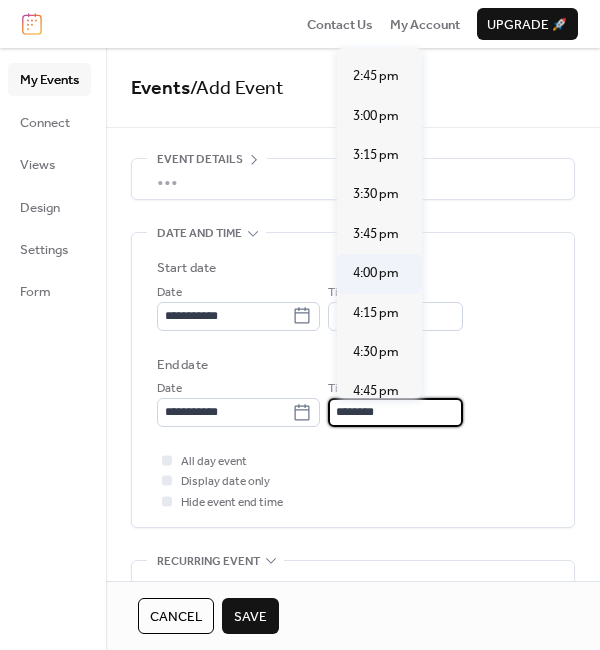 type on "*******" 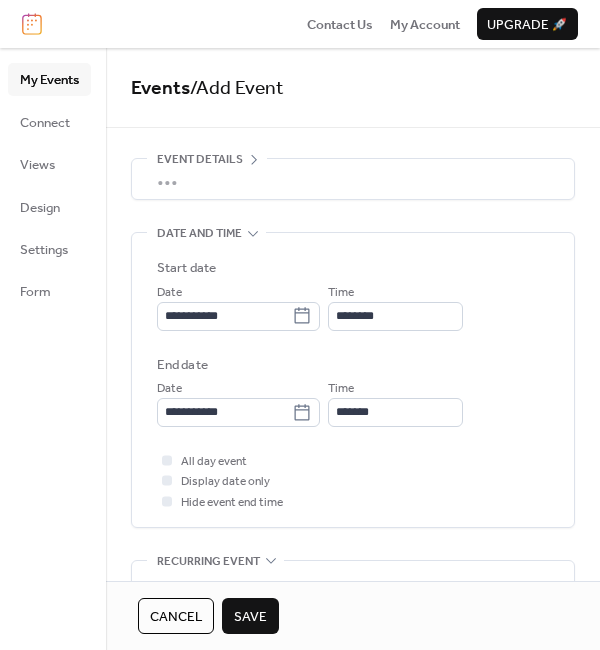 click on "**********" at bounding box center (353, 385) 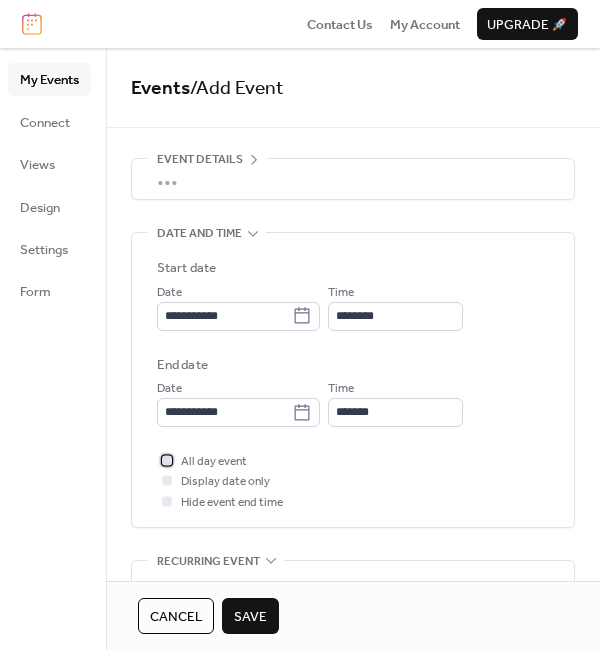 click at bounding box center [167, 460] 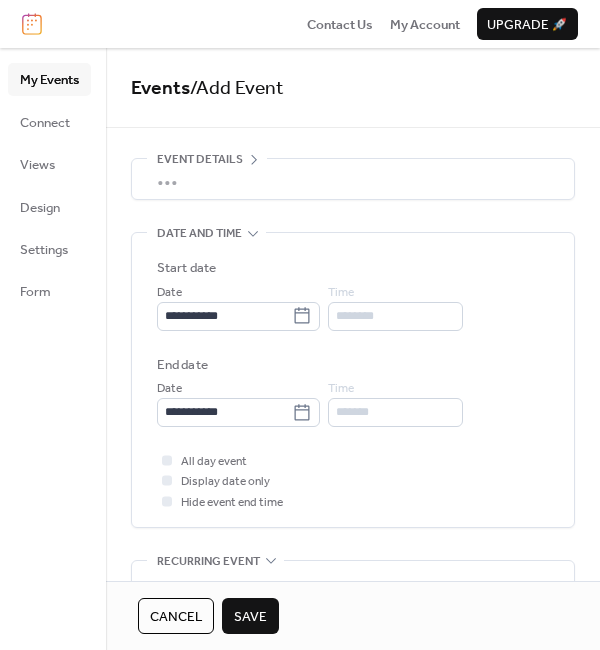 click on "•••" at bounding box center [353, 179] 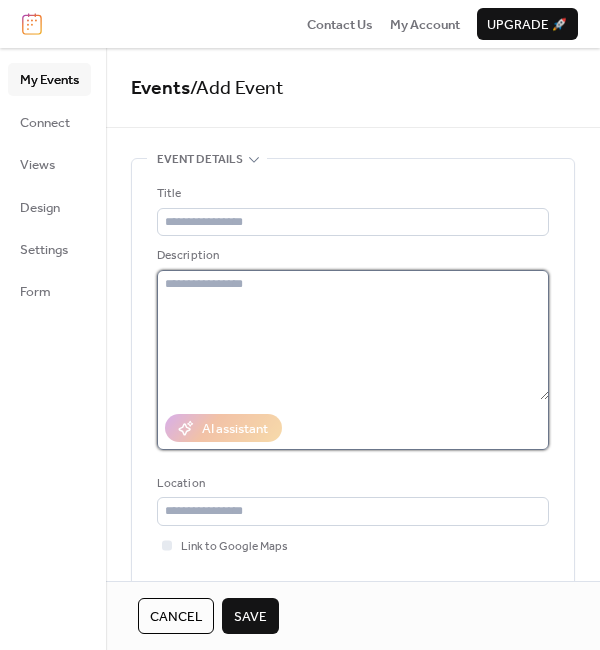 click at bounding box center [353, 335] 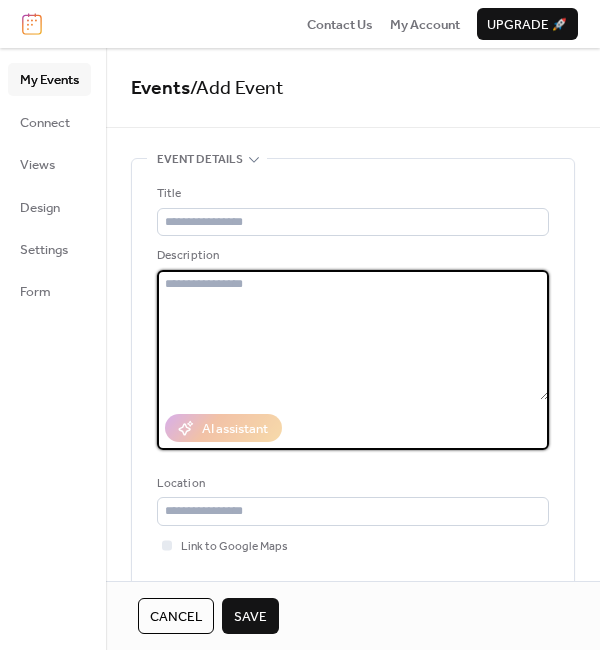 paste on "**********" 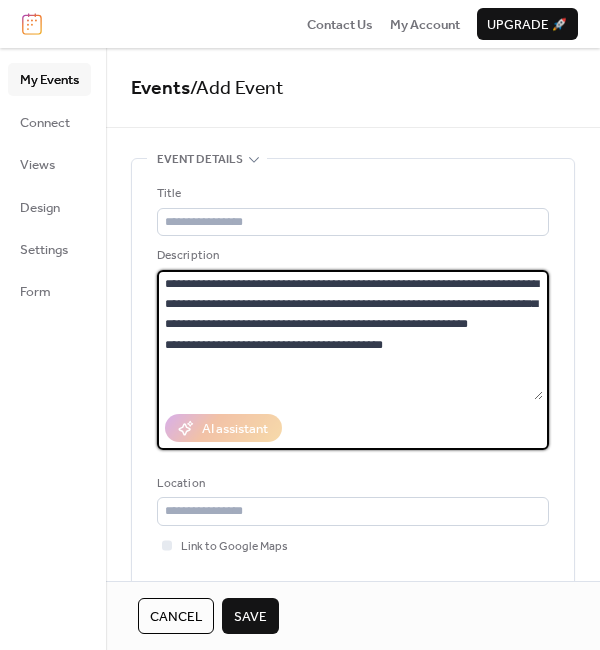 drag, startPoint x: 405, startPoint y: 364, endPoint x: 155, endPoint y: 358, distance: 250.07199 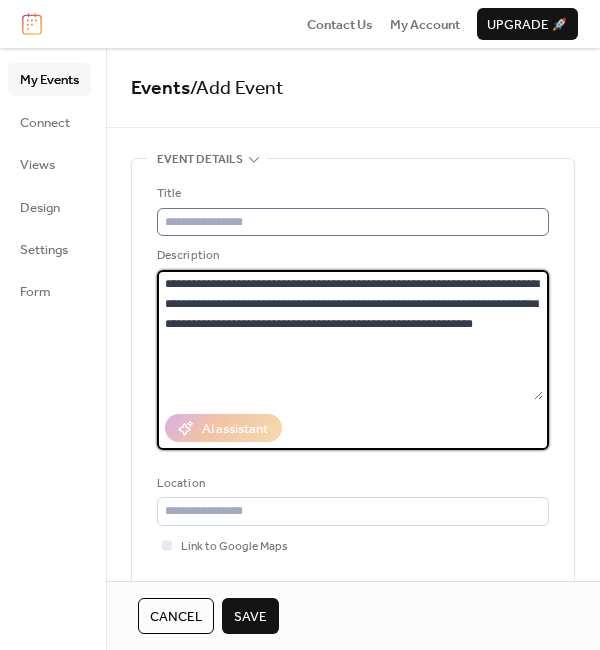 type on "**********" 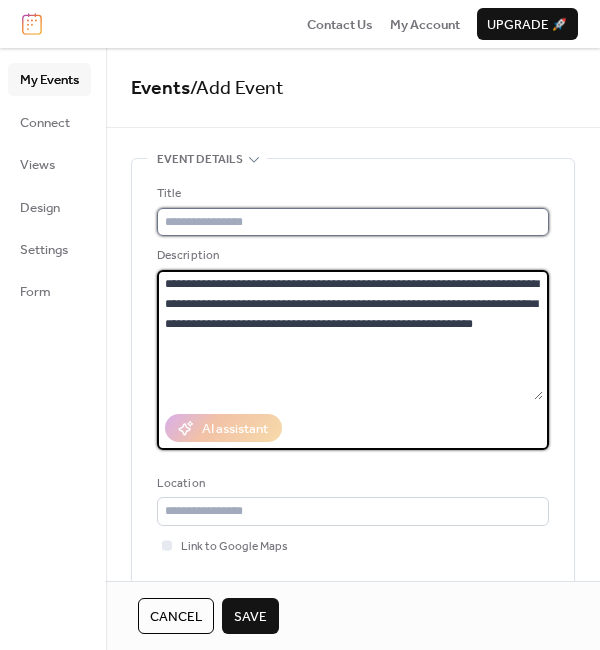 click at bounding box center (353, 222) 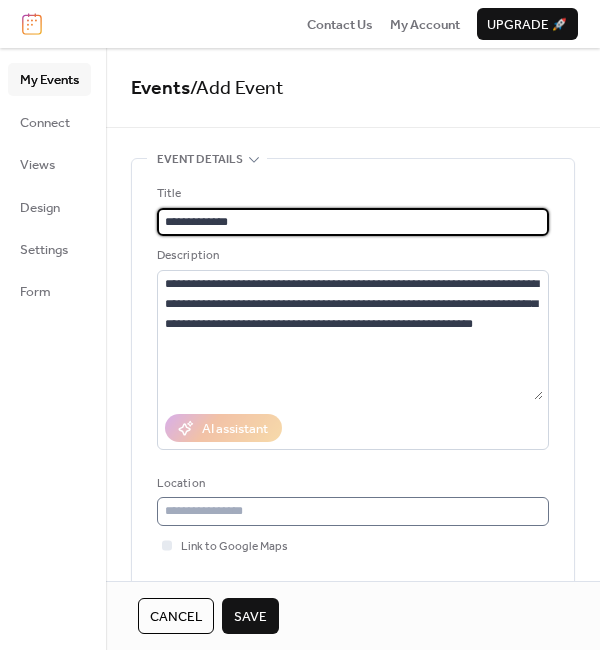 type on "**********" 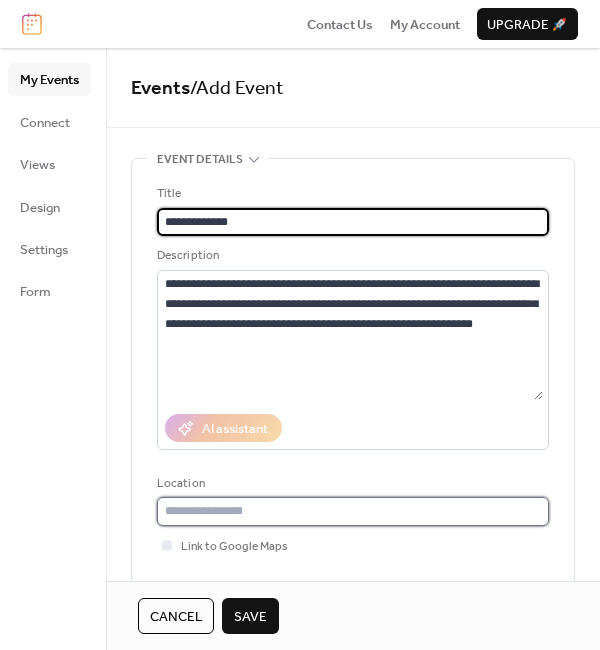 click at bounding box center (353, 511) 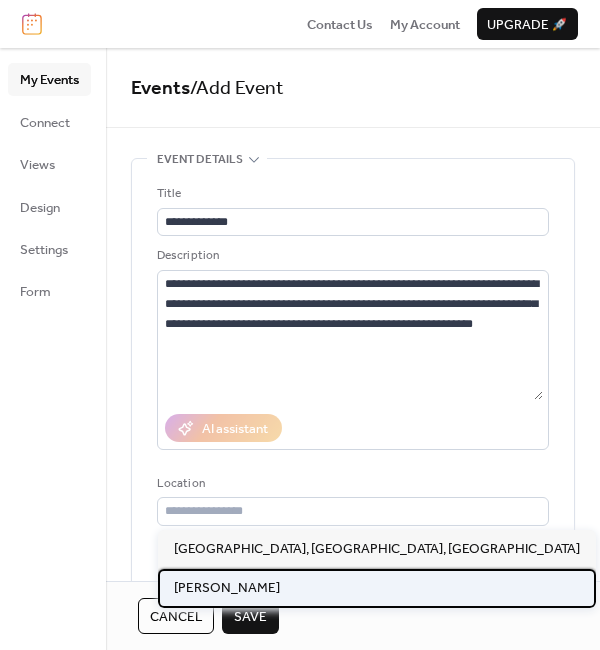 click on "Combe Martin" at bounding box center (377, 588) 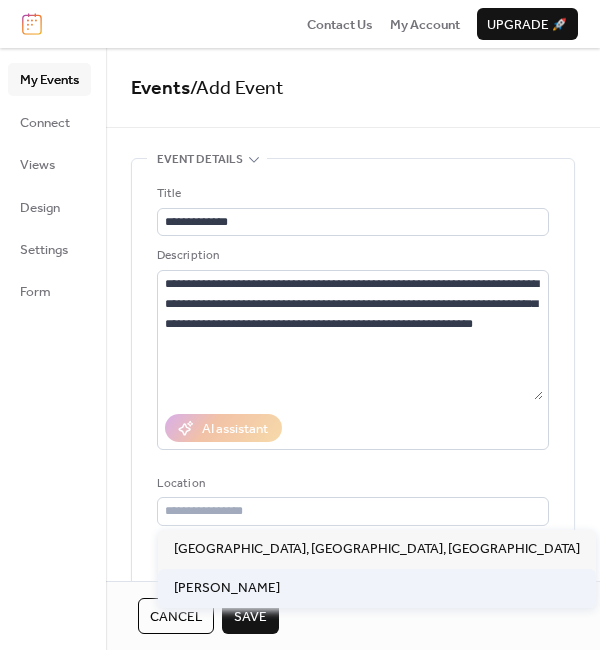 type on "**********" 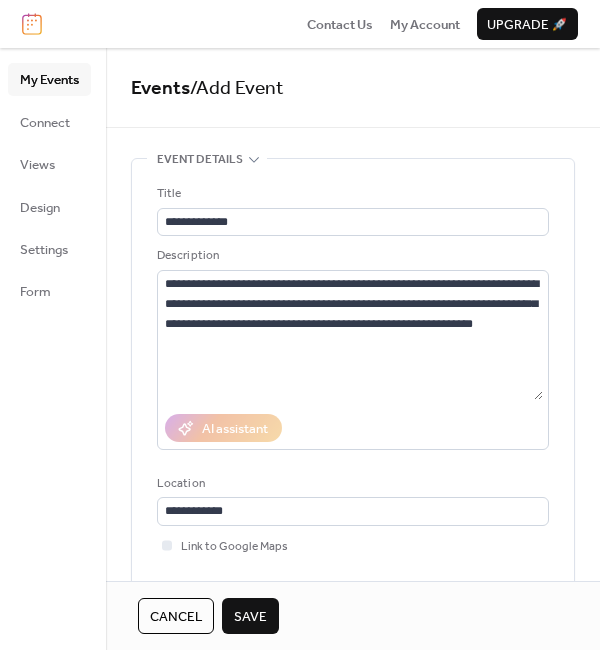 click on "Save" at bounding box center (250, 617) 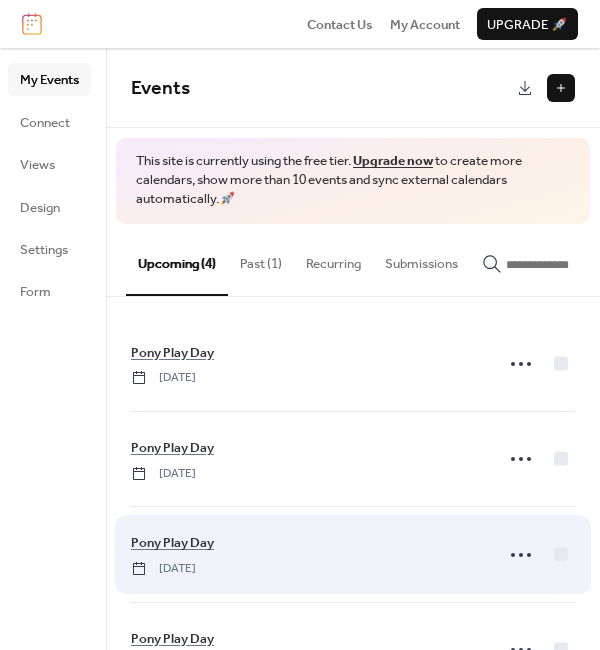 scroll, scrollTop: 72, scrollLeft: 0, axis: vertical 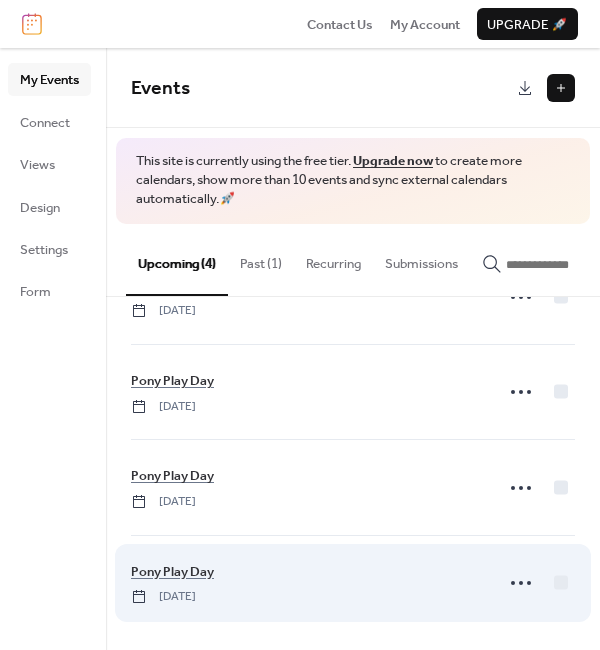 click on "Pony Play Day Thursday, August 28, 2025" at bounding box center (306, 583) 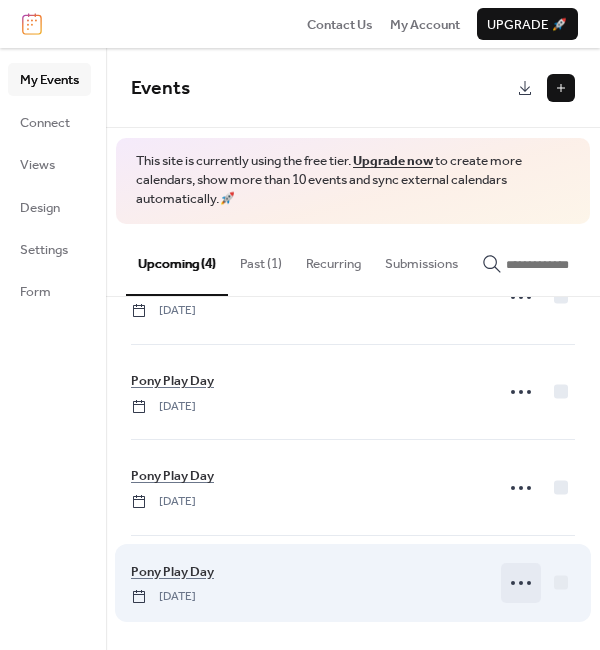 click 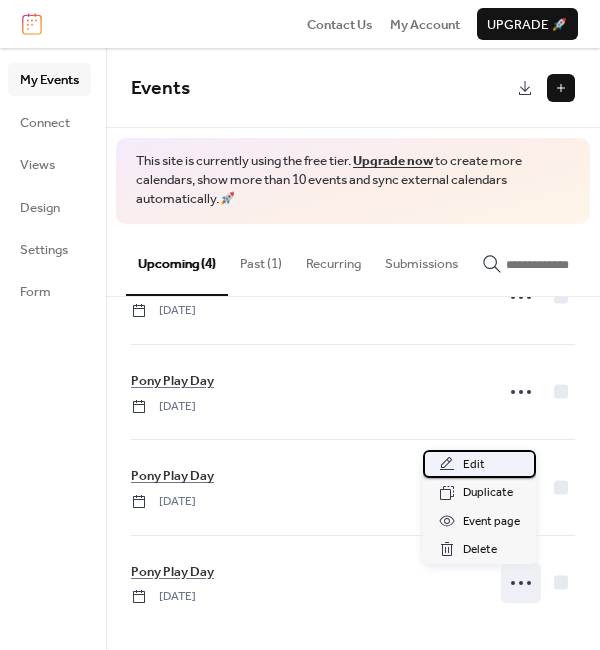 click on "Edit" at bounding box center (474, 465) 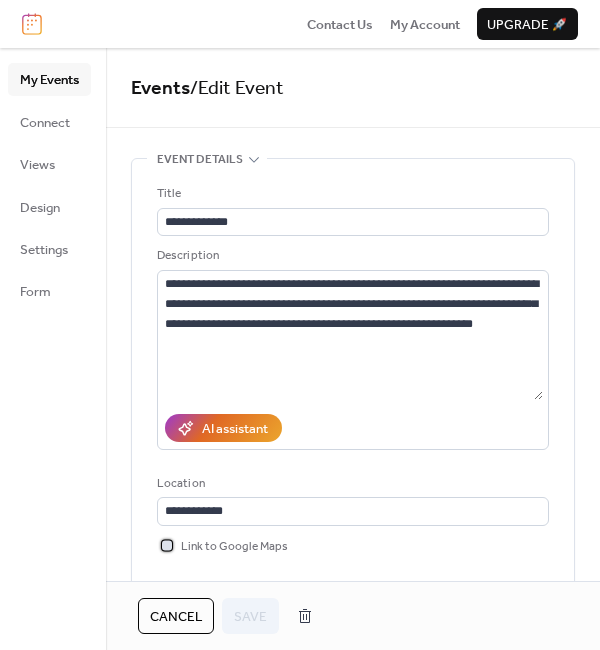 click at bounding box center (167, 545) 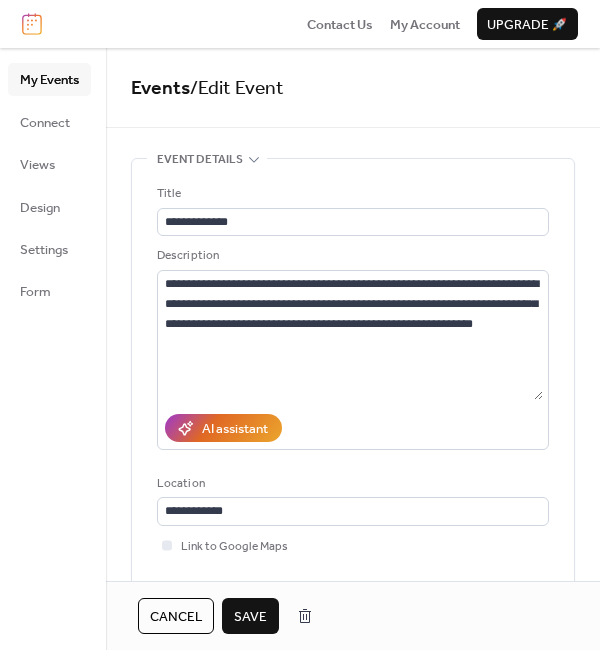click on "Save" at bounding box center [250, 617] 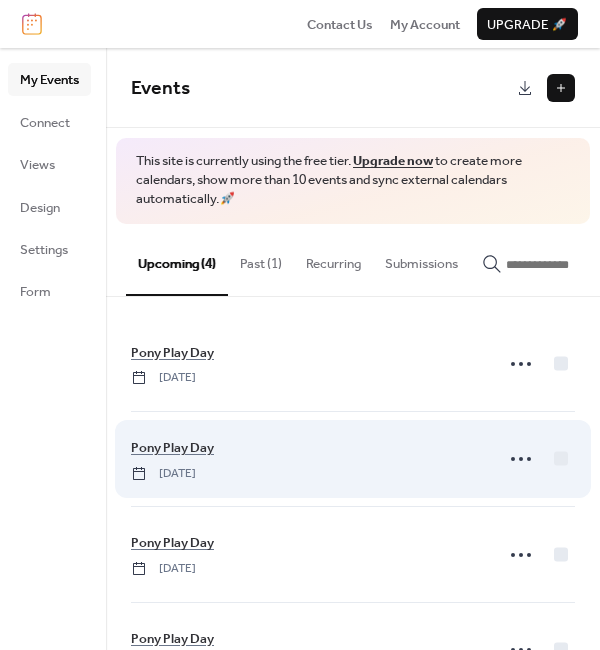 scroll, scrollTop: 72, scrollLeft: 0, axis: vertical 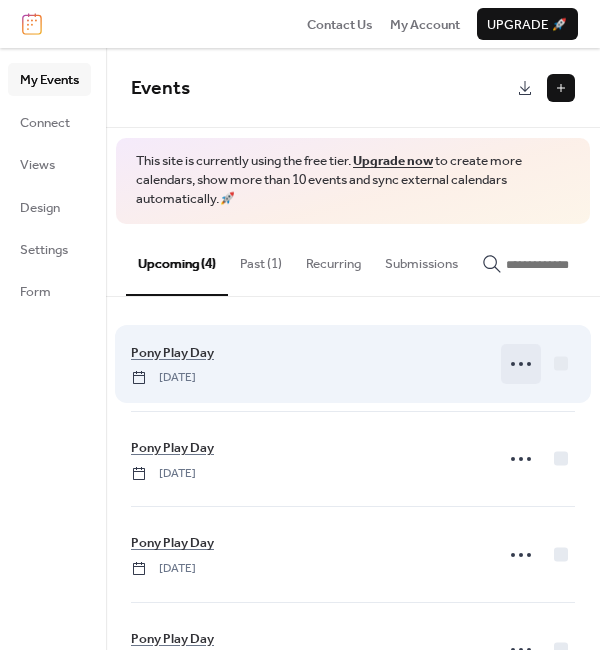 click 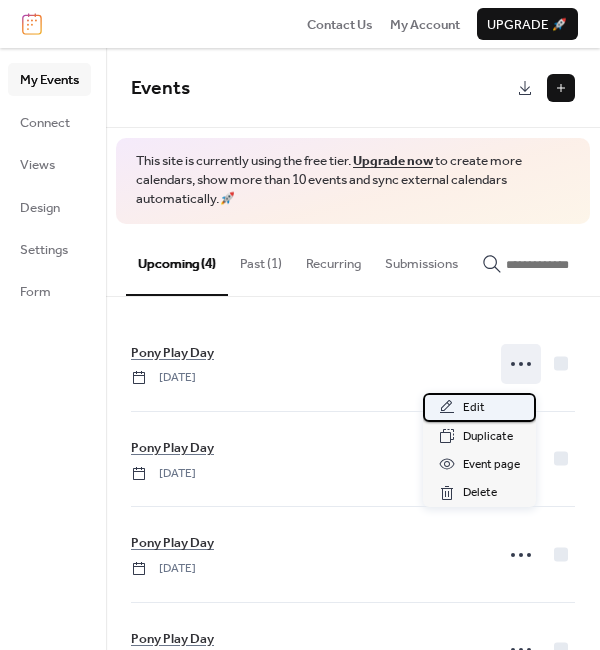 click on "Edit" at bounding box center (479, 407) 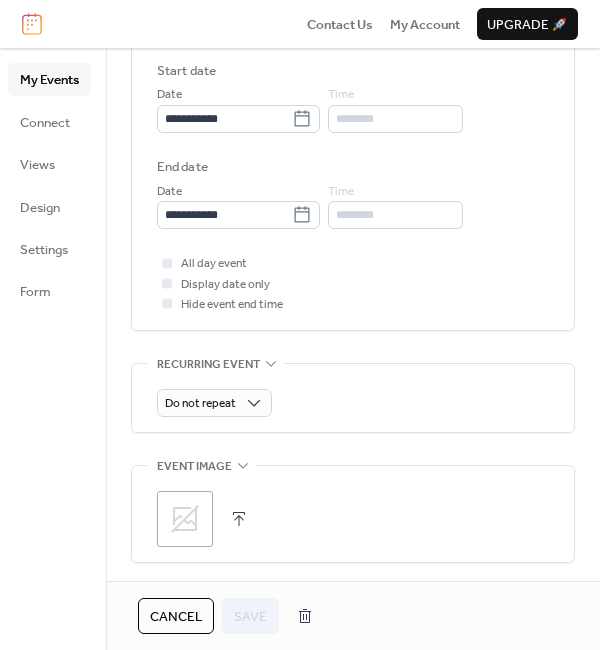 scroll, scrollTop: 800, scrollLeft: 0, axis: vertical 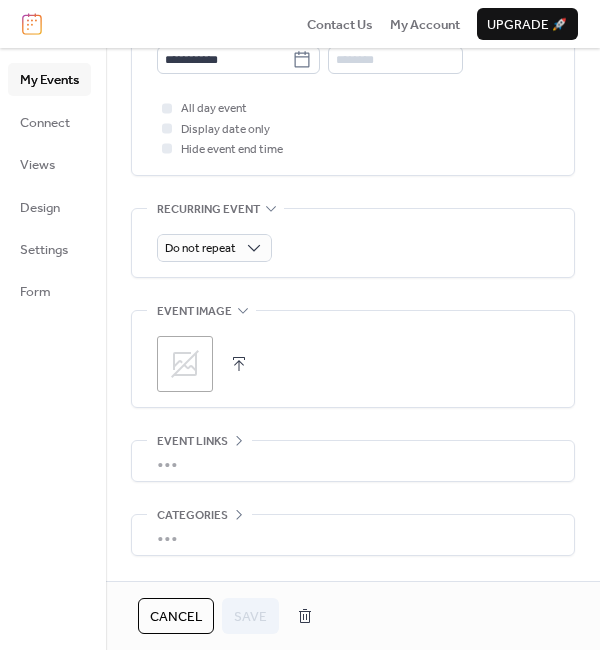 click 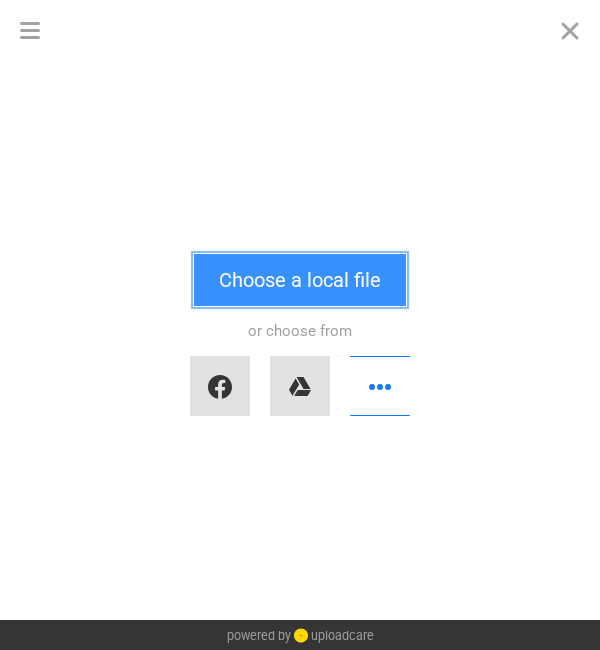 click on "Choose a local file" at bounding box center [300, 280] 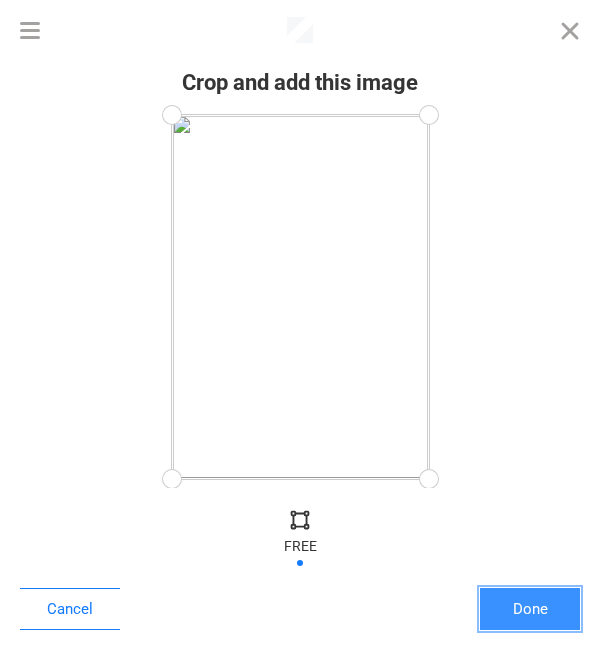 click on "Done" at bounding box center [530, 609] 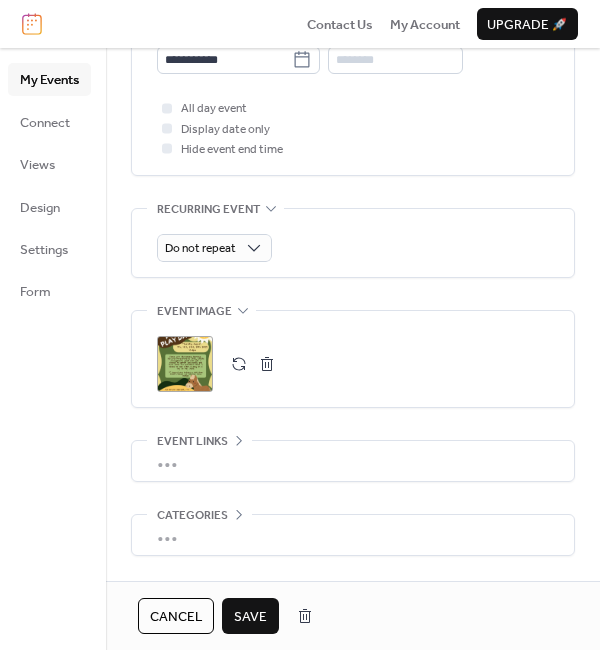 click on "Save" at bounding box center (250, 617) 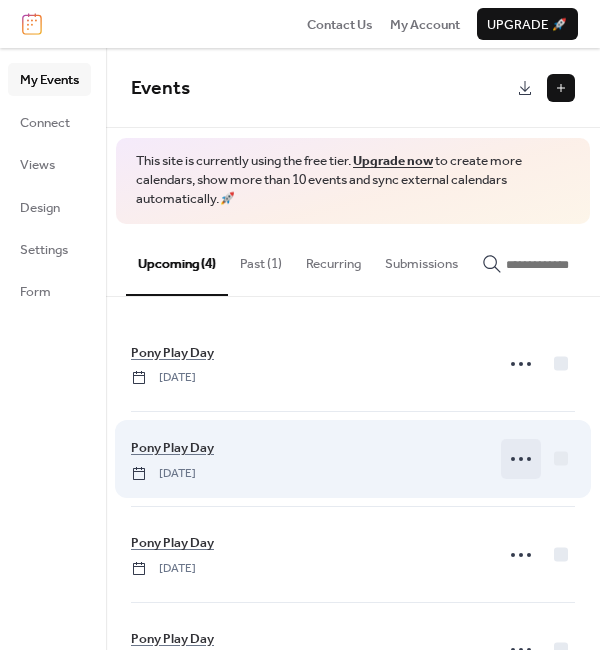 click 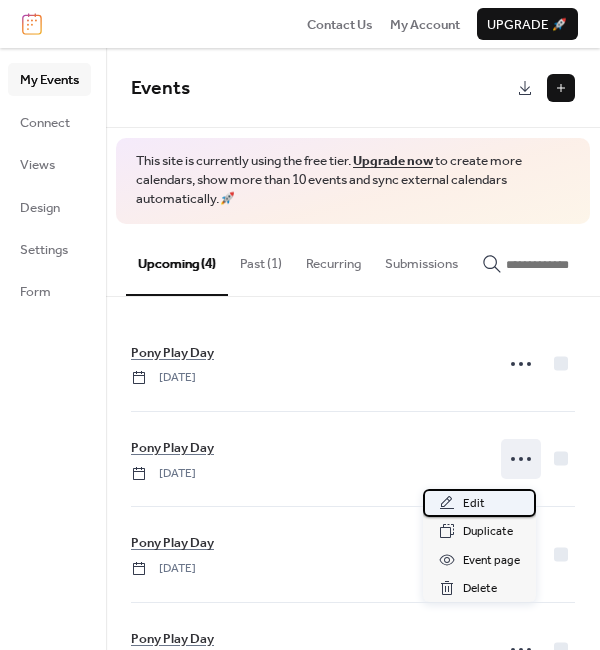 click on "Edit" at bounding box center (479, 503) 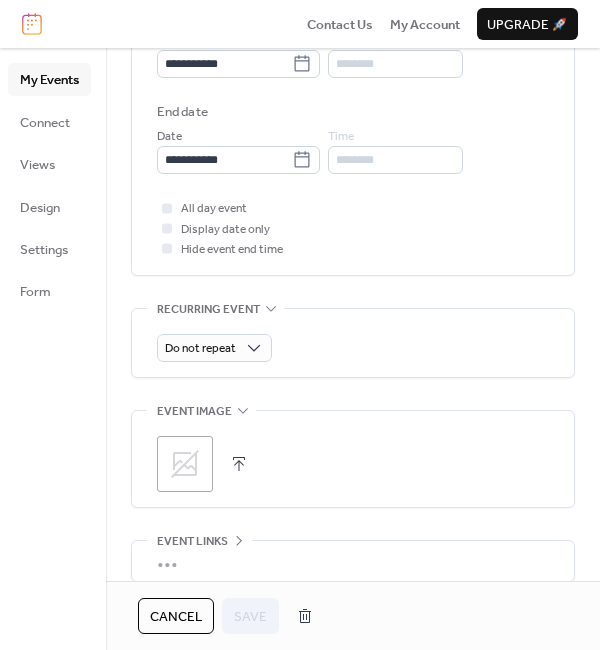 scroll, scrollTop: 800, scrollLeft: 0, axis: vertical 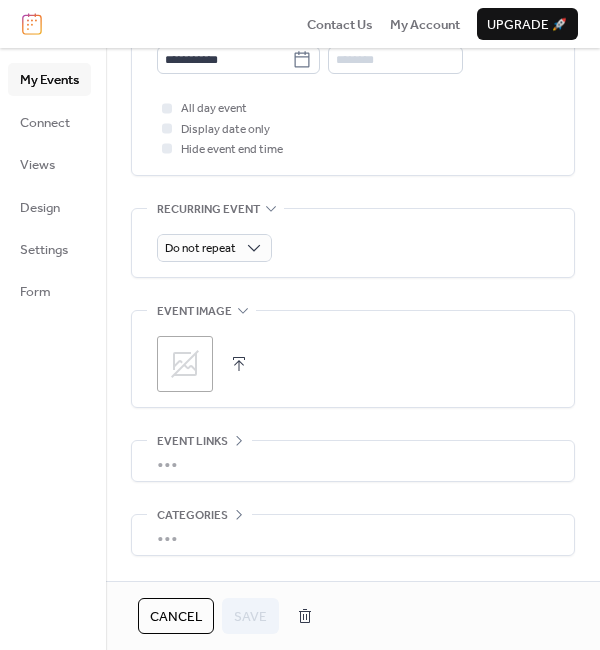 click on ";" at bounding box center [185, 364] 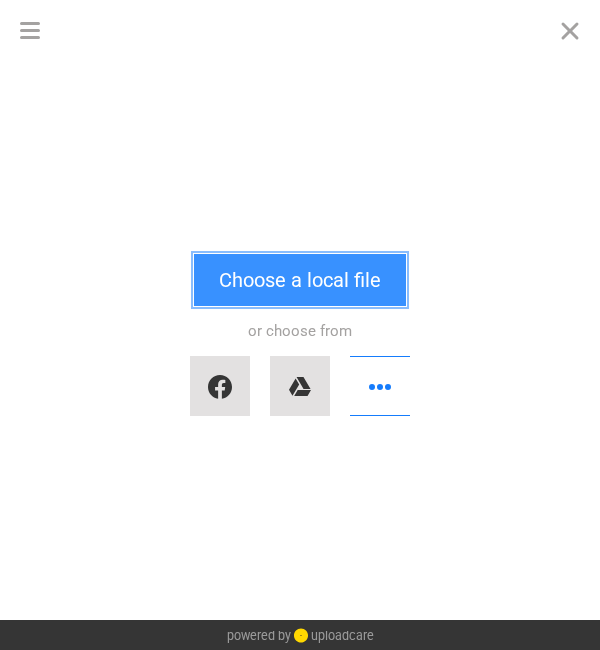 click on "Choose a local file" at bounding box center [300, 280] 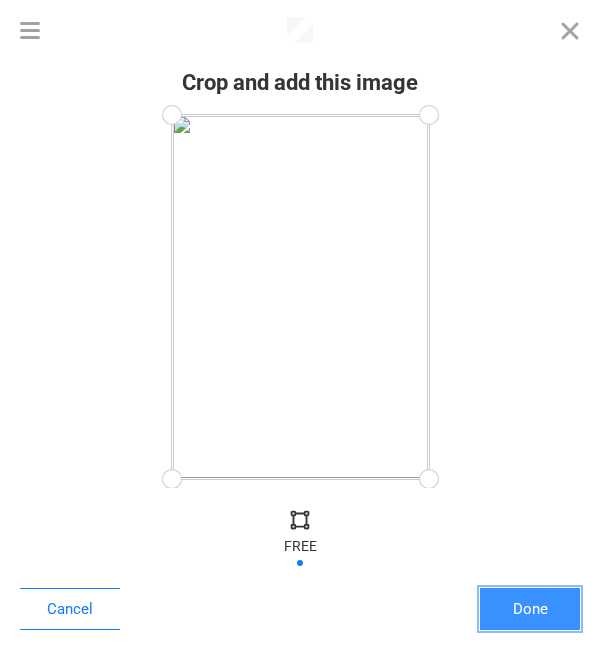 click on "Done" at bounding box center (530, 609) 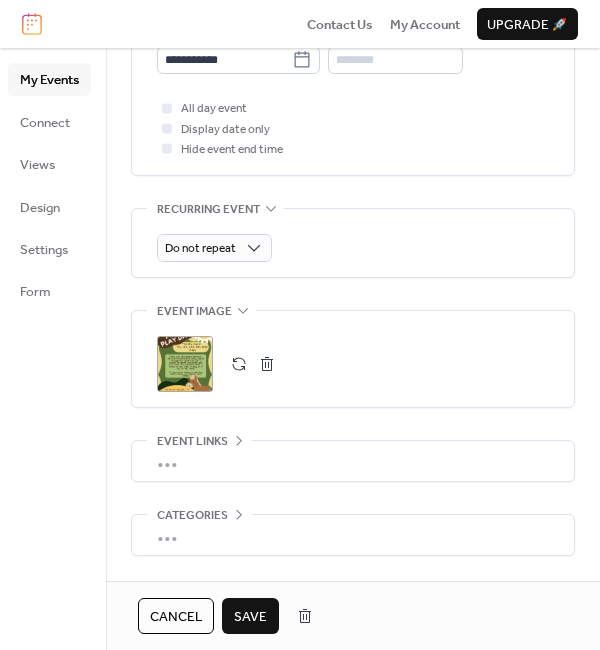 click on "Save" at bounding box center [250, 617] 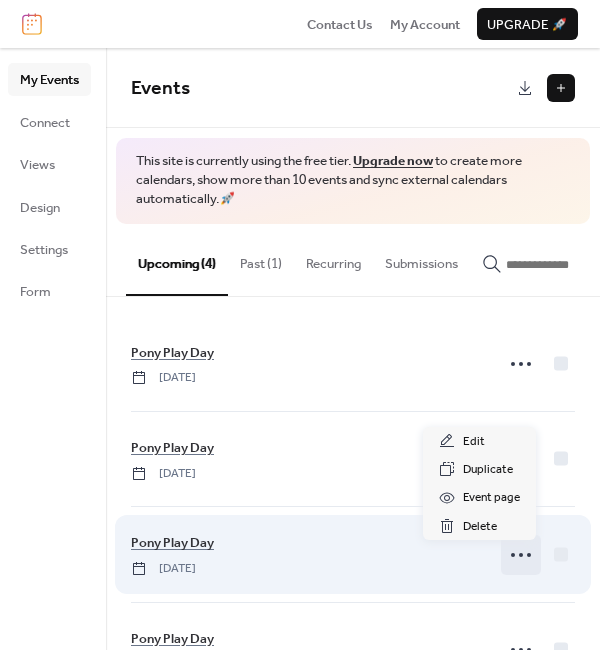 click 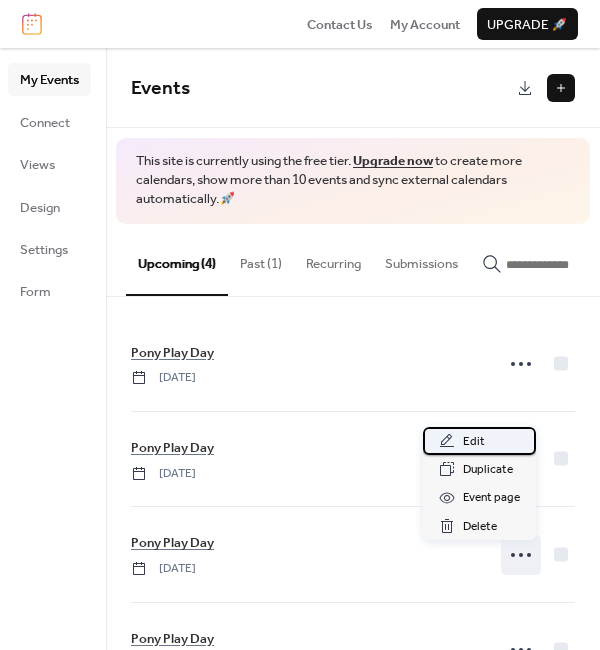 click on "Edit" at bounding box center [479, 441] 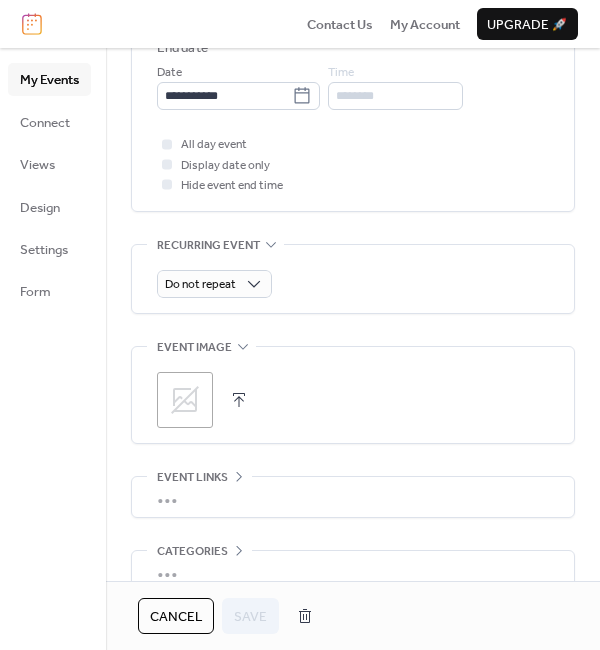 scroll, scrollTop: 800, scrollLeft: 0, axis: vertical 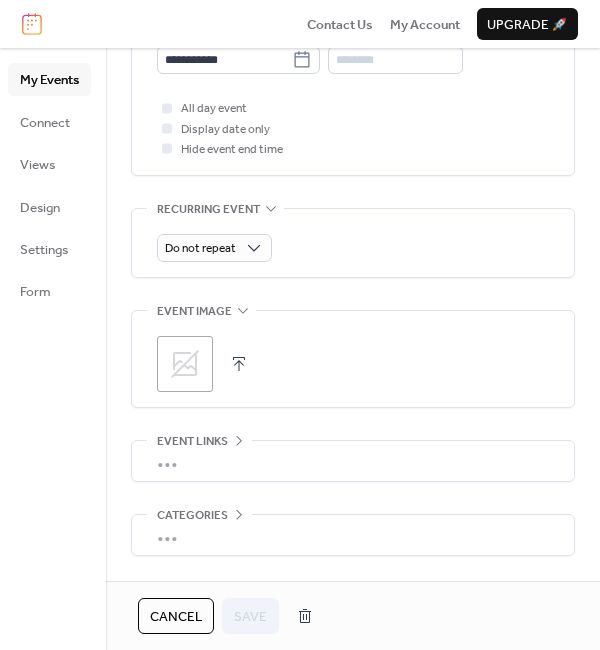 click 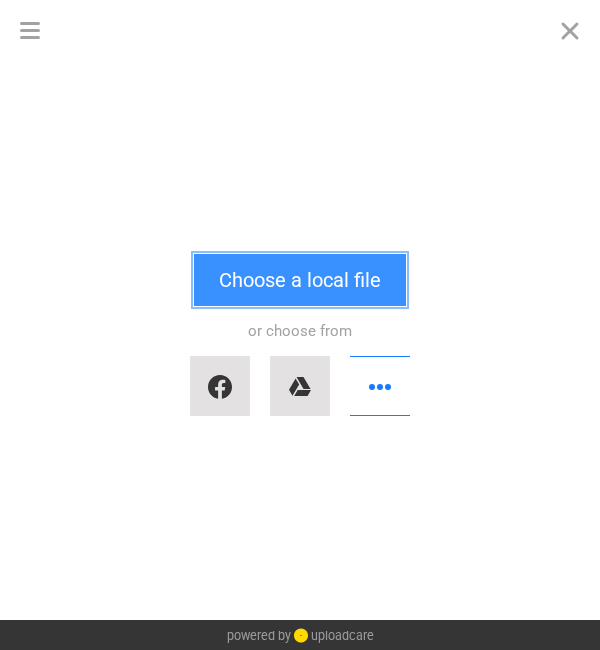 click on "Choose a local file" at bounding box center (300, 280) 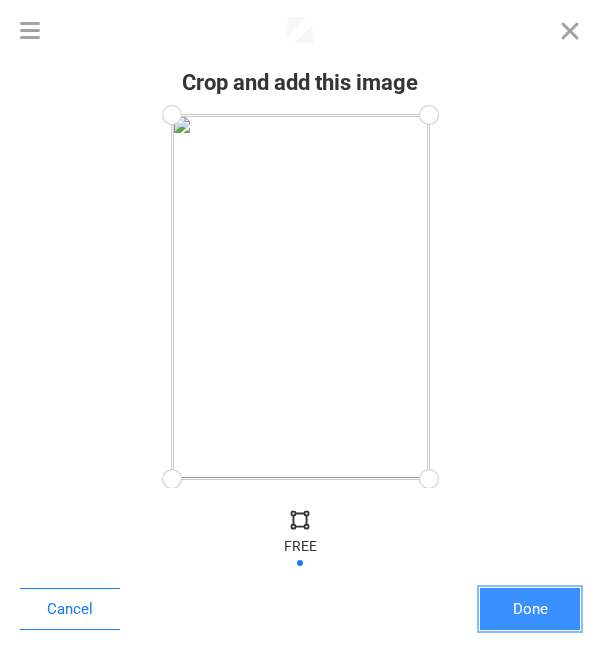 click on "Done" at bounding box center (530, 609) 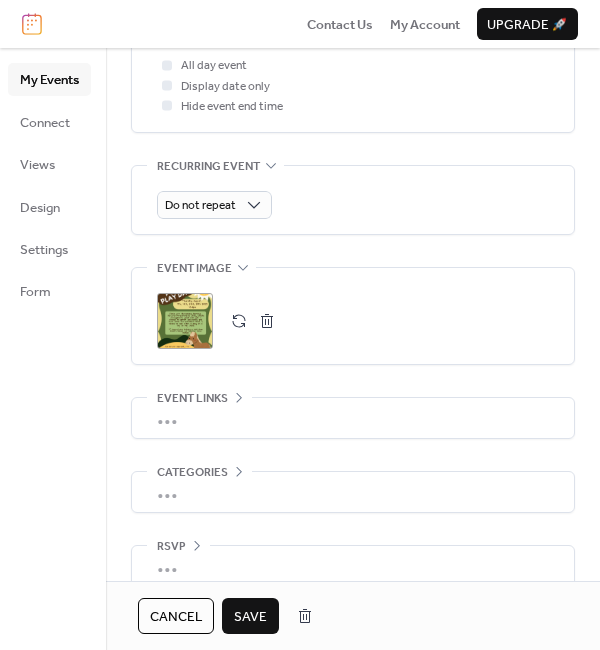 scroll, scrollTop: 866, scrollLeft: 0, axis: vertical 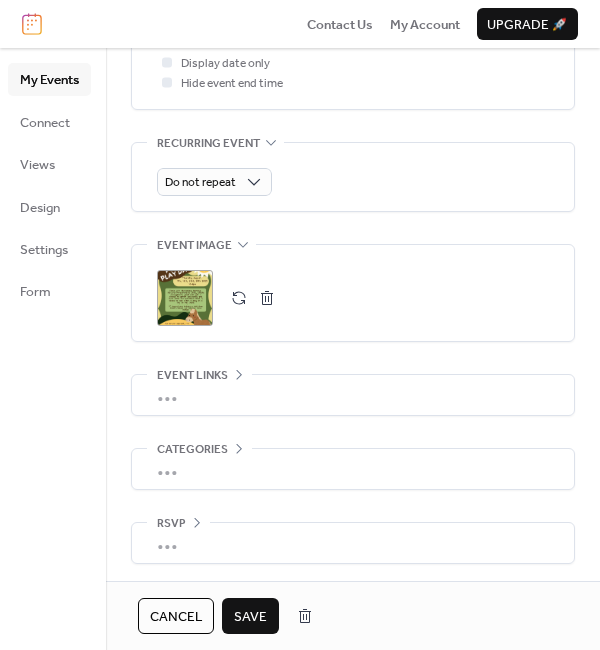 click on "Save" at bounding box center [250, 617] 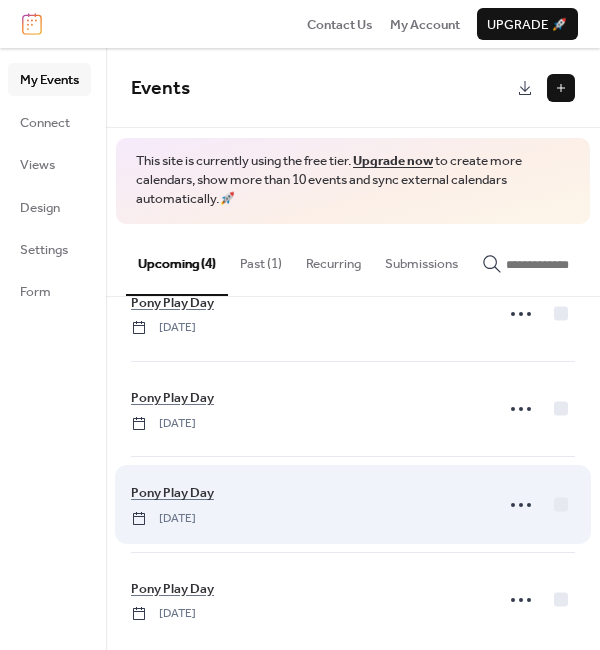 scroll, scrollTop: 72, scrollLeft: 0, axis: vertical 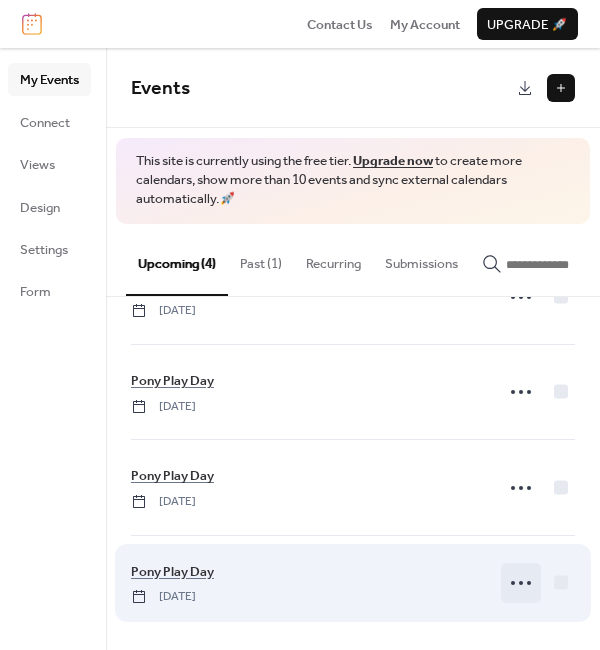 click 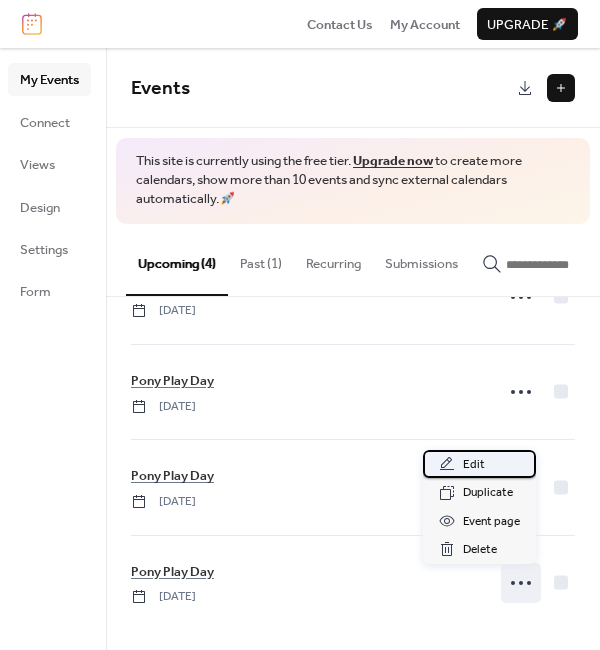 click on "Edit" at bounding box center [479, 464] 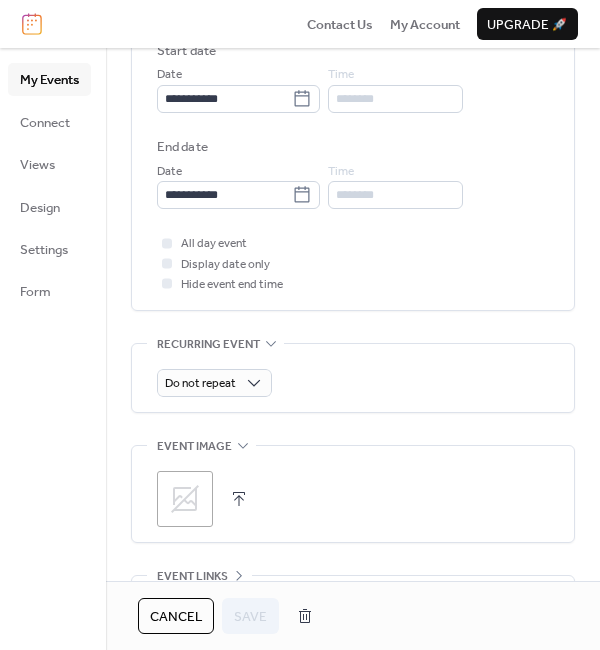 scroll, scrollTop: 700, scrollLeft: 0, axis: vertical 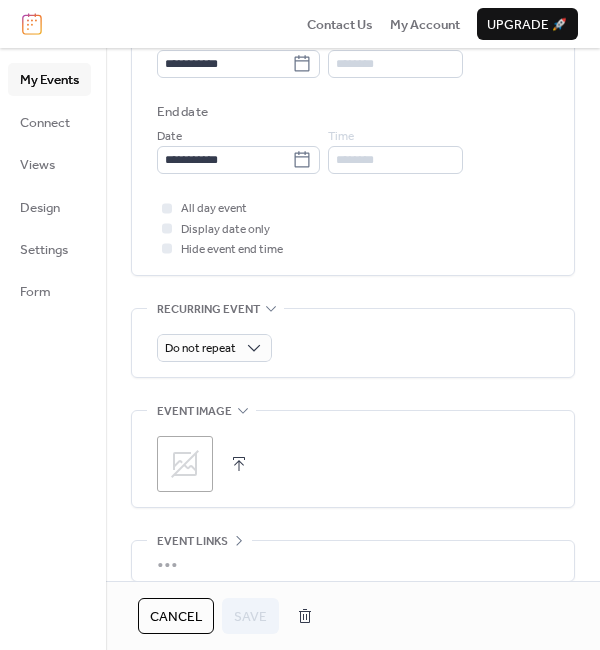click 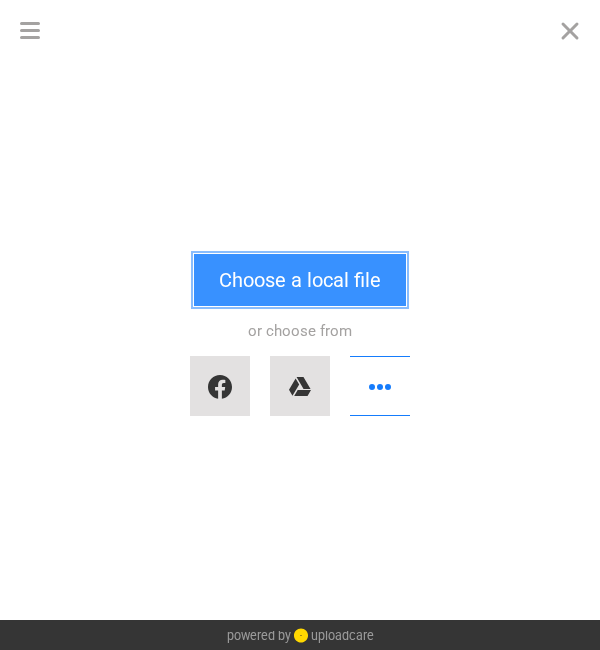 click on "Choose a local file" at bounding box center [300, 280] 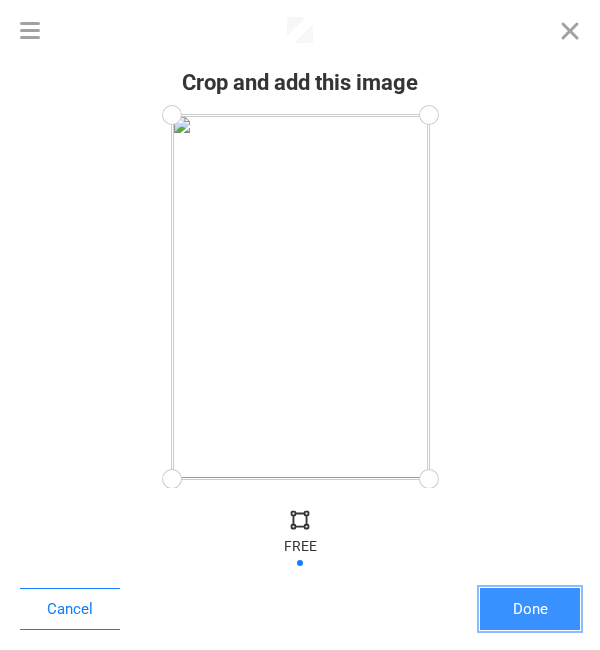 click on "Done" at bounding box center [530, 609] 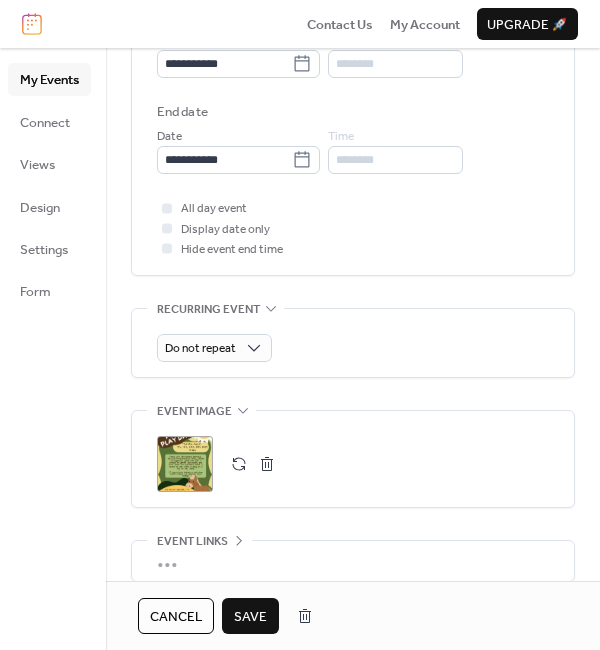 click on "Save" at bounding box center (250, 617) 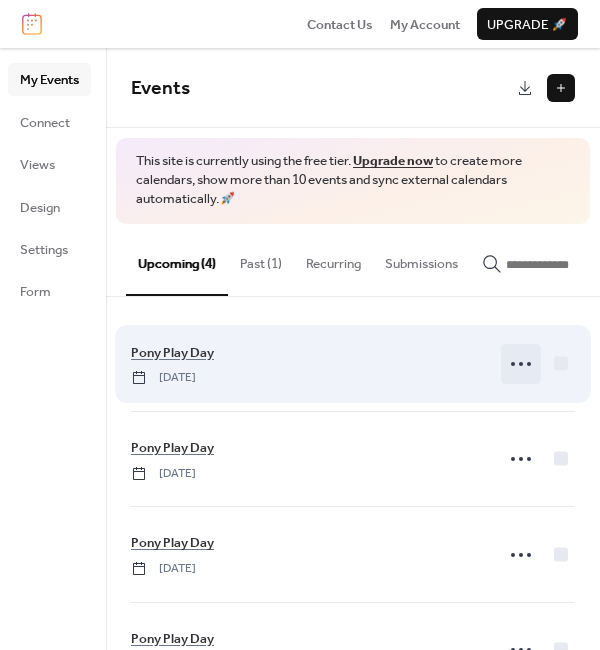 click 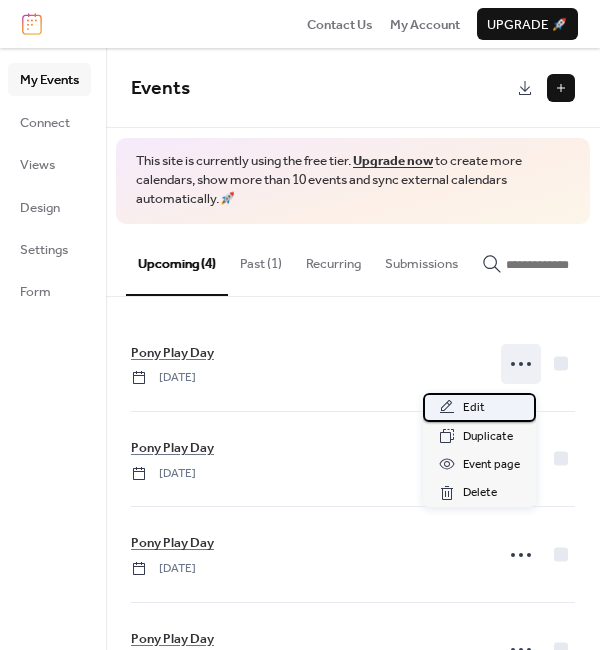 click on "Edit" at bounding box center [479, 407] 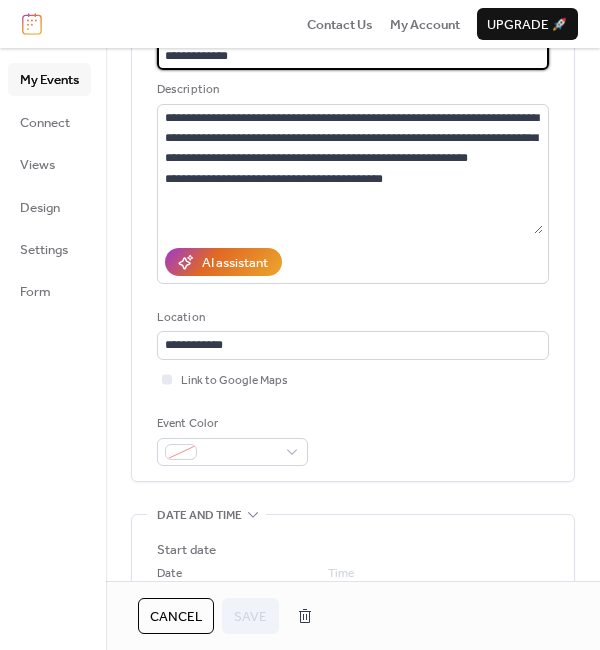 scroll, scrollTop: 200, scrollLeft: 0, axis: vertical 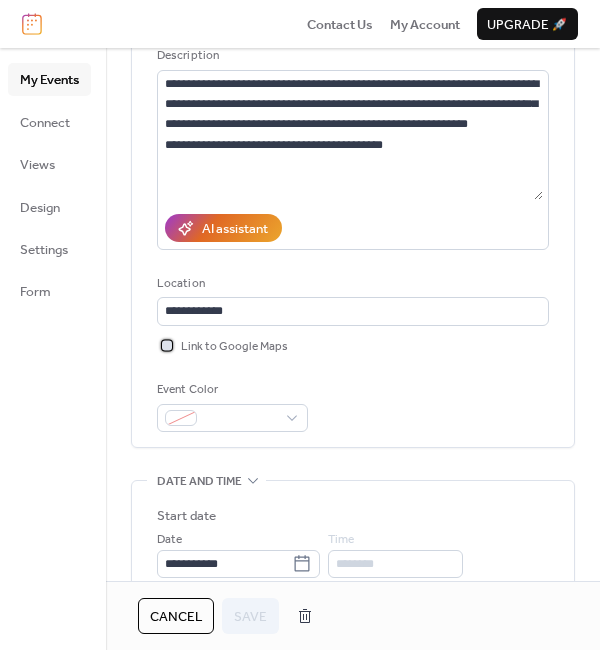 click at bounding box center [167, 345] 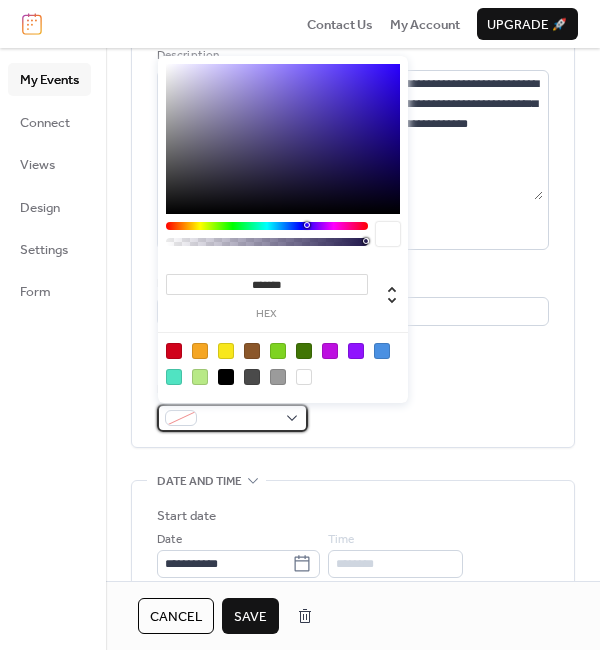 click at bounding box center [232, 418] 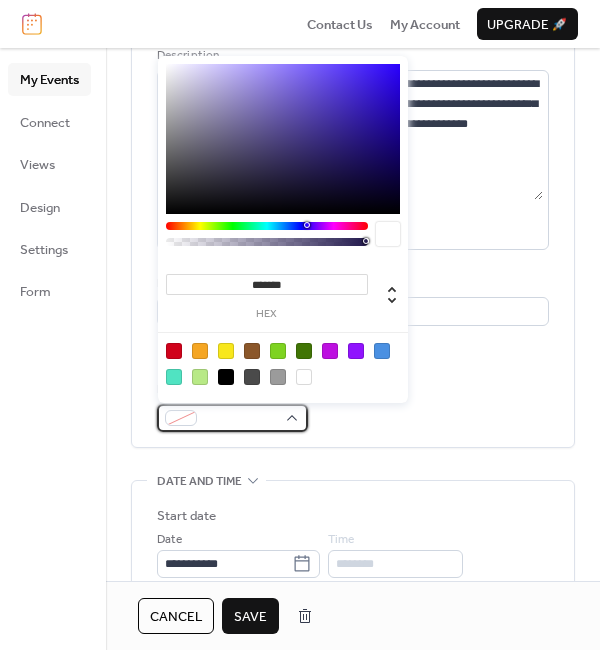 click at bounding box center (232, 418) 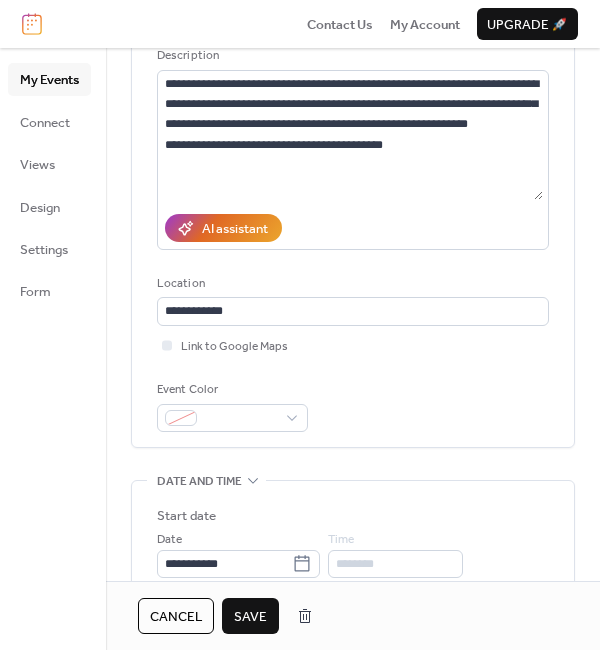 click on "Save" at bounding box center [250, 617] 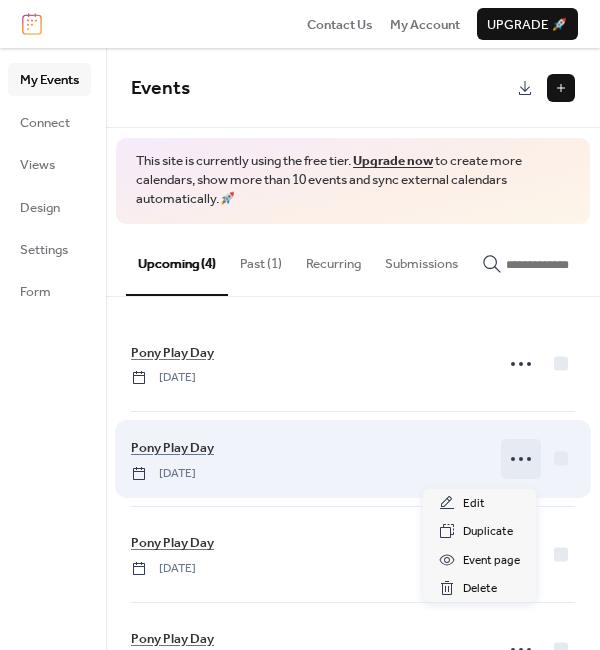 click 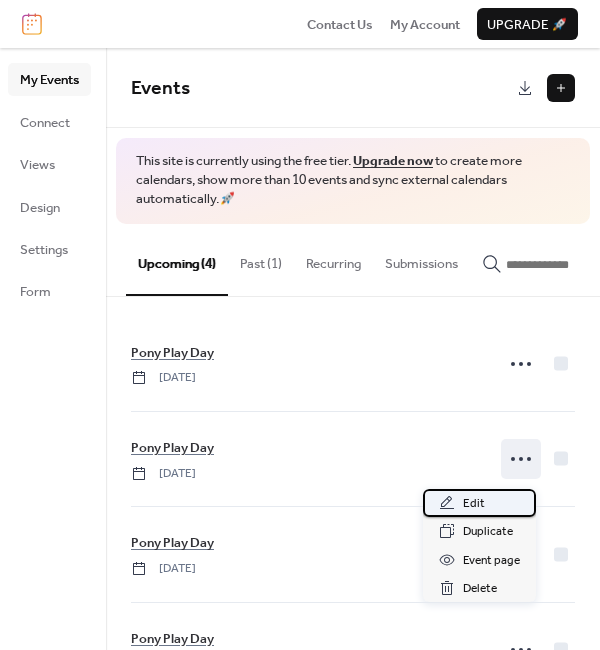 click on "Edit" at bounding box center [479, 503] 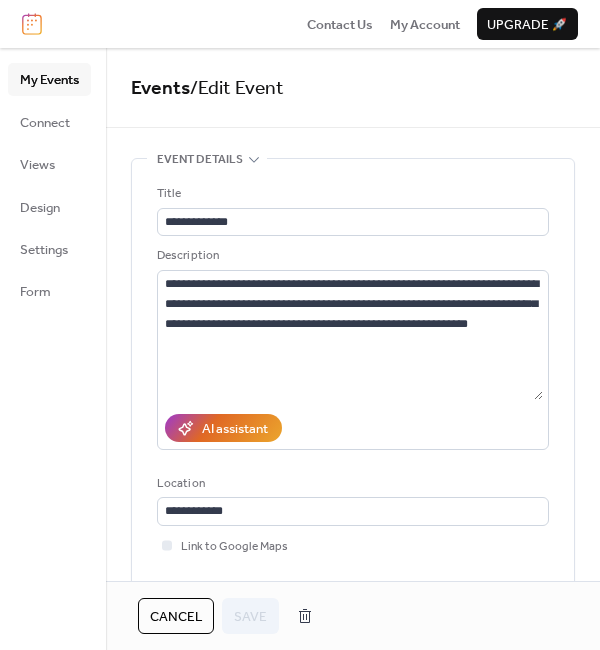 click on "Cancel" at bounding box center [176, 617] 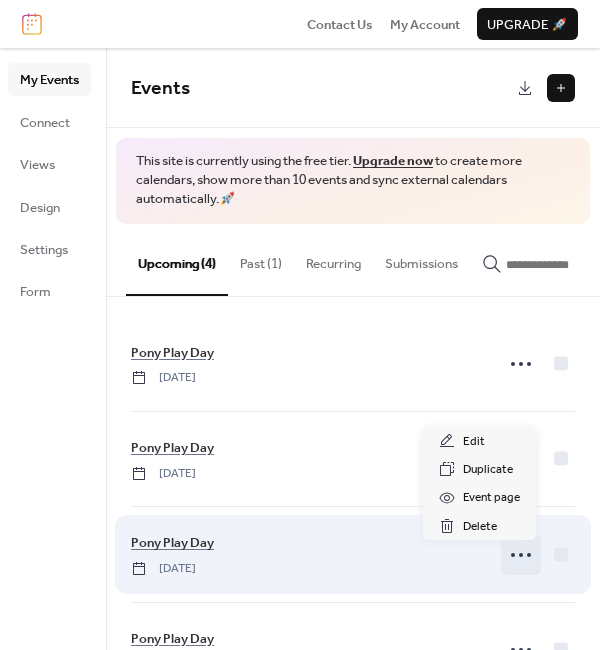 click 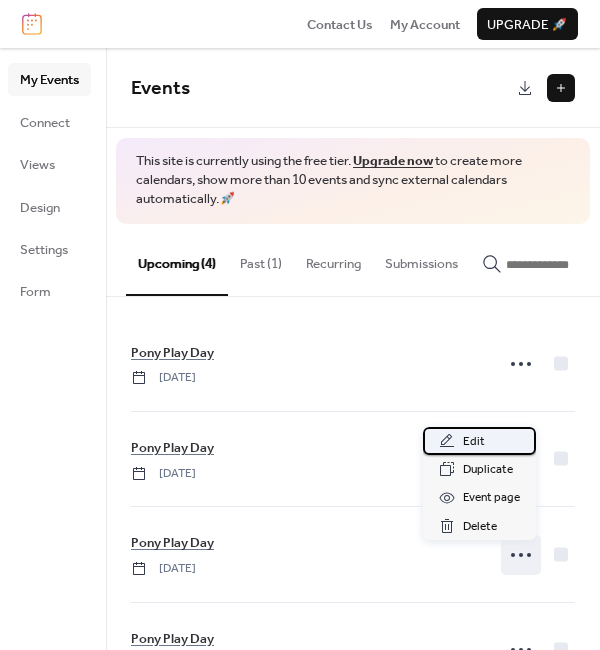 click on "Edit" at bounding box center (474, 442) 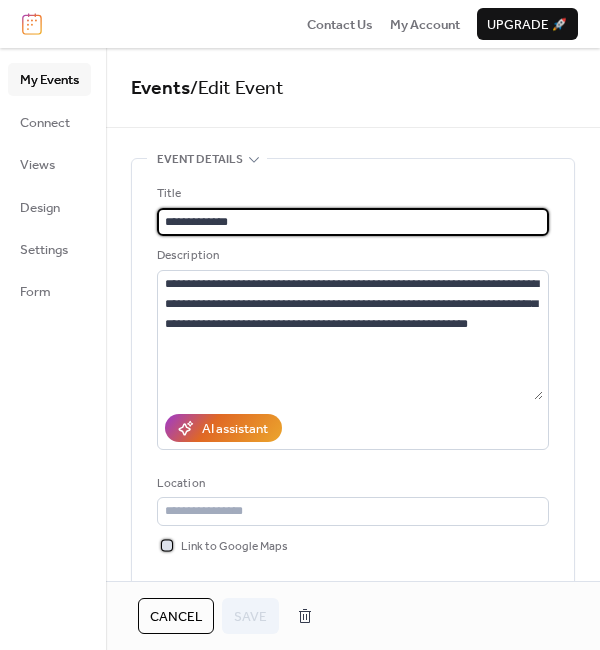 click at bounding box center [167, 545] 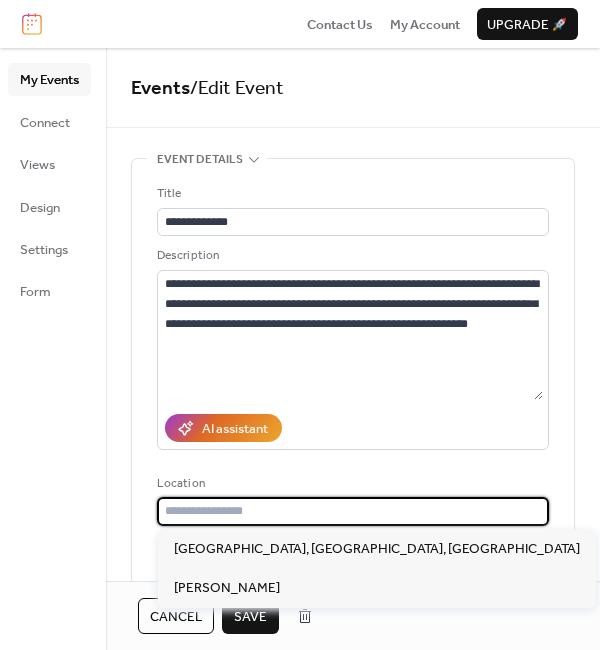 click at bounding box center [353, 511] 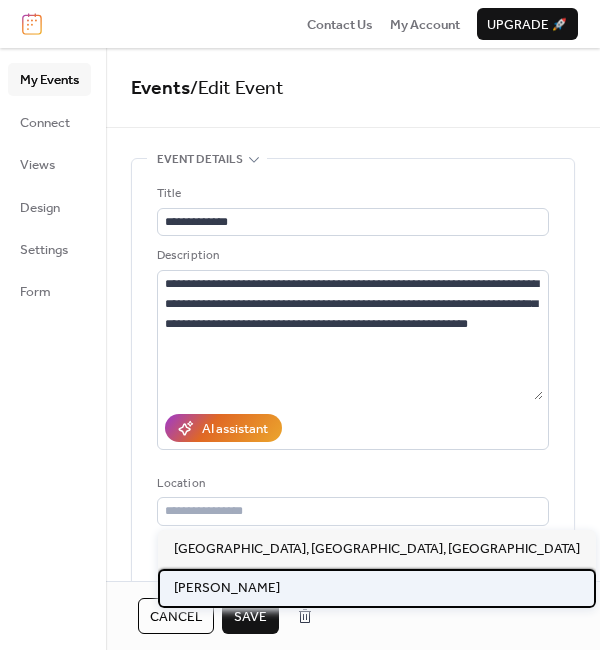 click on "Combe Martin" at bounding box center [227, 588] 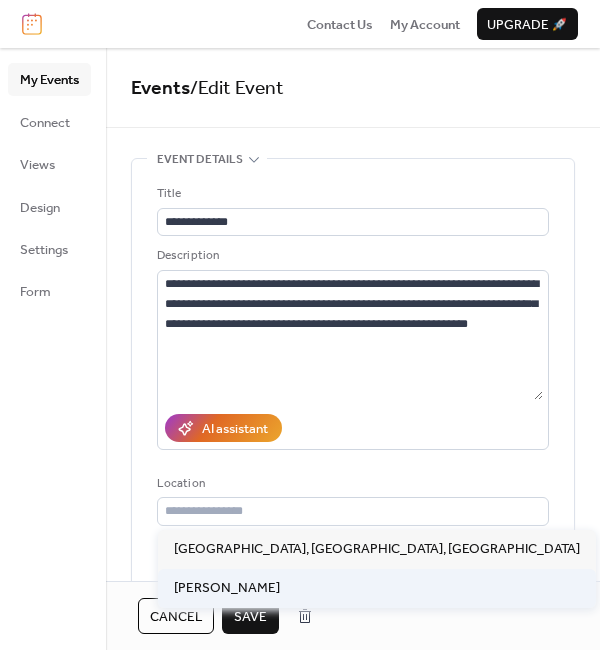 type on "**********" 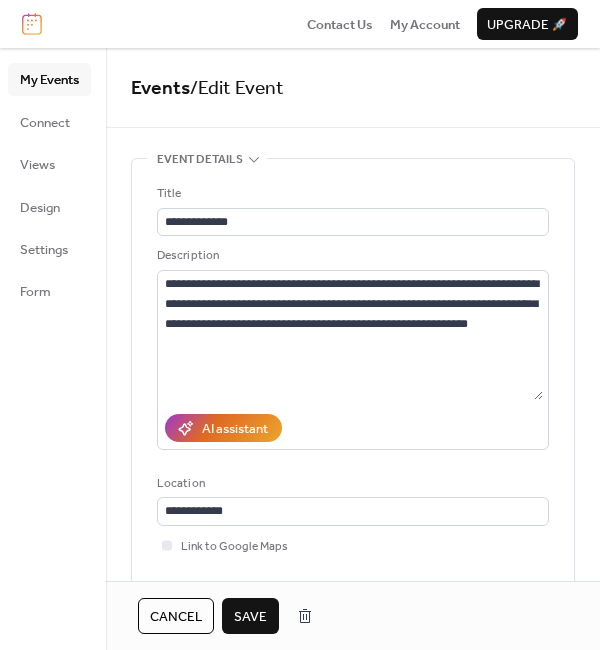 click on "Save" at bounding box center [250, 617] 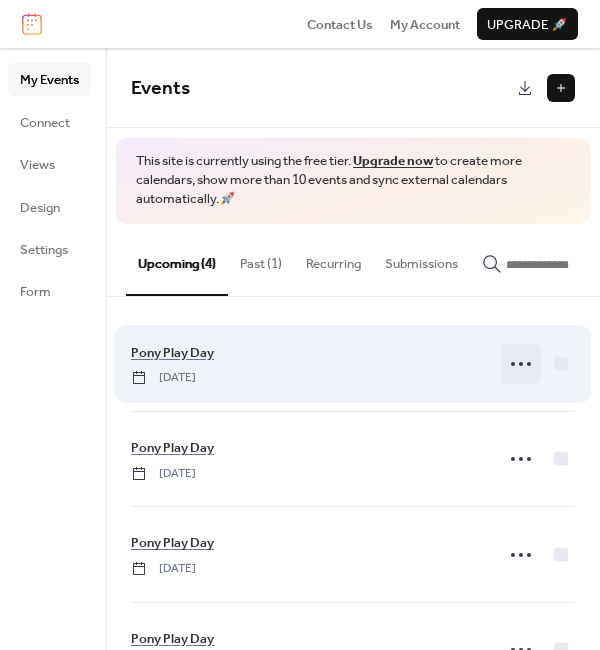 click 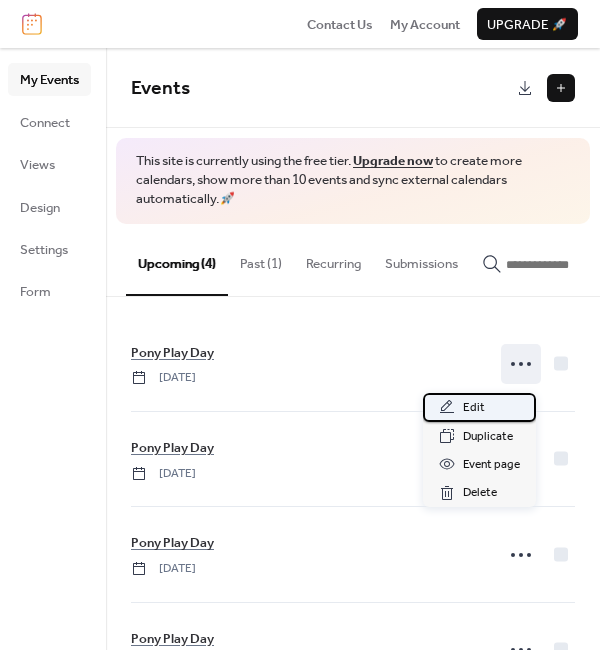 click on "Edit" at bounding box center (474, 408) 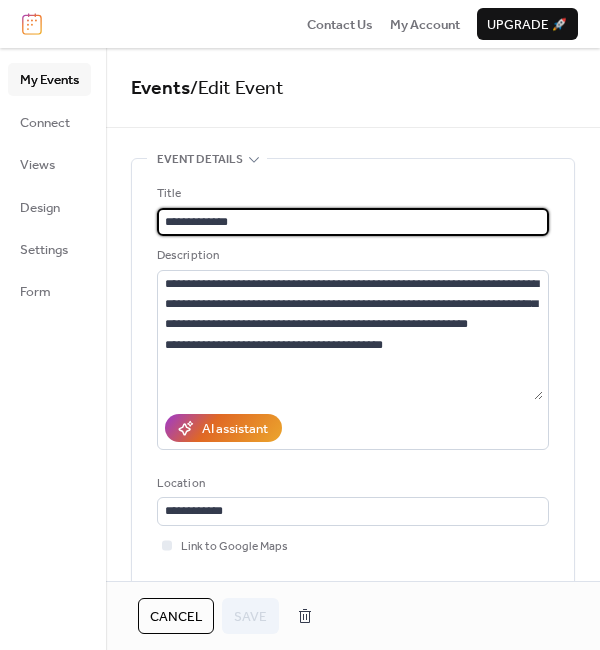 click on "Cancel" at bounding box center [176, 617] 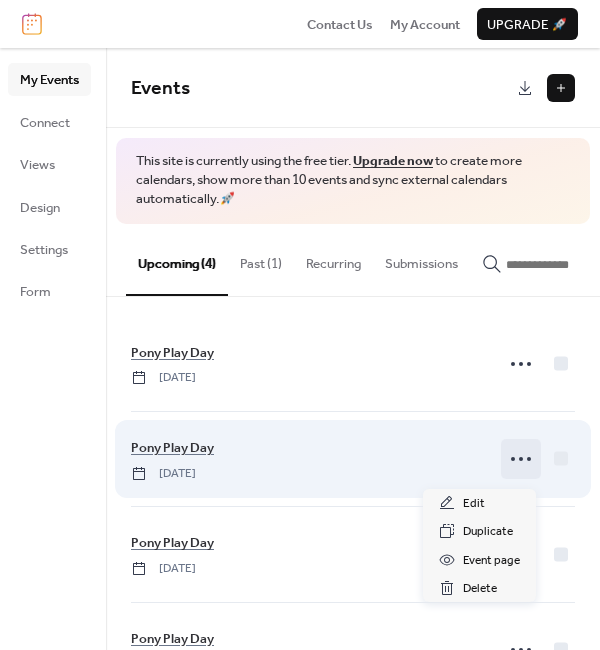click 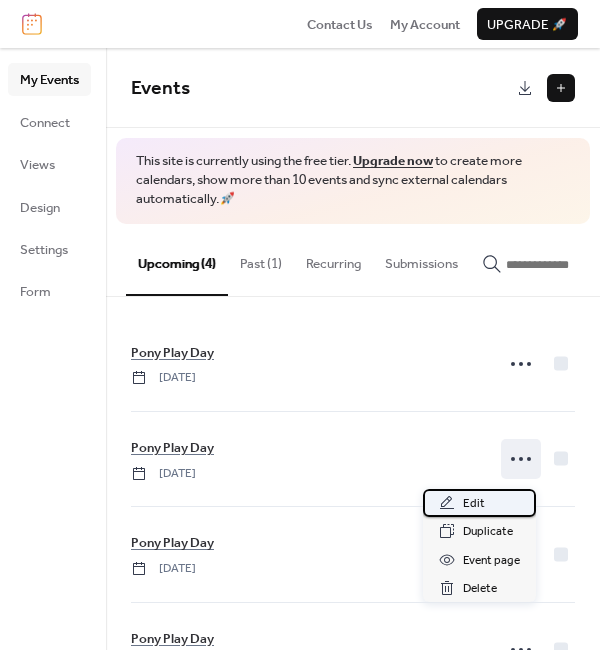 click on "Edit" at bounding box center (479, 503) 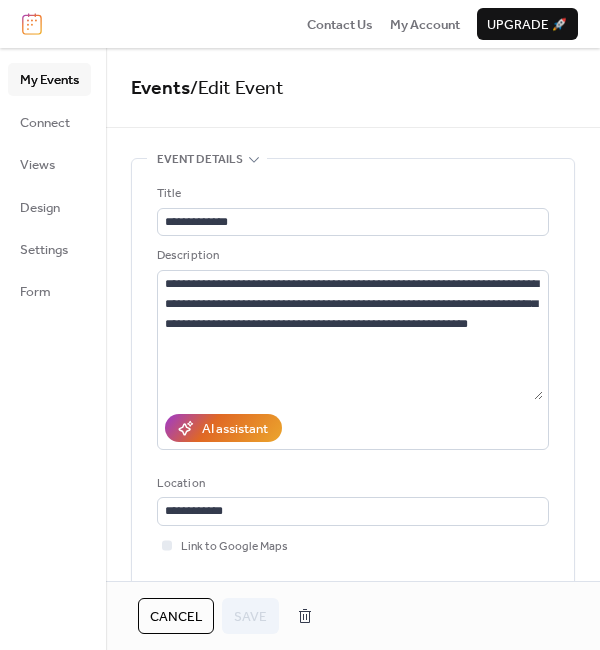 click on "Cancel" at bounding box center [176, 617] 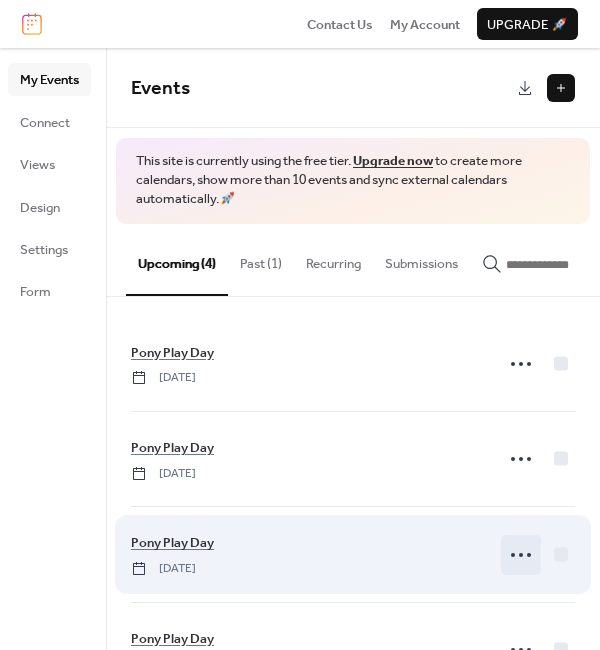 scroll, scrollTop: 72, scrollLeft: 0, axis: vertical 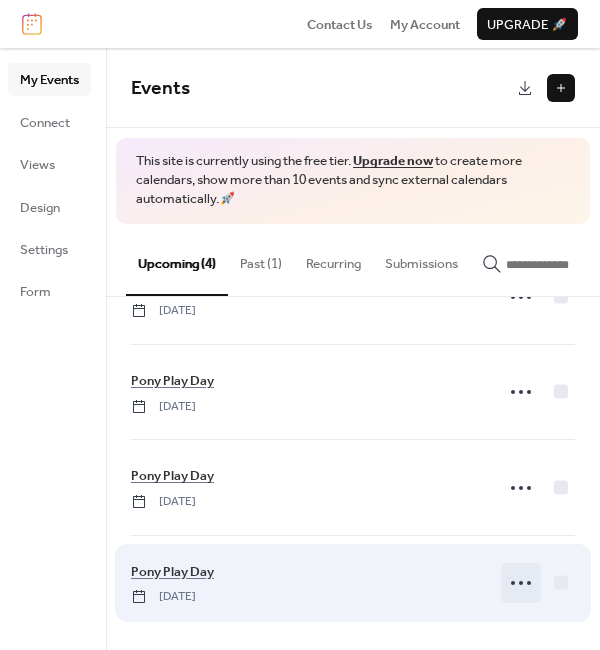 click 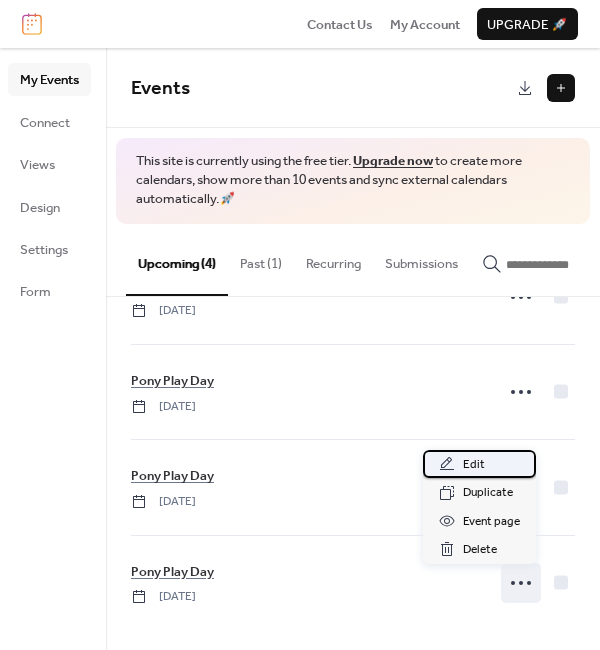 click on "Edit" at bounding box center [479, 464] 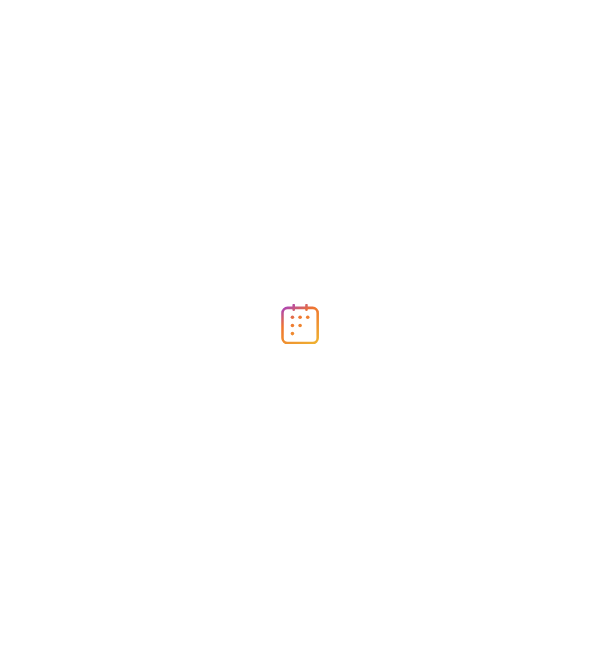 scroll, scrollTop: 0, scrollLeft: 0, axis: both 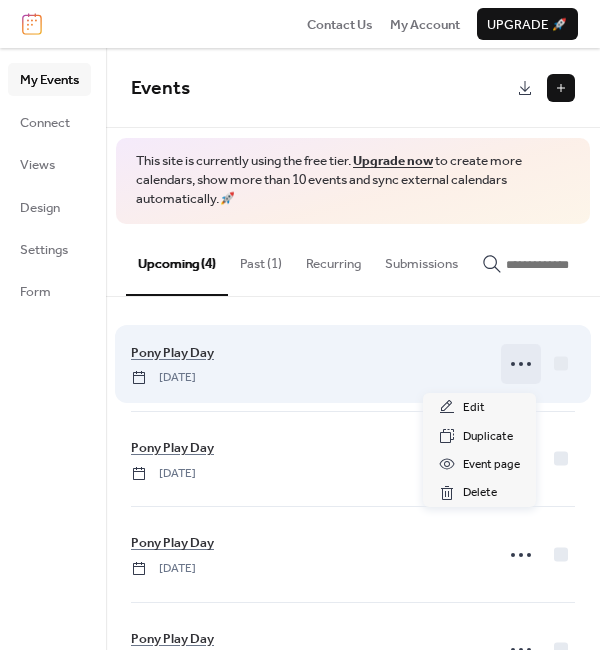 click 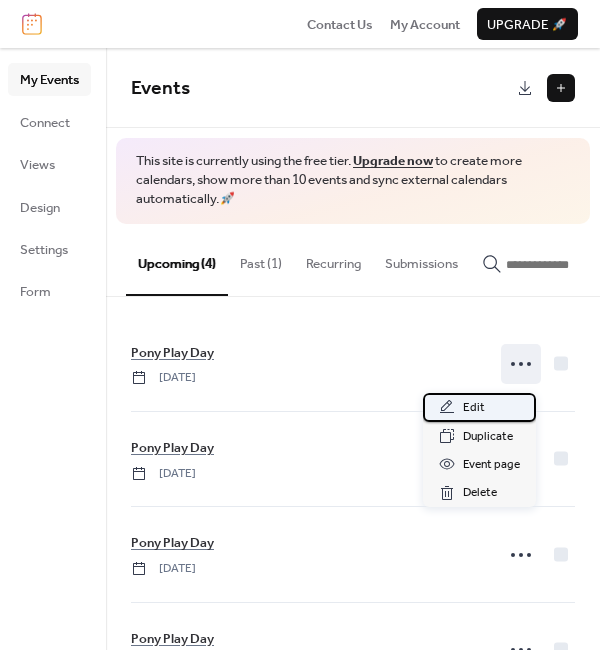 click on "Edit" at bounding box center [479, 407] 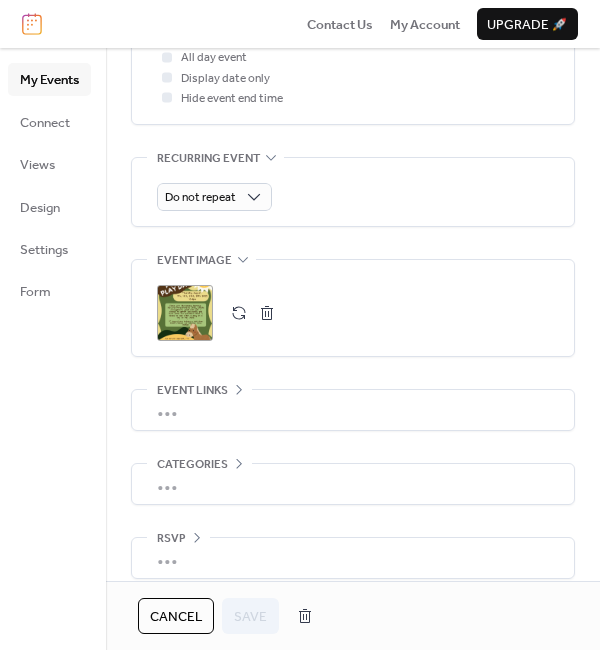 scroll, scrollTop: 866, scrollLeft: 0, axis: vertical 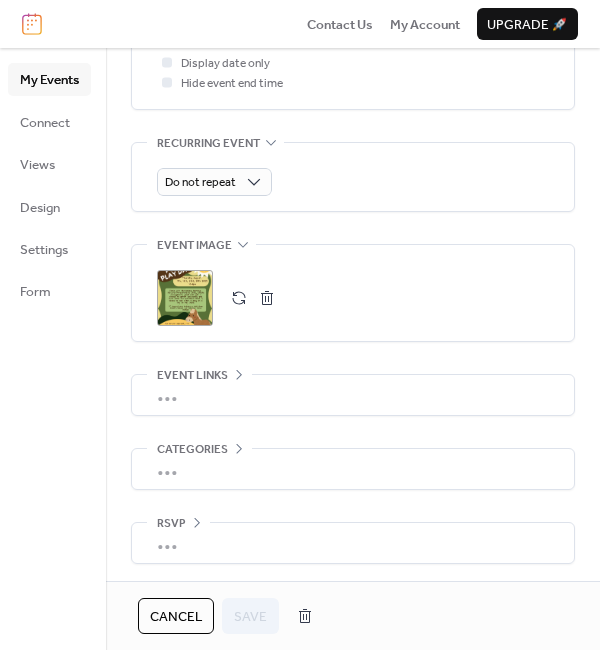click on ";" at bounding box center (185, 298) 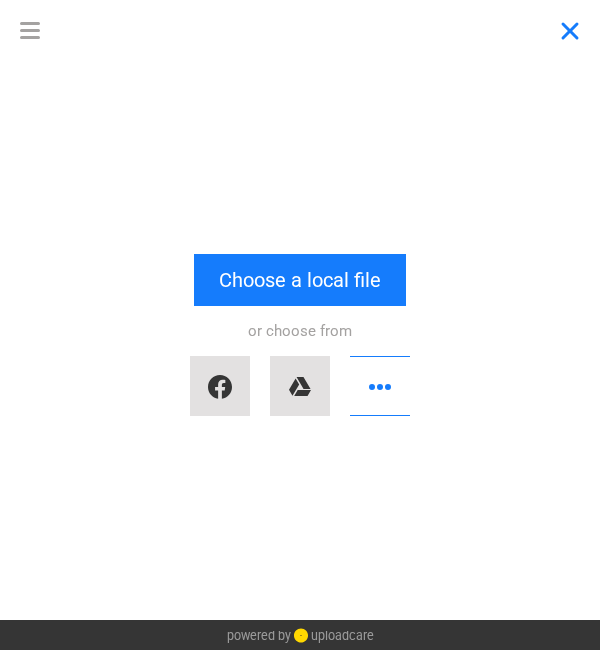 click at bounding box center (570, 30) 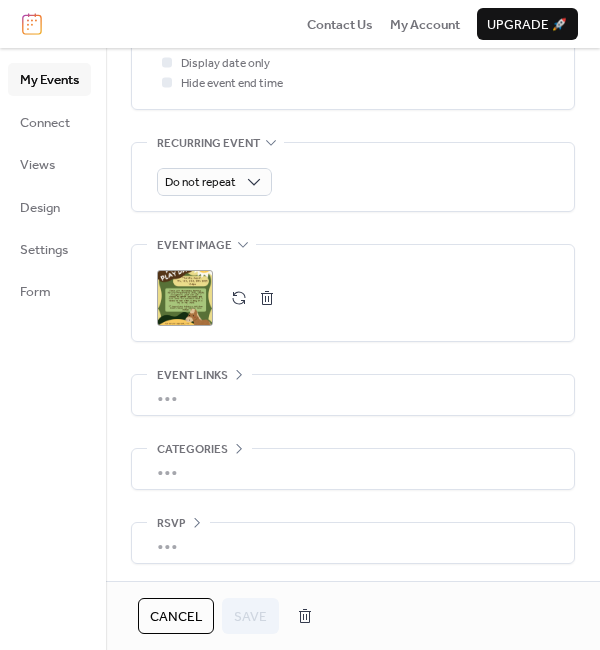 click on ";" at bounding box center [185, 298] 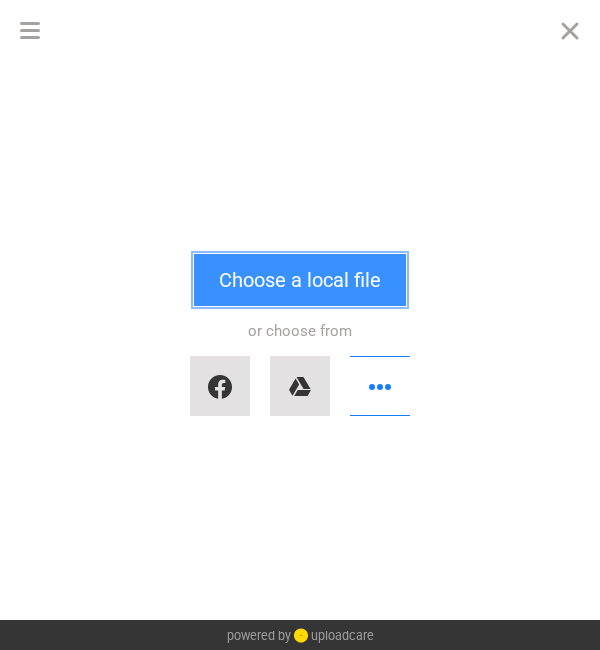 click on "Choose a local file" at bounding box center (300, 280) 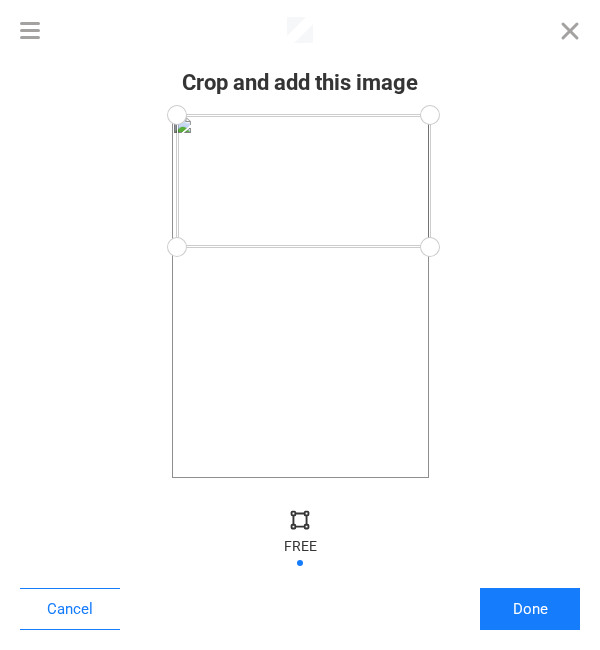 drag, startPoint x: 172, startPoint y: 480, endPoint x: 176, endPoint y: 247, distance: 233.03433 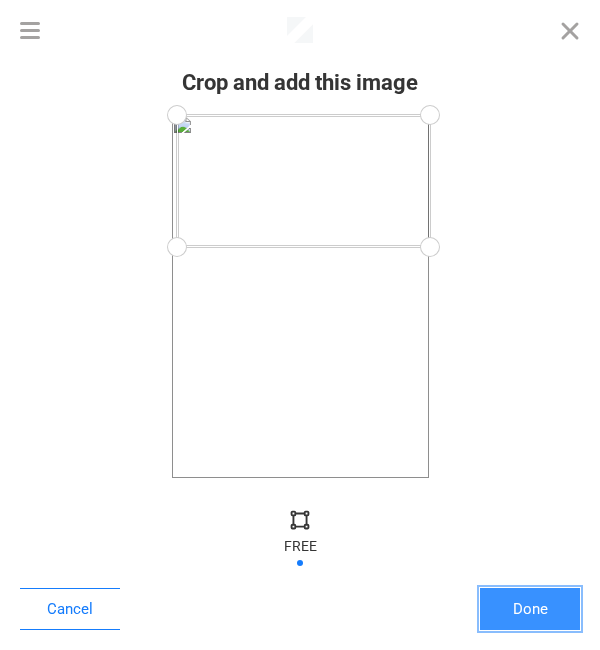 click on "Done" at bounding box center (530, 609) 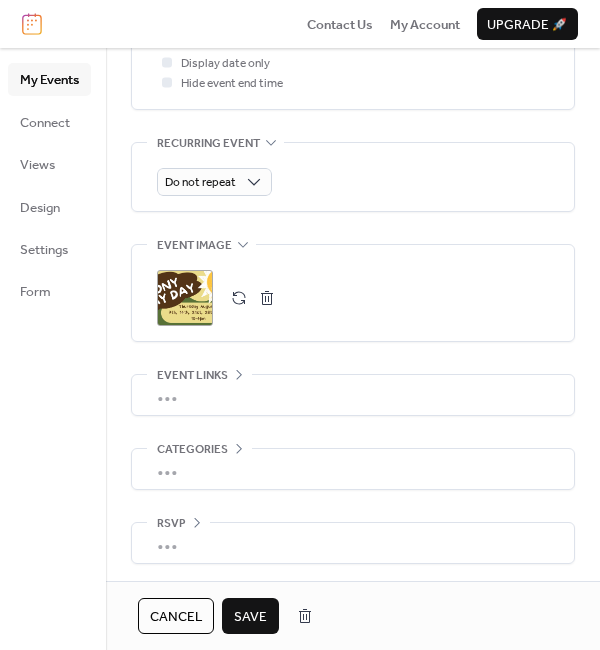 click at bounding box center (267, 298) 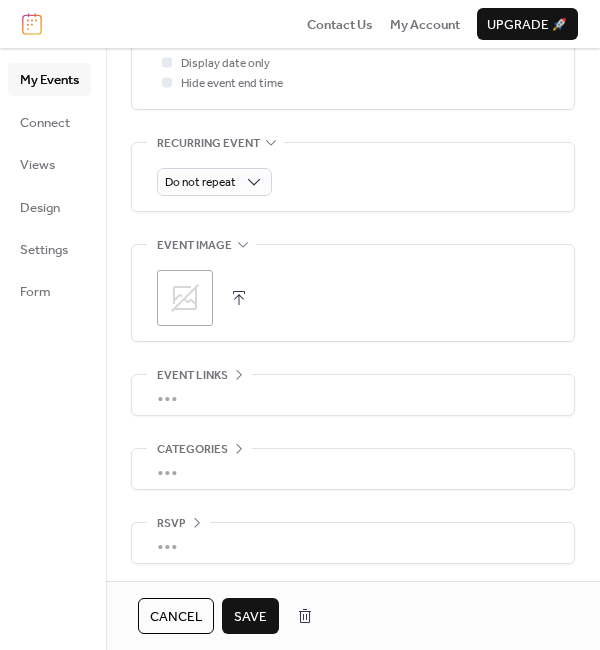click 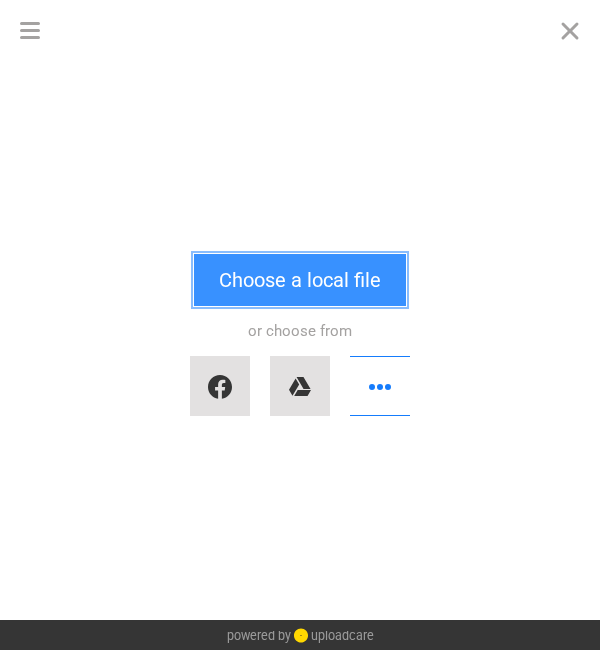 click on "Choose a local file" at bounding box center [300, 280] 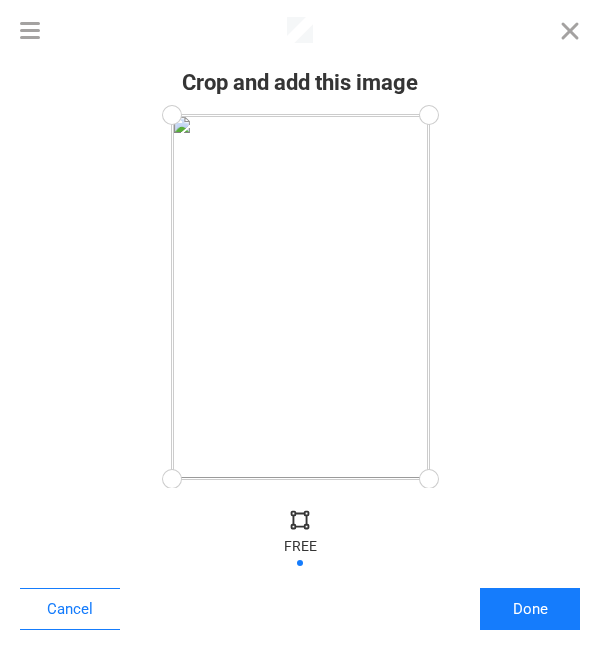 drag, startPoint x: 428, startPoint y: 116, endPoint x: 459, endPoint y: 107, distance: 32.280025 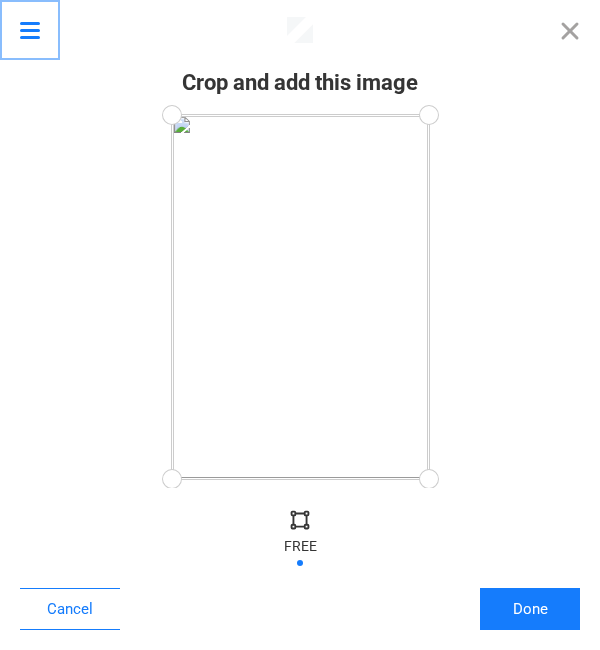 click at bounding box center [30, 30] 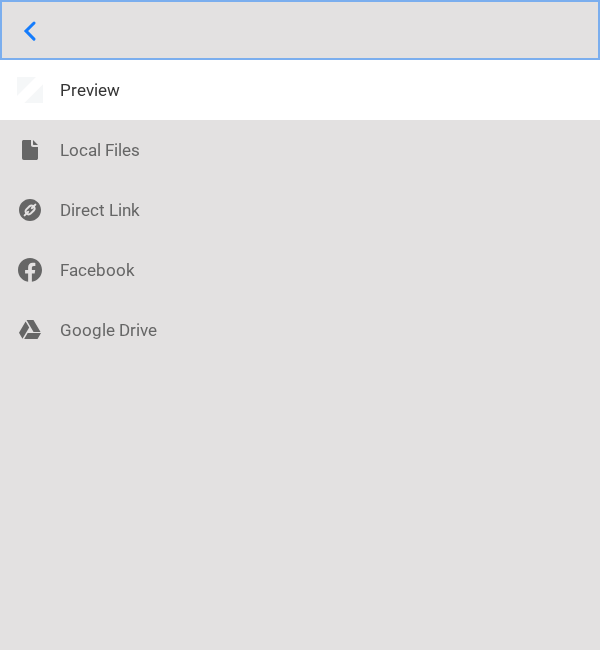 click at bounding box center (300, 30) 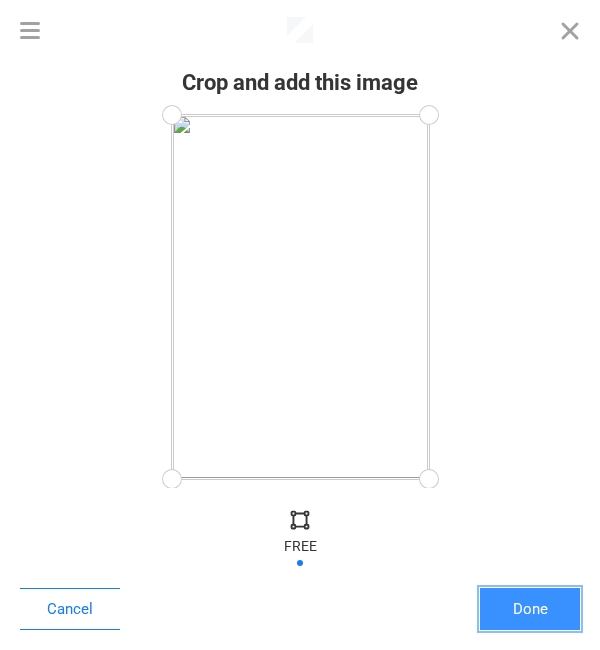 click on "Done" at bounding box center (530, 609) 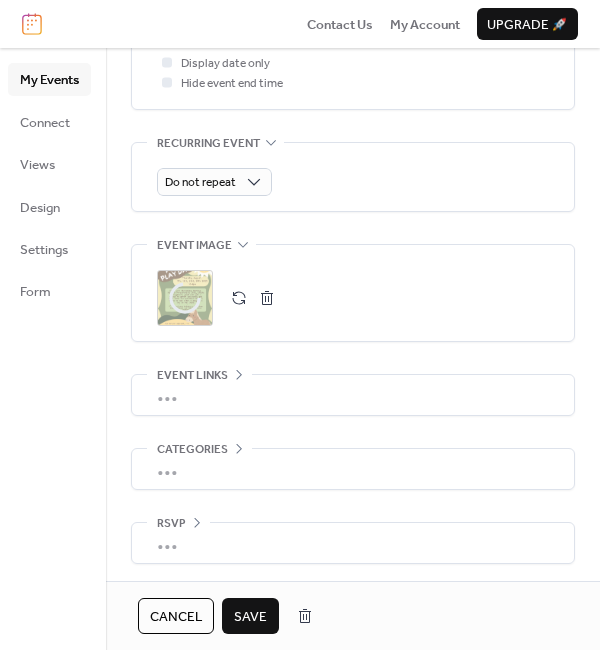 click on "Save" at bounding box center [250, 617] 